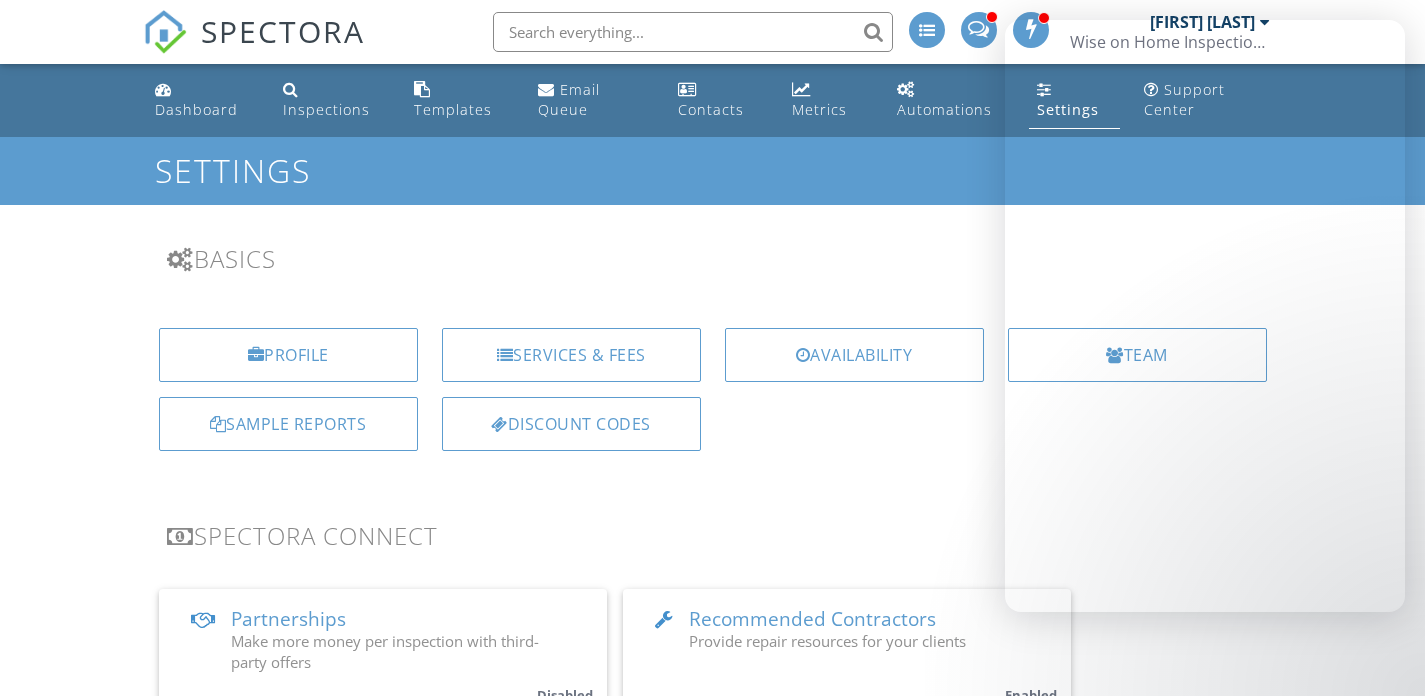 scroll, scrollTop: 620, scrollLeft: 0, axis: vertical 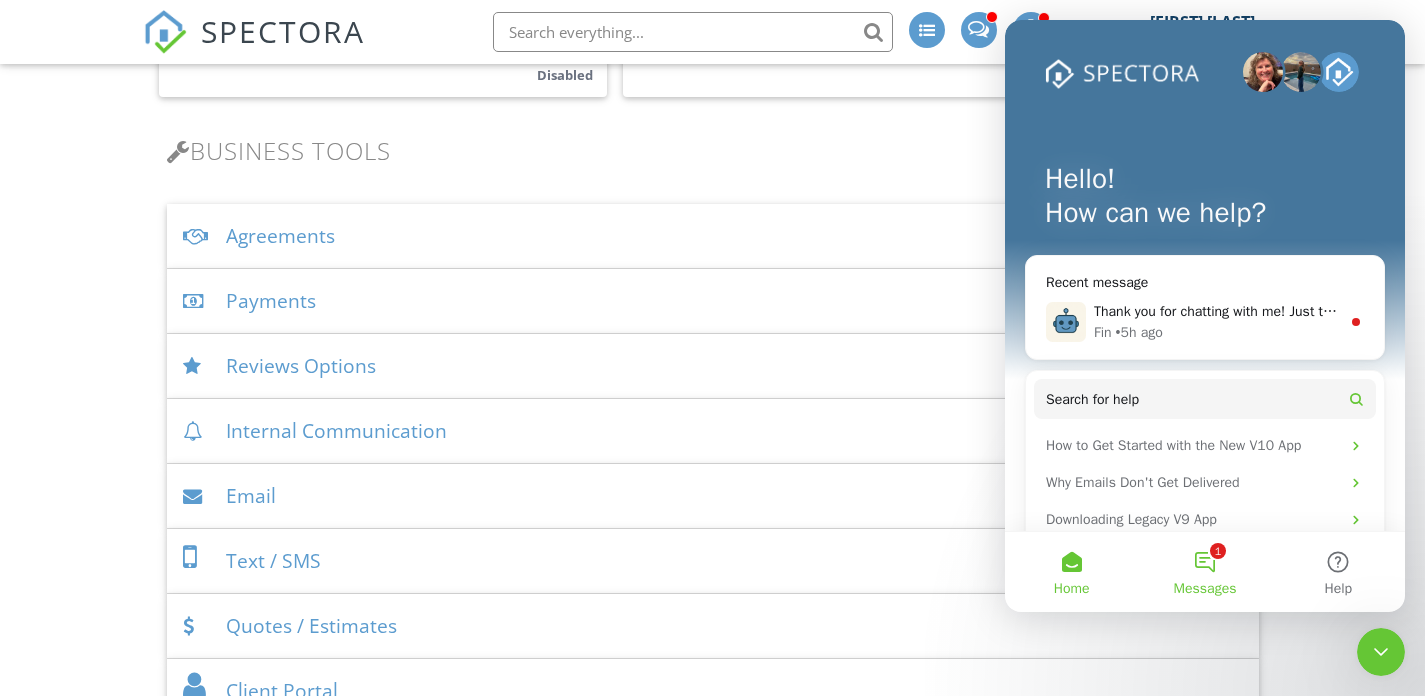 click on "1 Messages" at bounding box center (1204, 572) 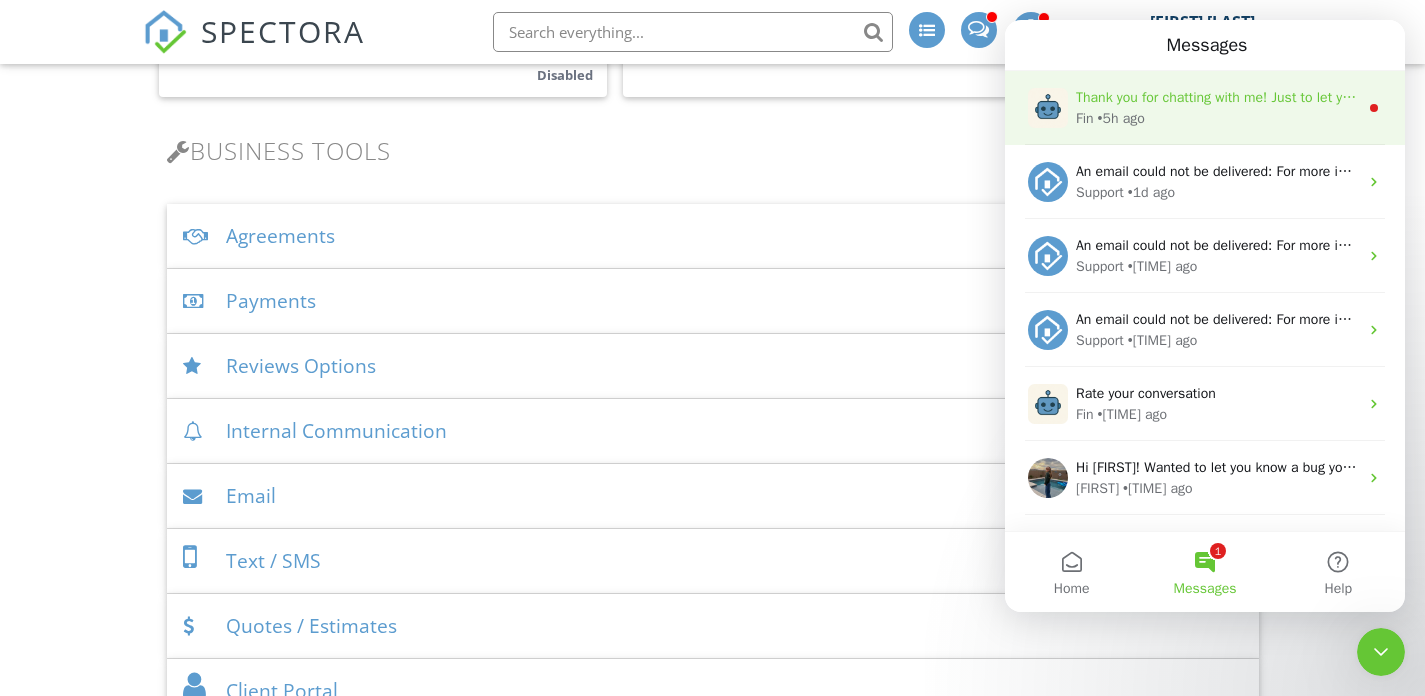 click on "Thank you for chatting with me! Just to let you know, I’m an AI assistant here to help with your questions.   It’s been a little while since I heard from you, so I’ll go ahead and close this conversation for now.   If you’d like to speak with a member of our team, please respond to this message and press the ‘Connect to an agent’ button, and I’ll connect you to someone as soon as we're back online.  ​ https://downloads.intercomcdn.com/i/o/m5c0n207/1492941071/e0166f5cb6555c08a45b9979fc99/aa8a7c88-704c-4361-972b-e051cfae13a9.jpg?expires=1751575500&signature=c3d7042e4a260a3f2cb5b5e275812fd92518ceeb3749ce0201071123c51dc1a4&req=dSQuFMB6nIFYWPMW1HO4zYqM3bhHMAIBOVuK5bp9oXVizVFR4YJdtTGXgxu2%0Ad1o6%0A   Have a great day!" at bounding box center (1217, 97) 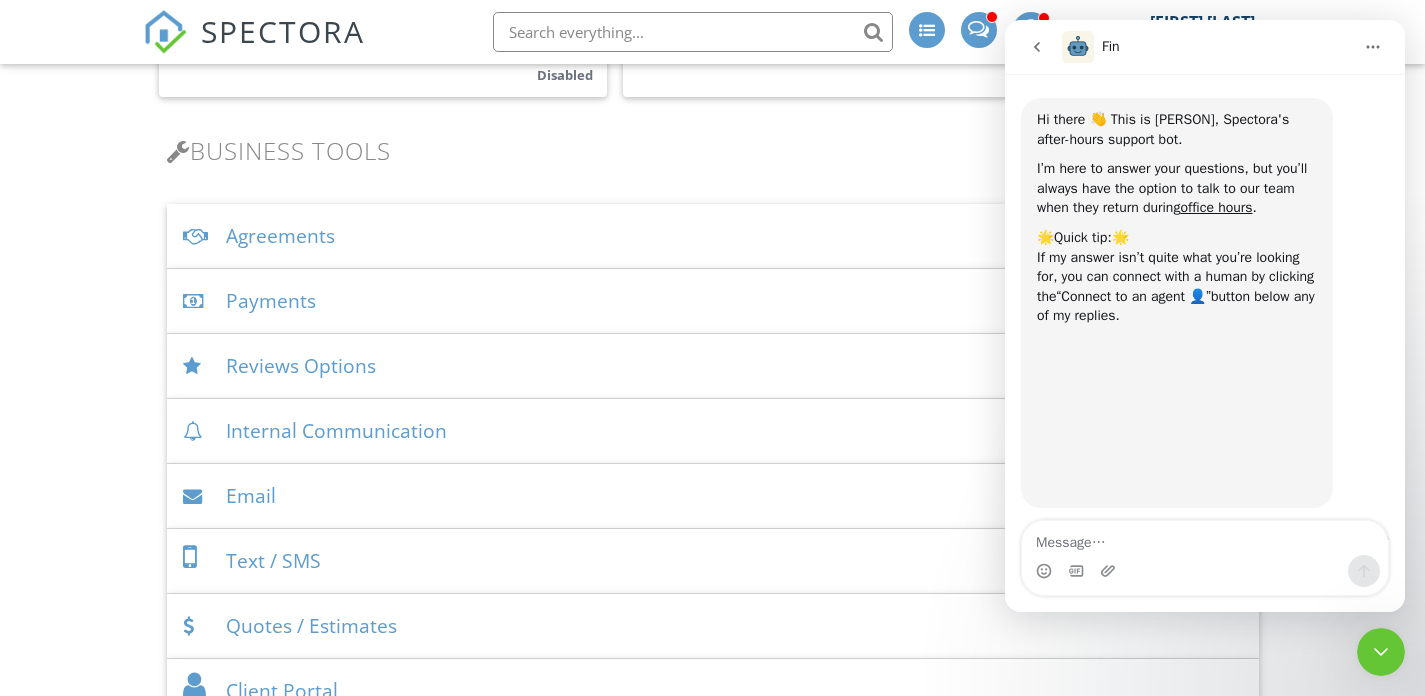 scroll, scrollTop: 3, scrollLeft: 0, axis: vertical 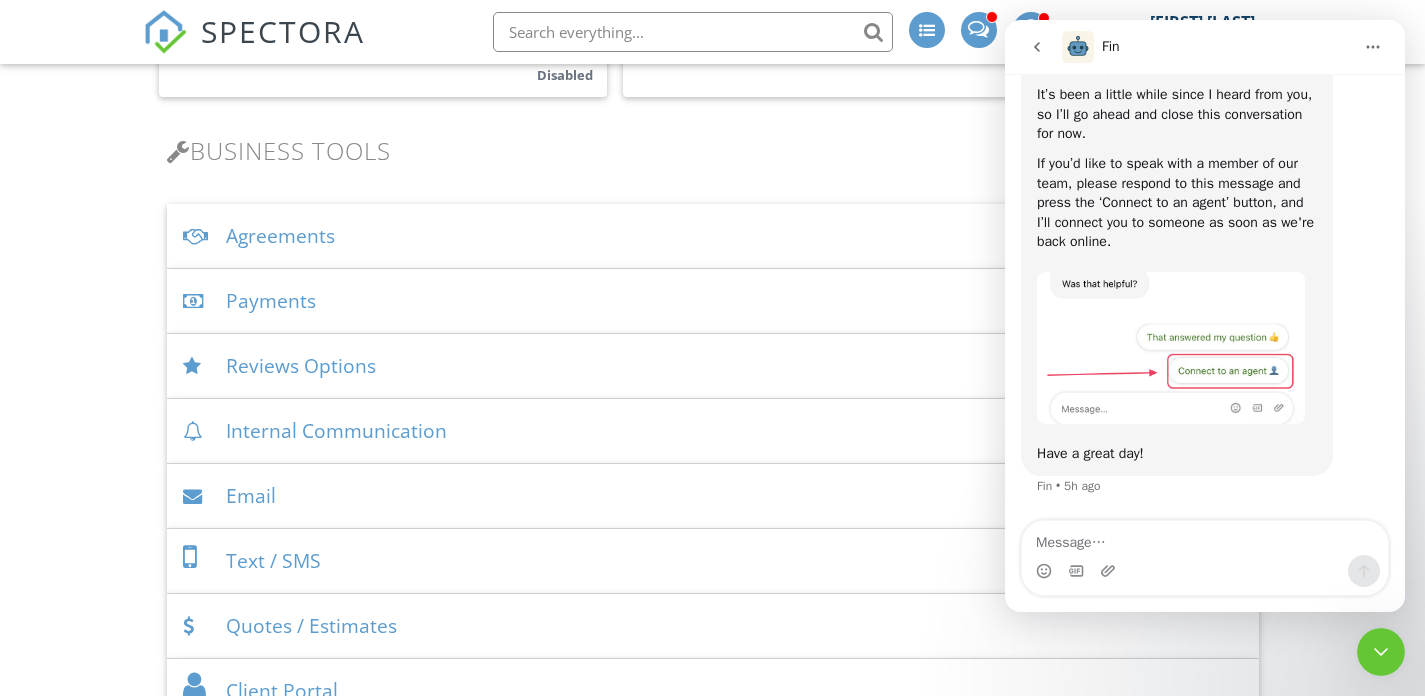 click 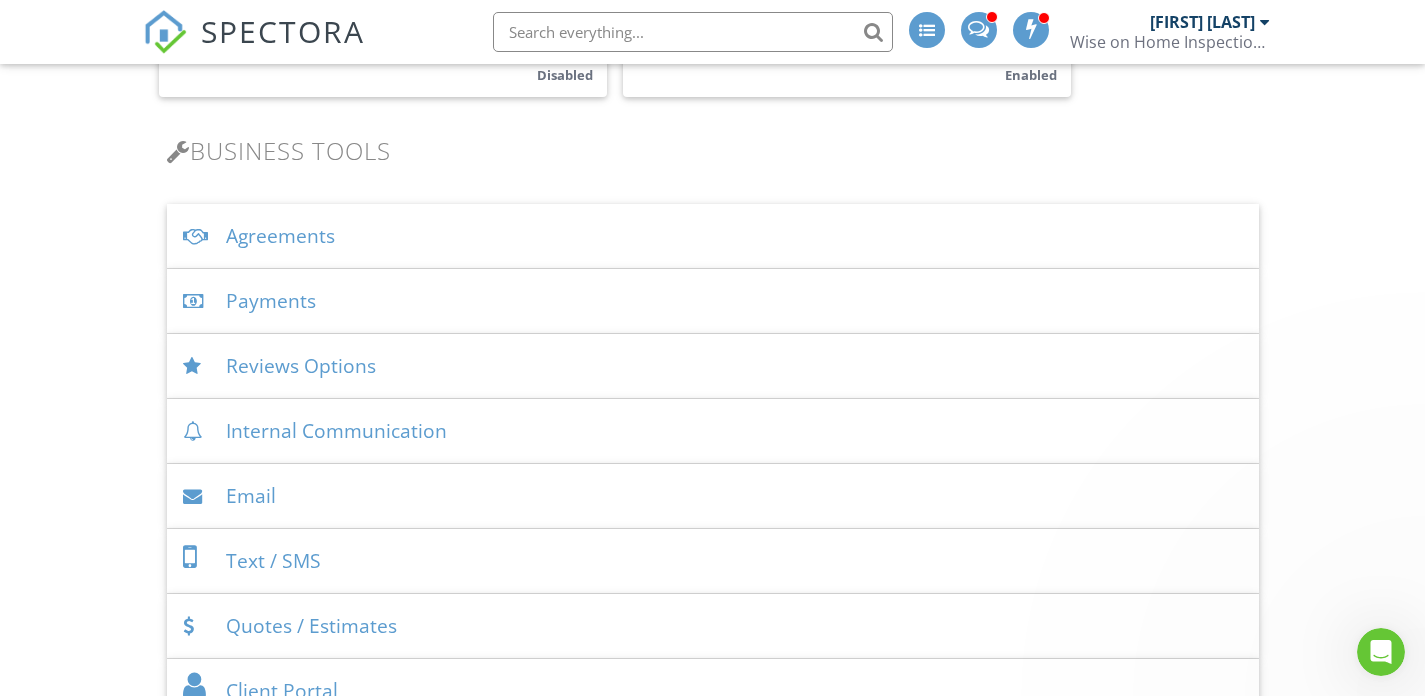 scroll, scrollTop: 0, scrollLeft: 0, axis: both 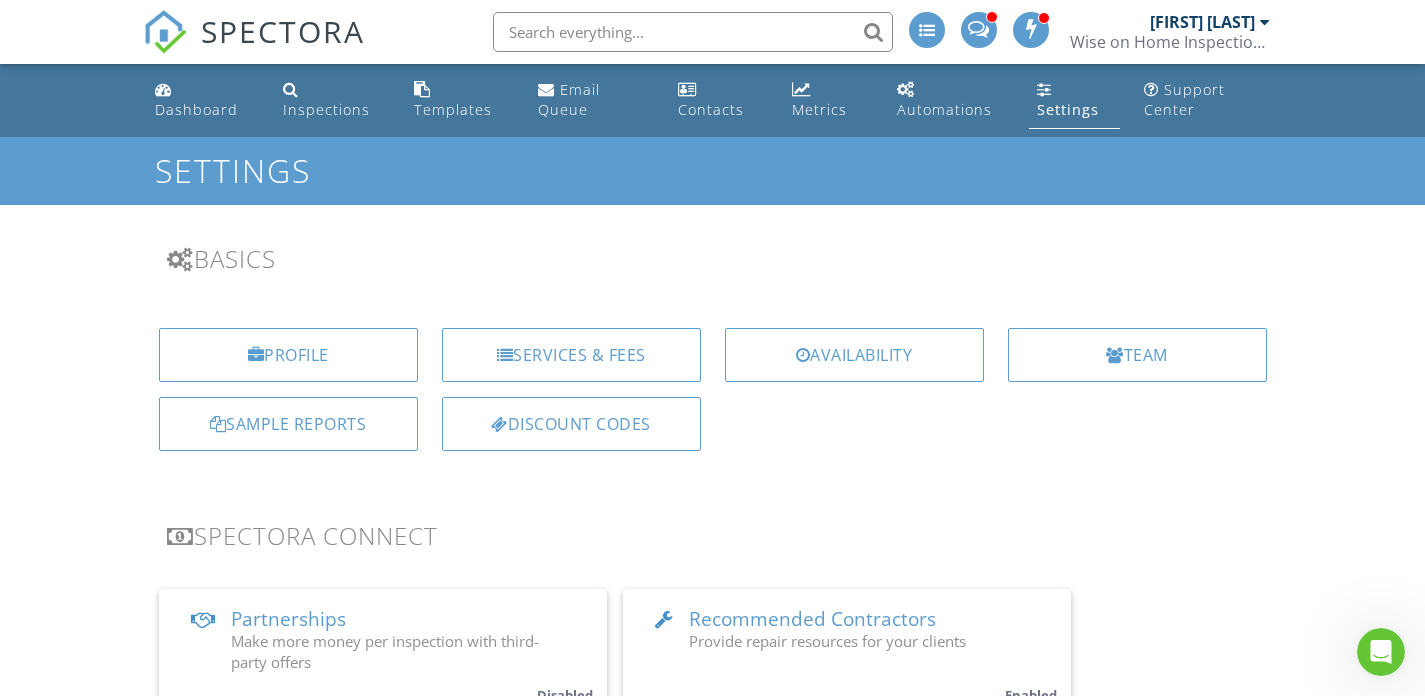 click on "Dashboard" at bounding box center (196, 109) 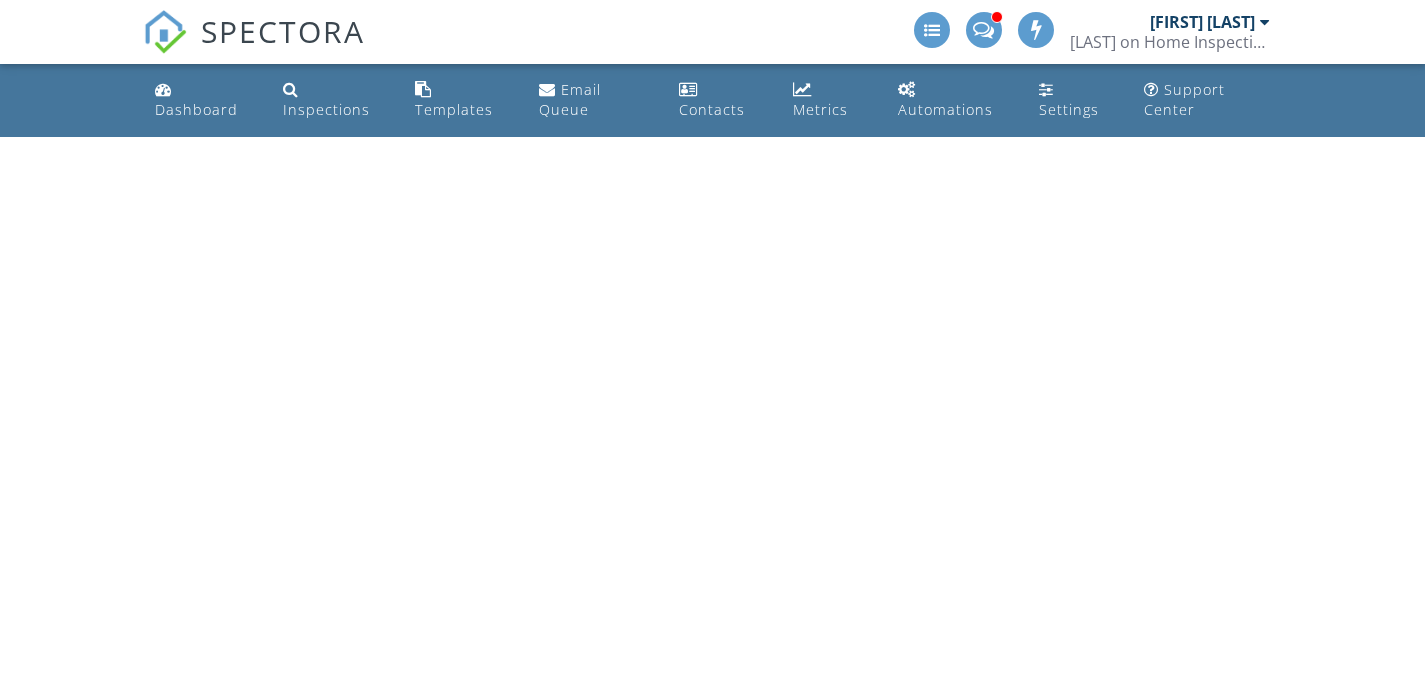 scroll, scrollTop: 0, scrollLeft: 0, axis: both 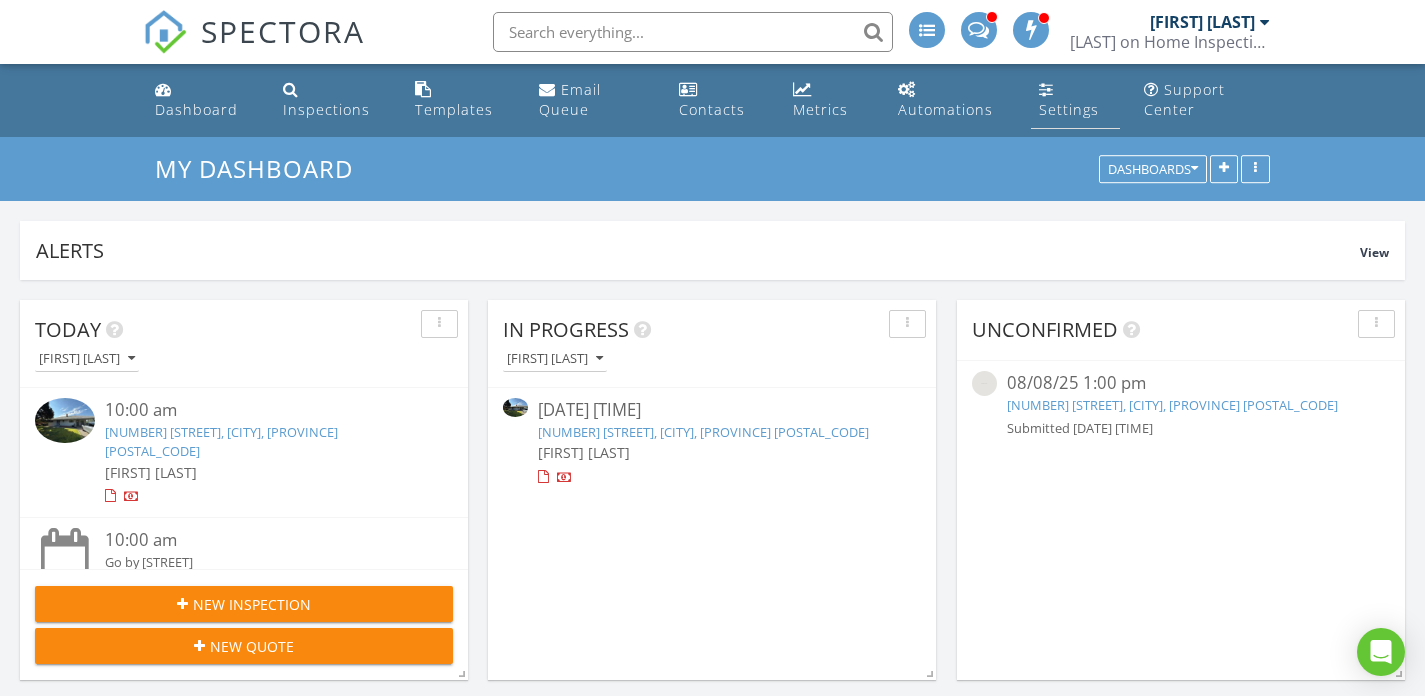 click on "Settings" at bounding box center [1069, 109] 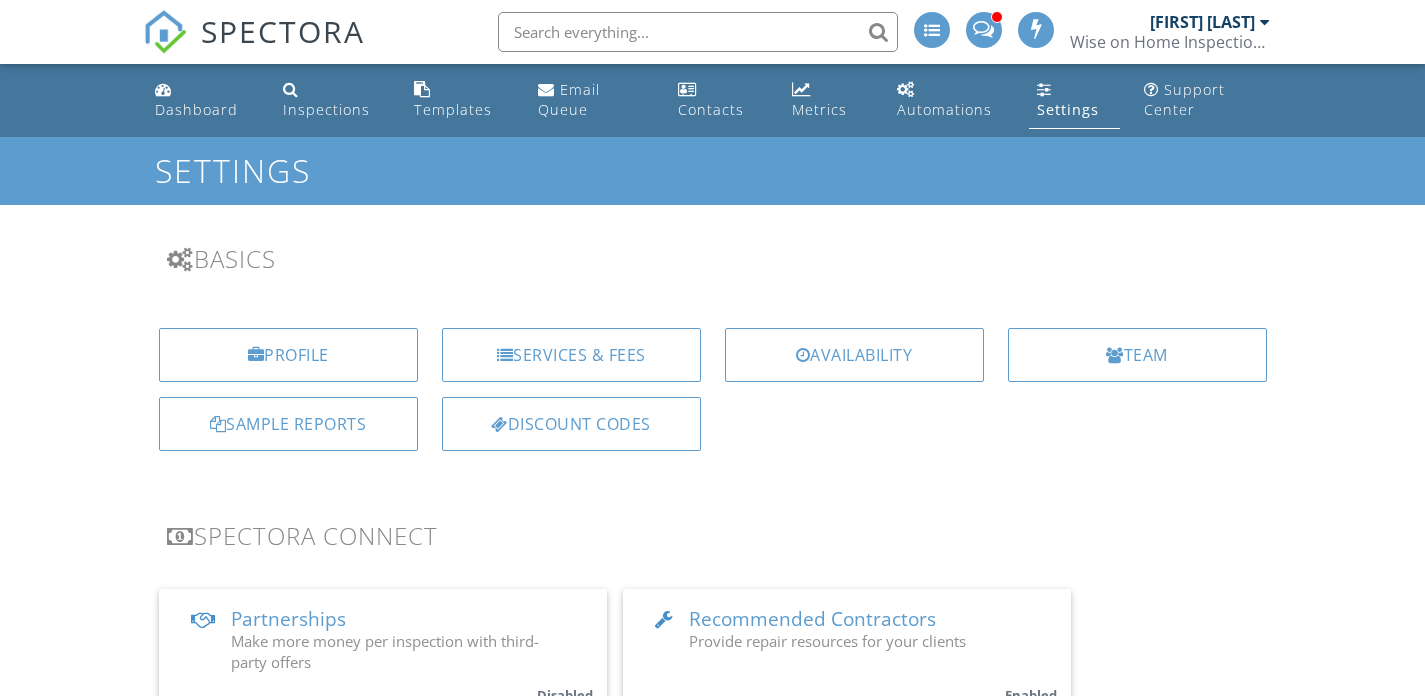scroll, scrollTop: 0, scrollLeft: 0, axis: both 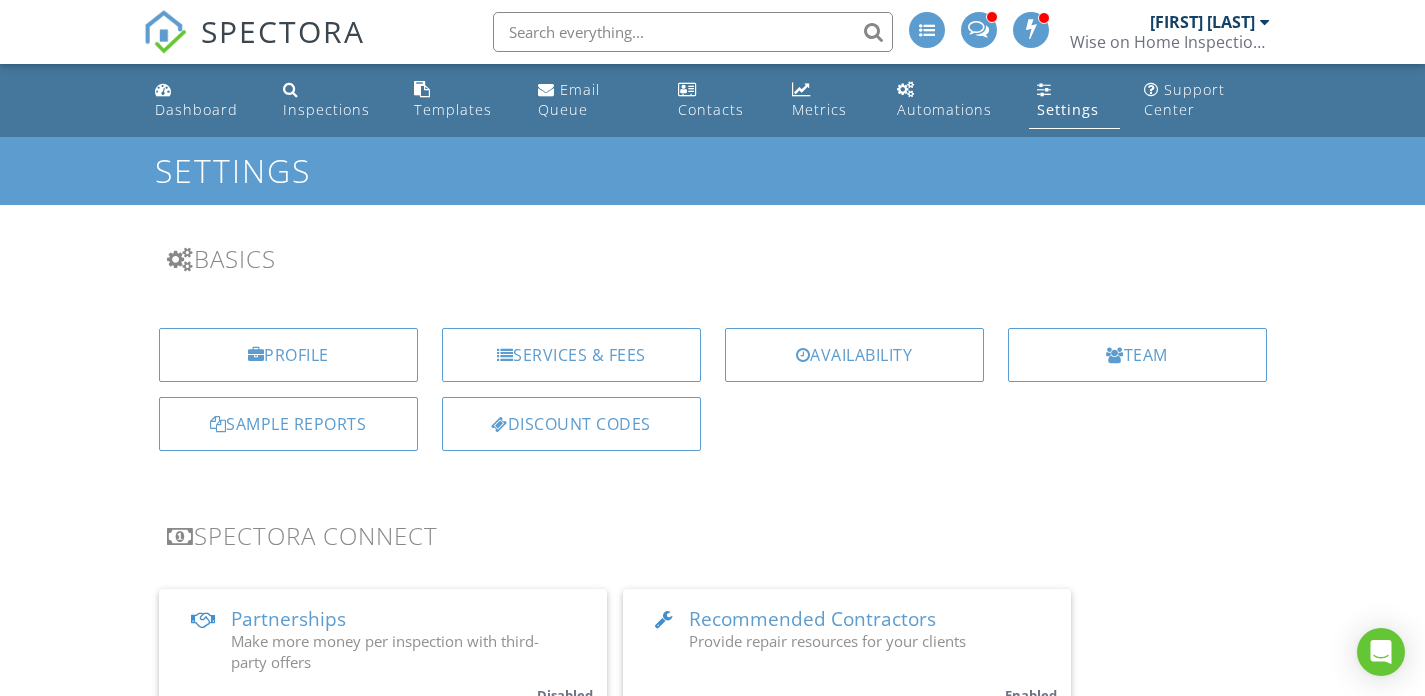 click on "Services & Fees" at bounding box center (571, 355) 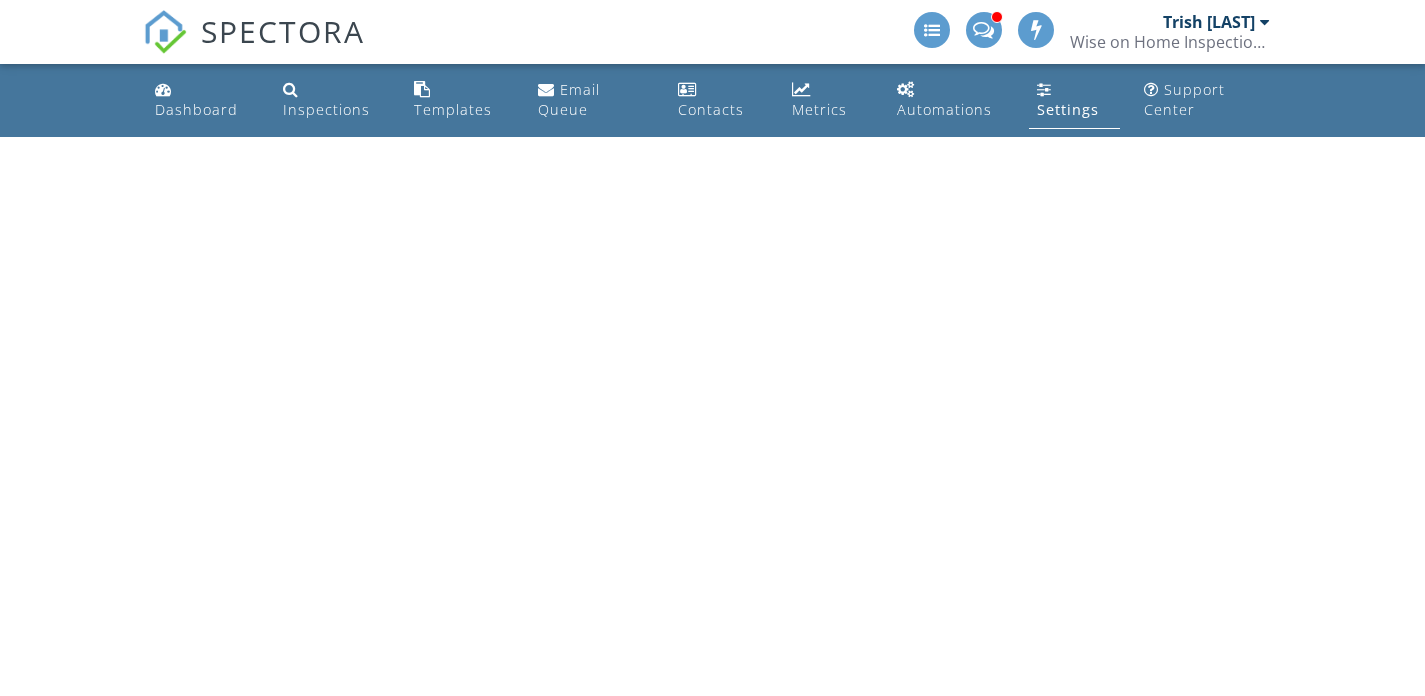 scroll, scrollTop: 0, scrollLeft: 0, axis: both 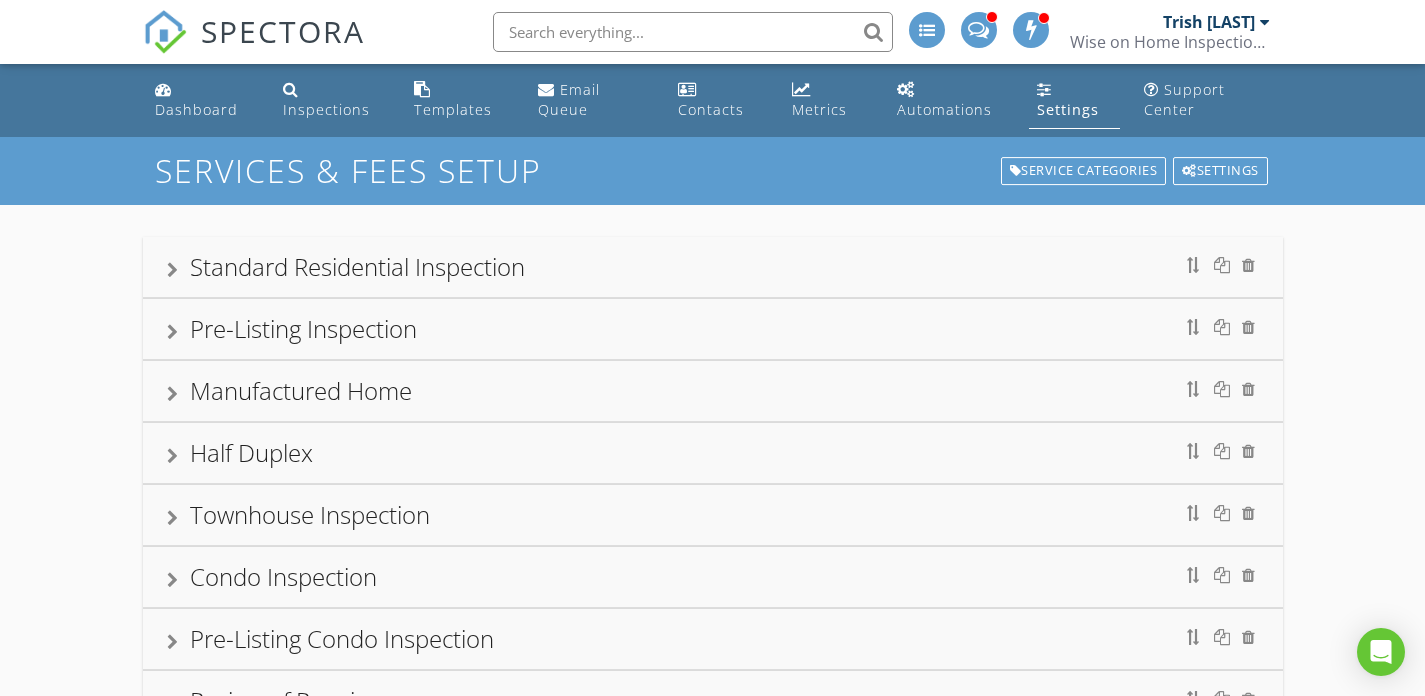 click on "Standard Residential Inspection" at bounding box center (357, 266) 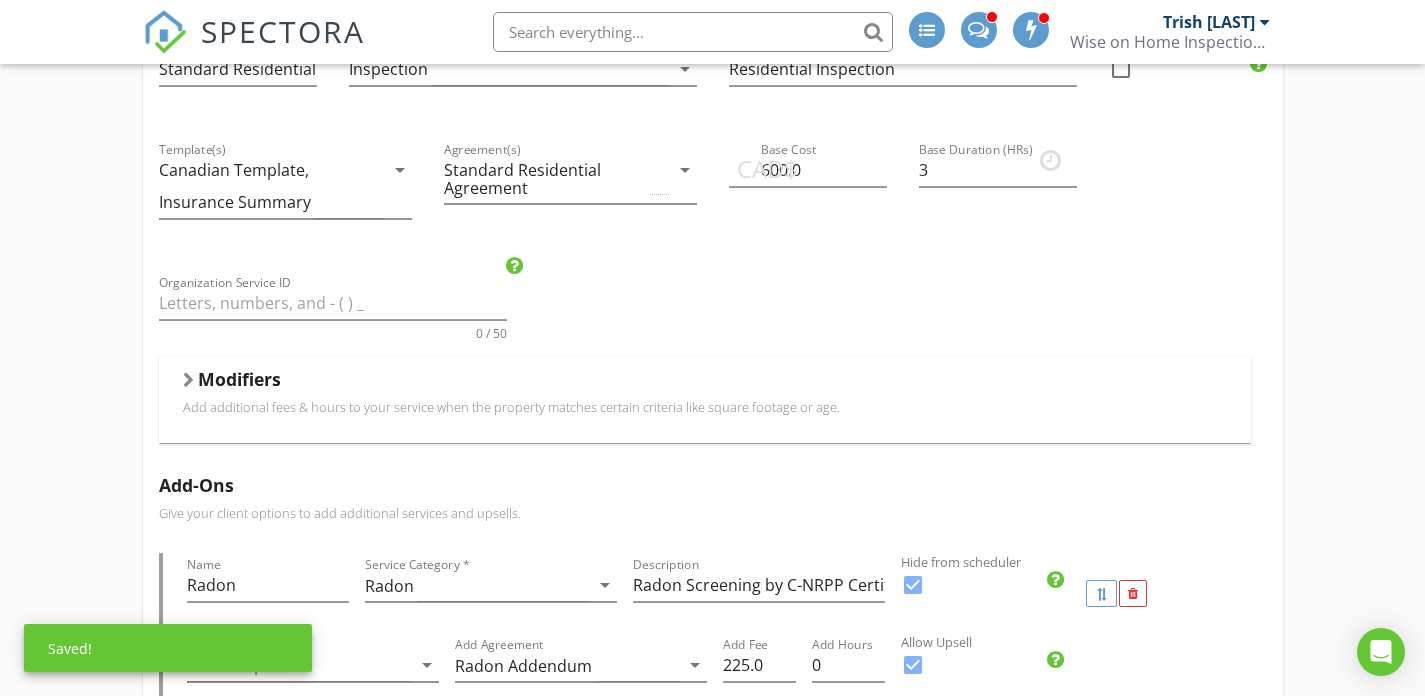 scroll, scrollTop: 310, scrollLeft: 0, axis: vertical 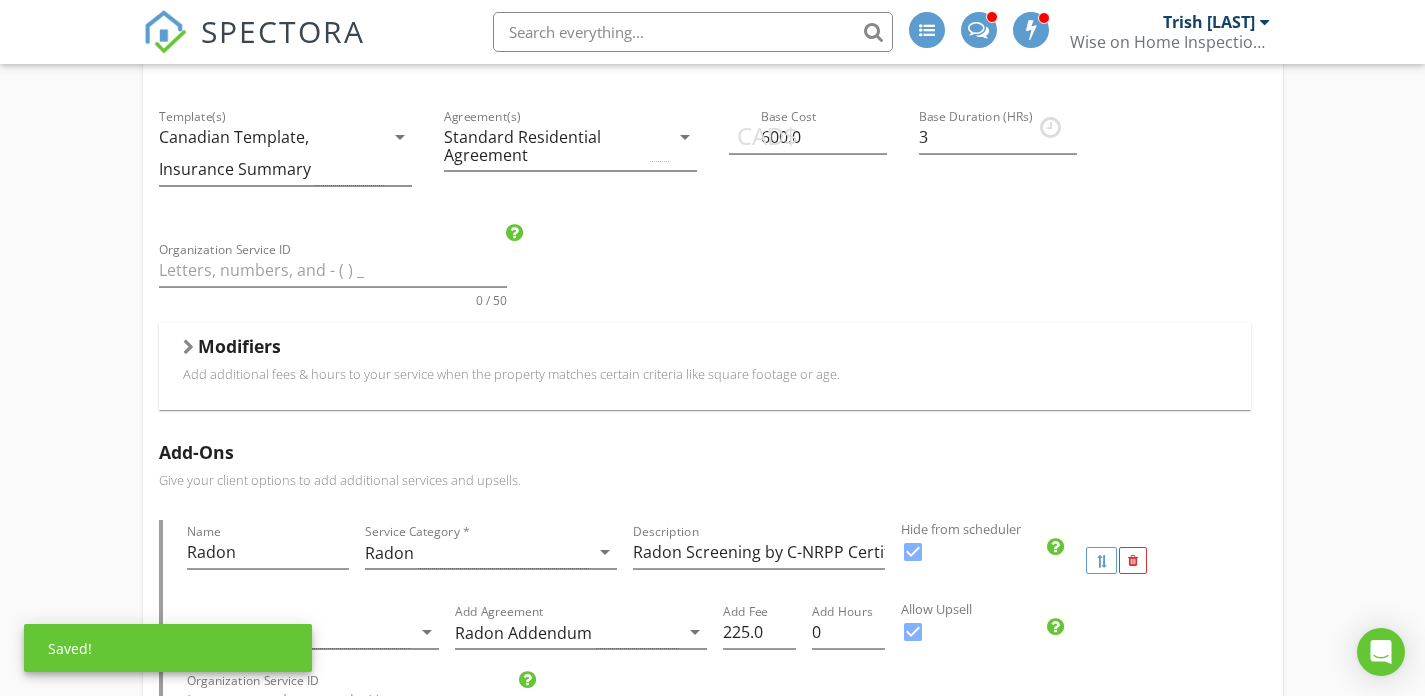 click on "Modifiers" at bounding box center (705, 350) 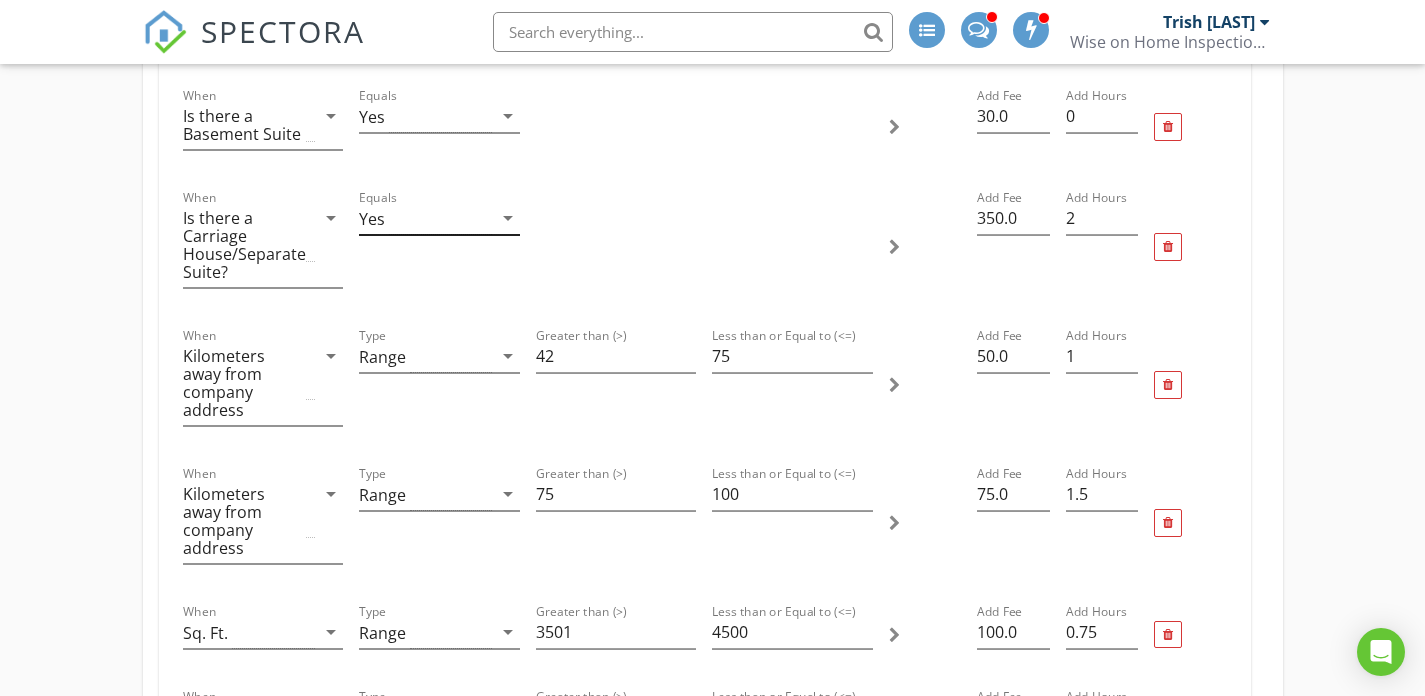 scroll, scrollTop: 662, scrollLeft: 0, axis: vertical 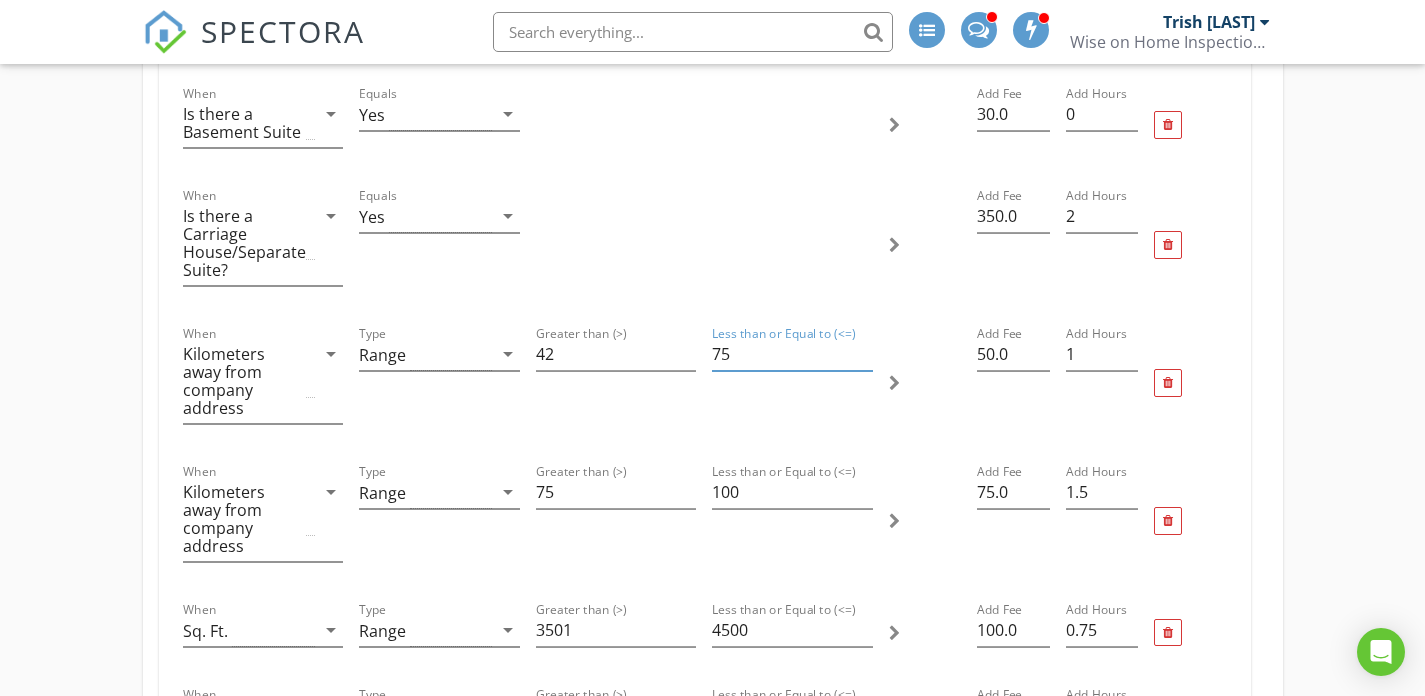 click on "75" at bounding box center (792, 354) 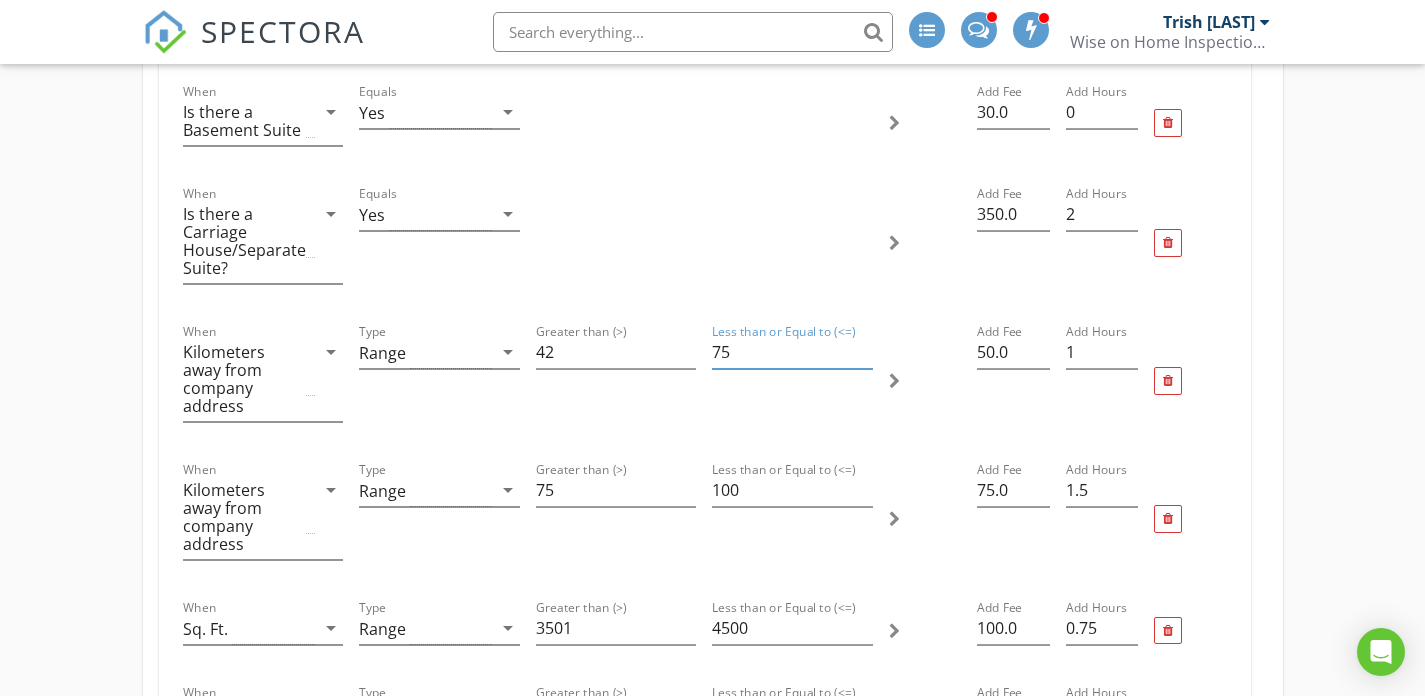 scroll, scrollTop: 669, scrollLeft: 0, axis: vertical 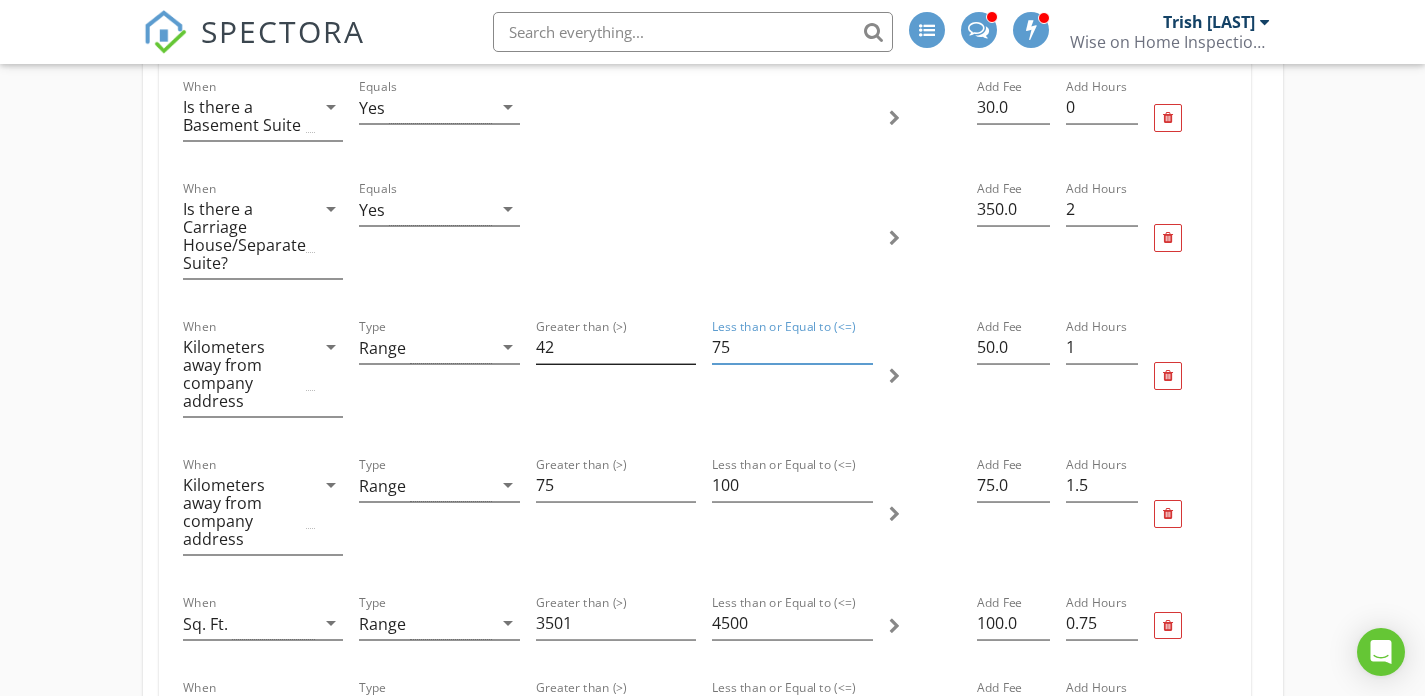 drag, startPoint x: 775, startPoint y: 349, endPoint x: 649, endPoint y: 337, distance: 126.57014 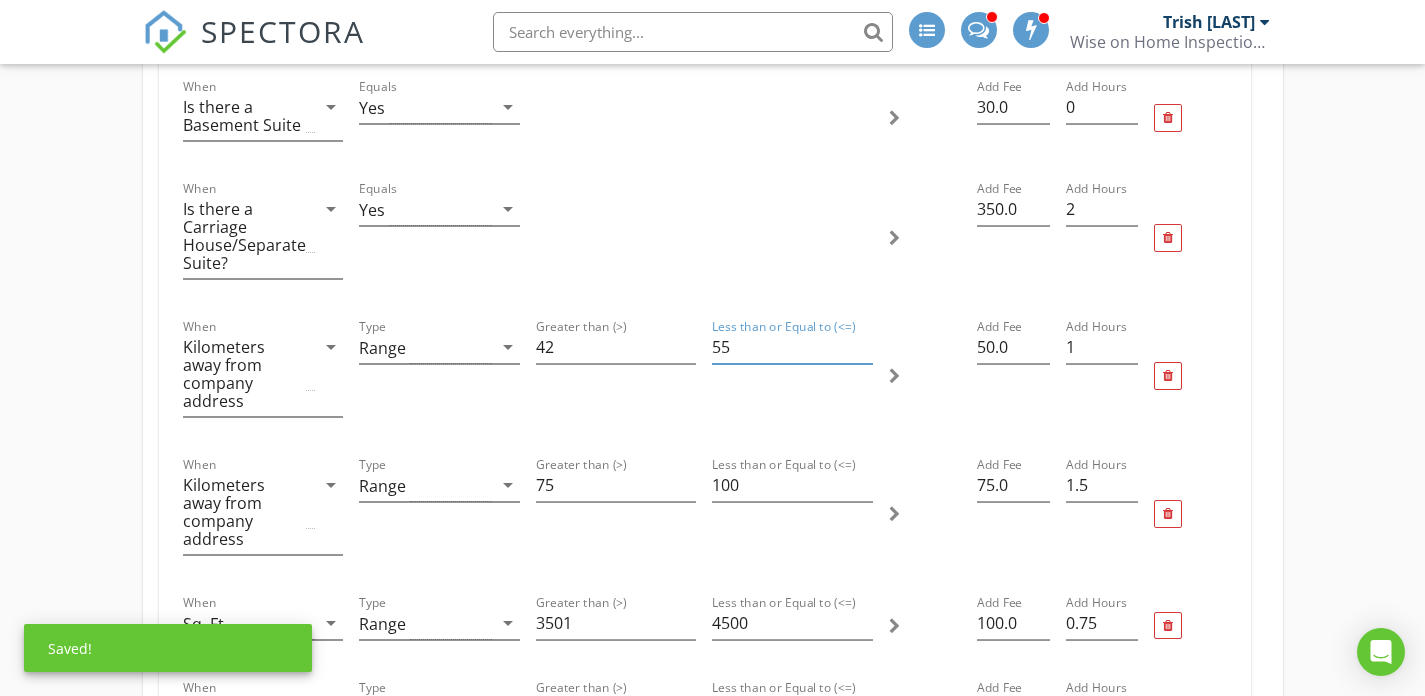 scroll, scrollTop: 670, scrollLeft: 0, axis: vertical 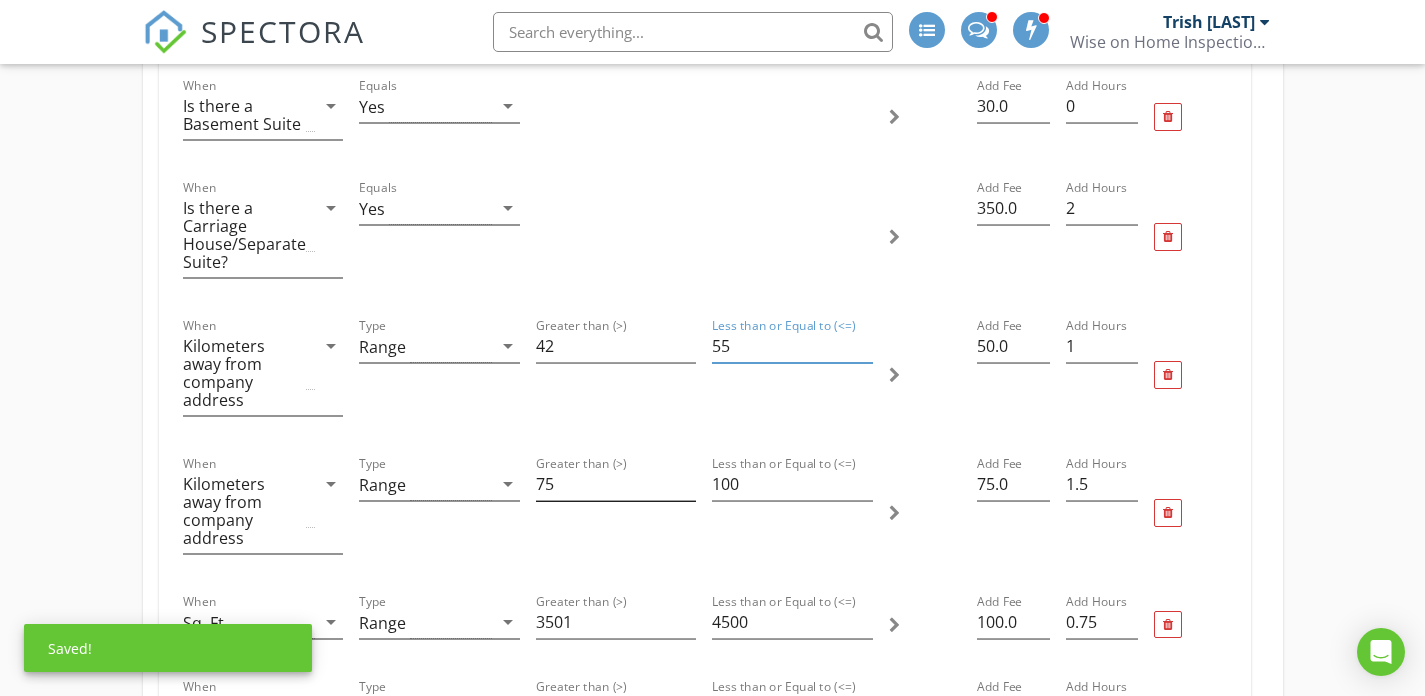 type on "55" 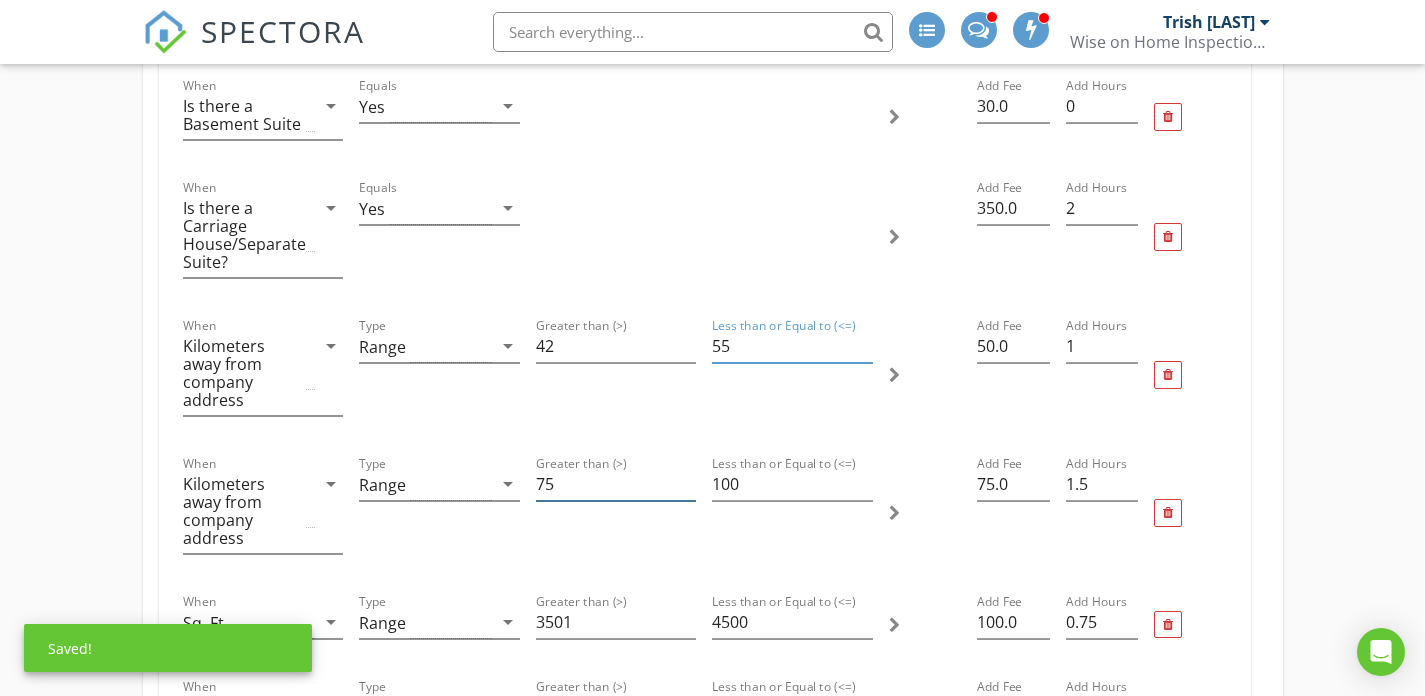 click on "75" at bounding box center (616, 484) 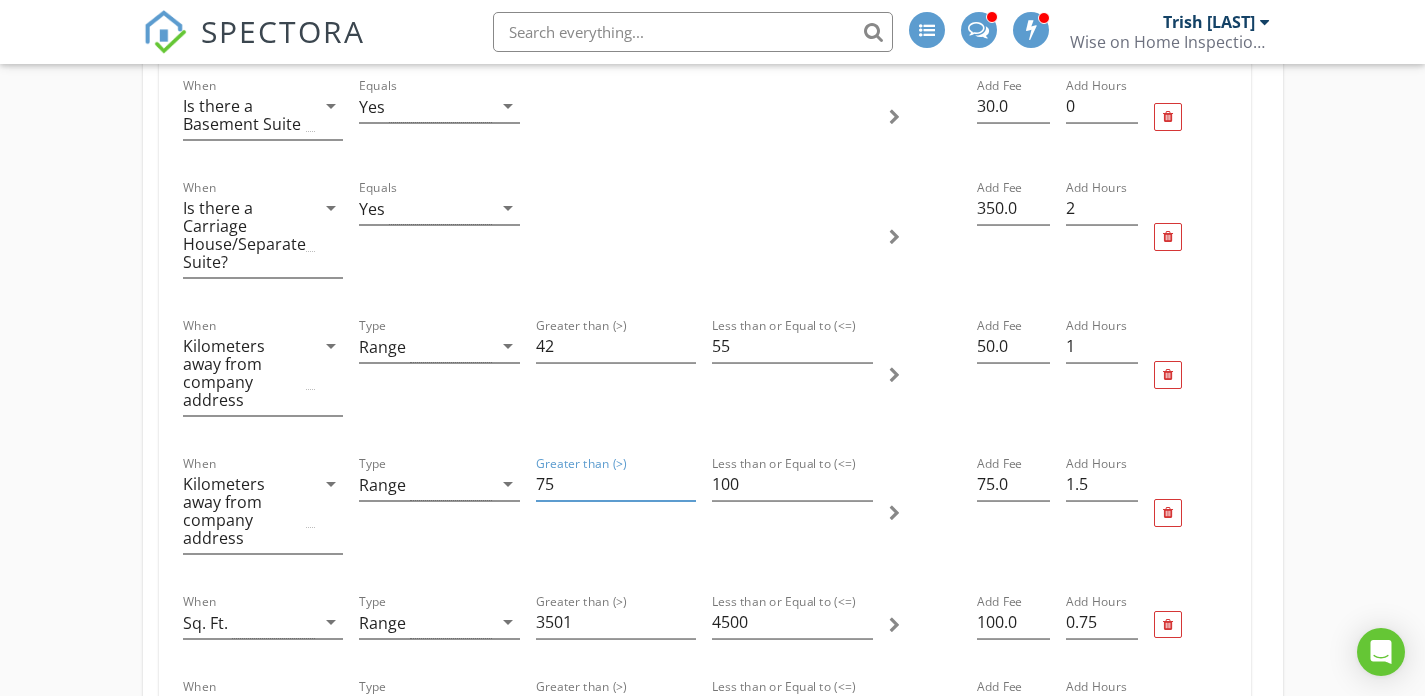 type on "7" 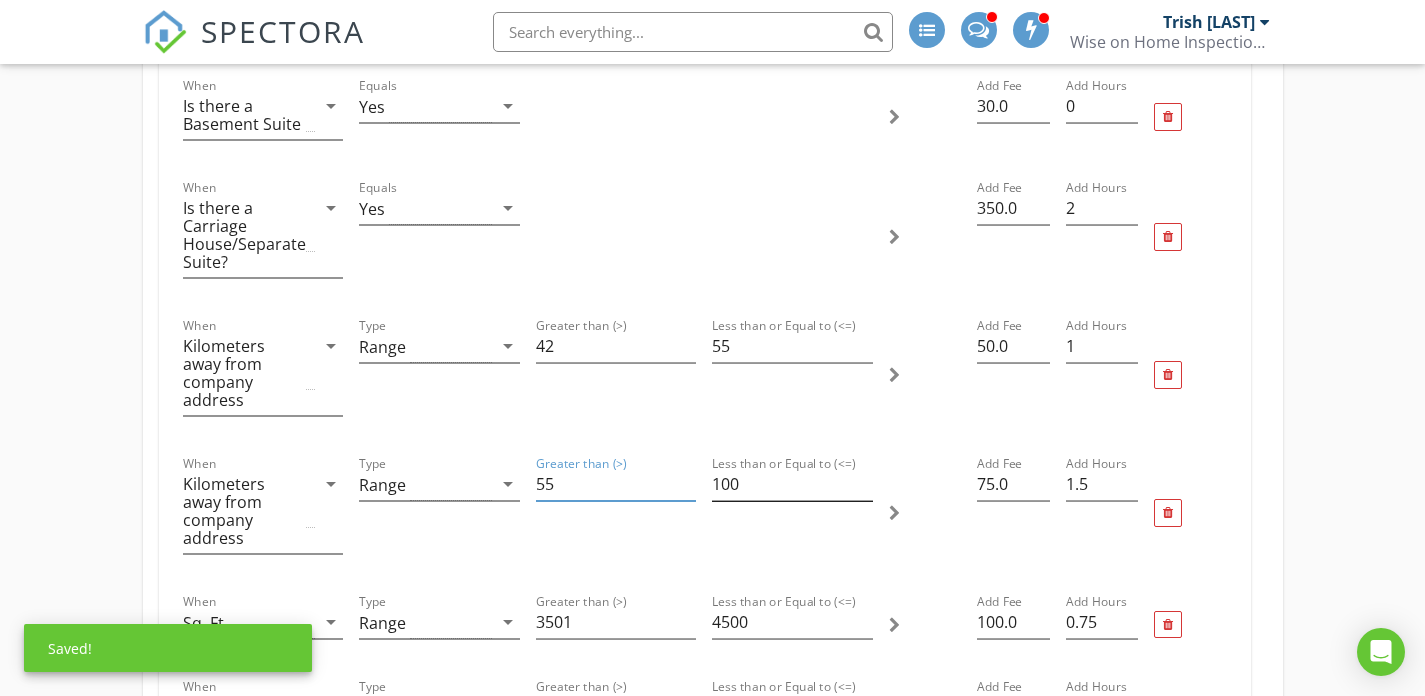type on "55" 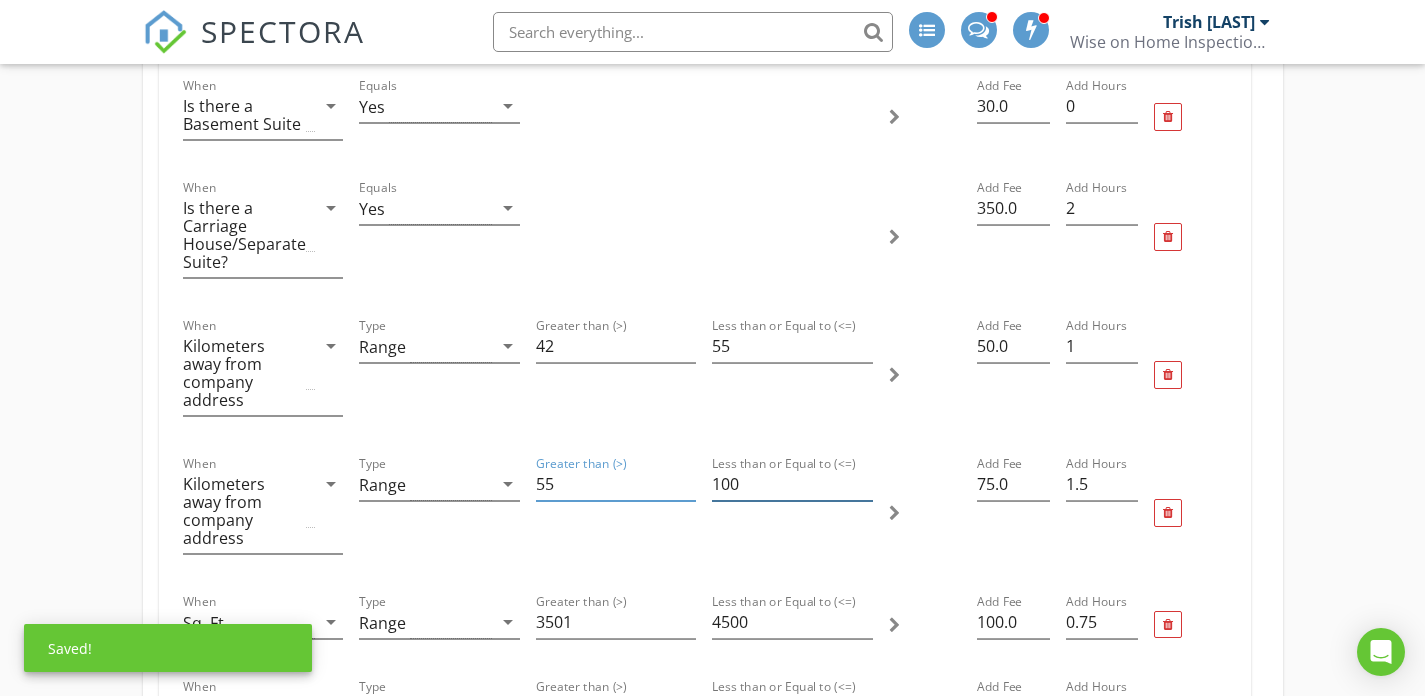 click on "100" at bounding box center (792, 484) 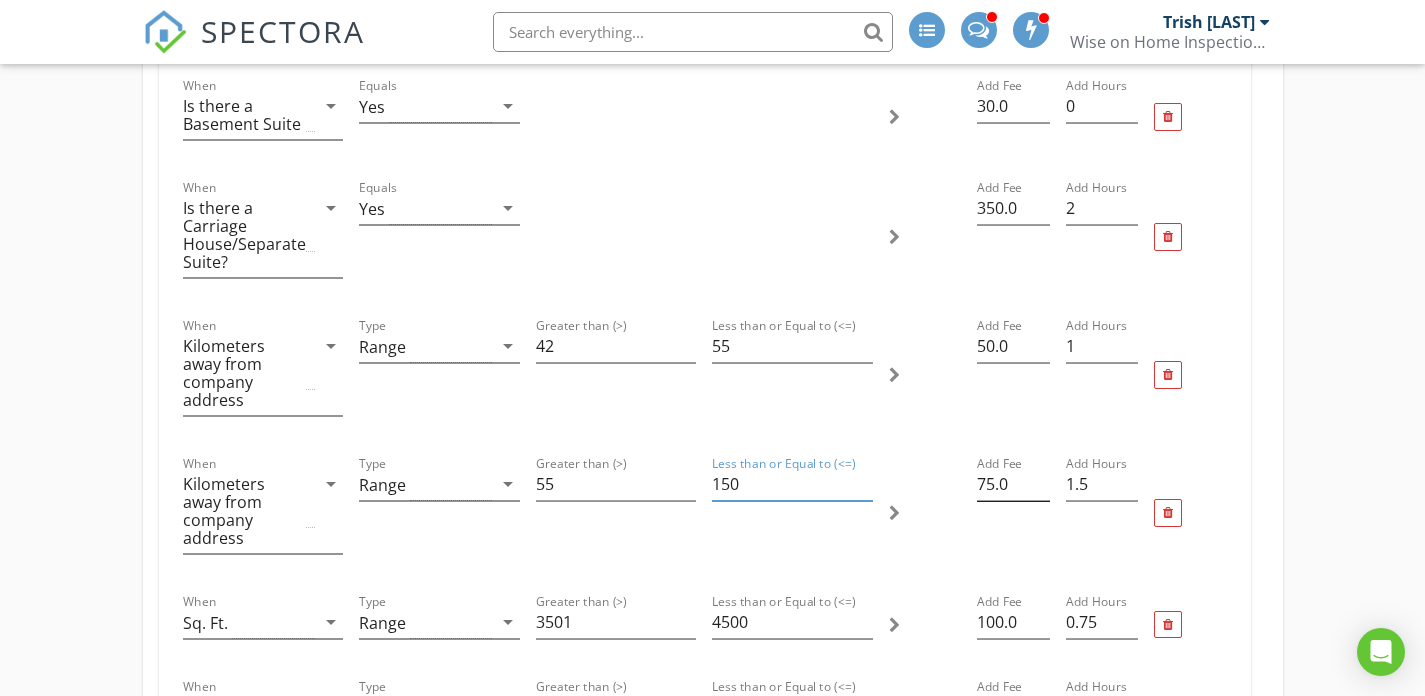 type on "150" 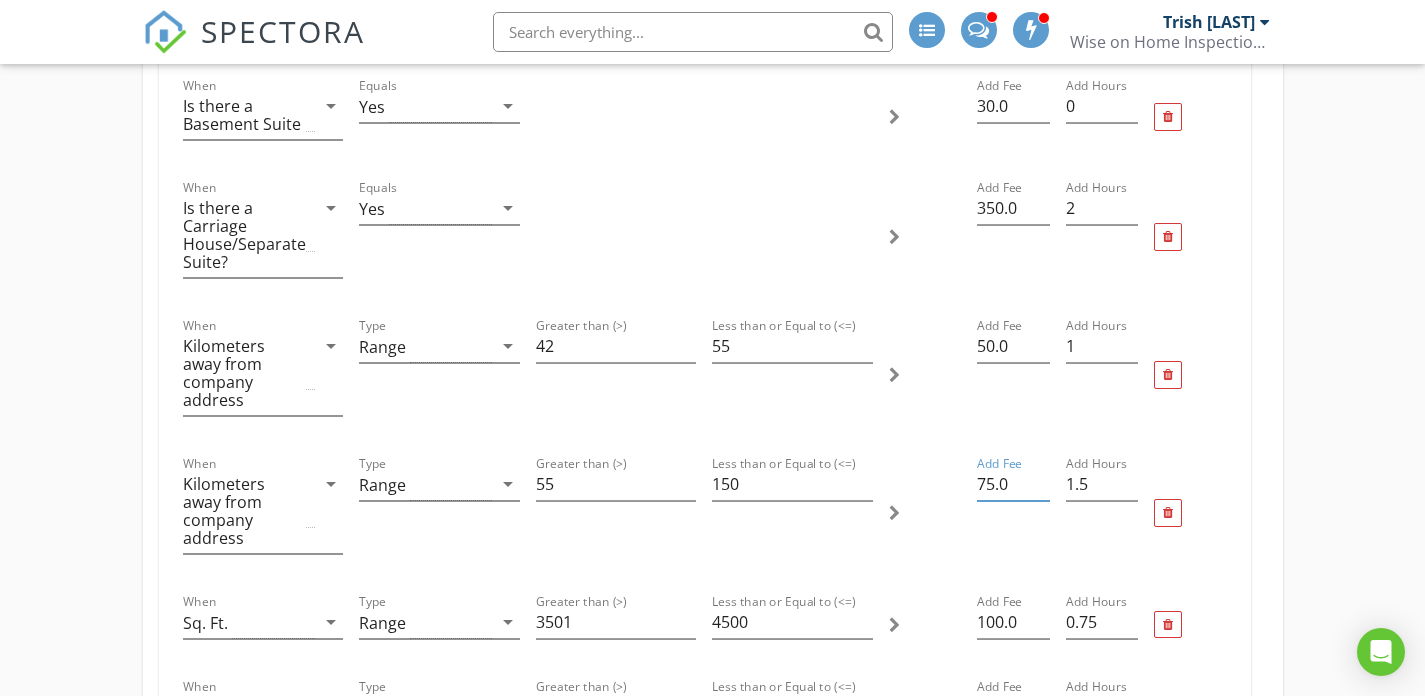 drag, startPoint x: 1013, startPoint y: 489, endPoint x: 943, endPoint y: 485, distance: 70.11419 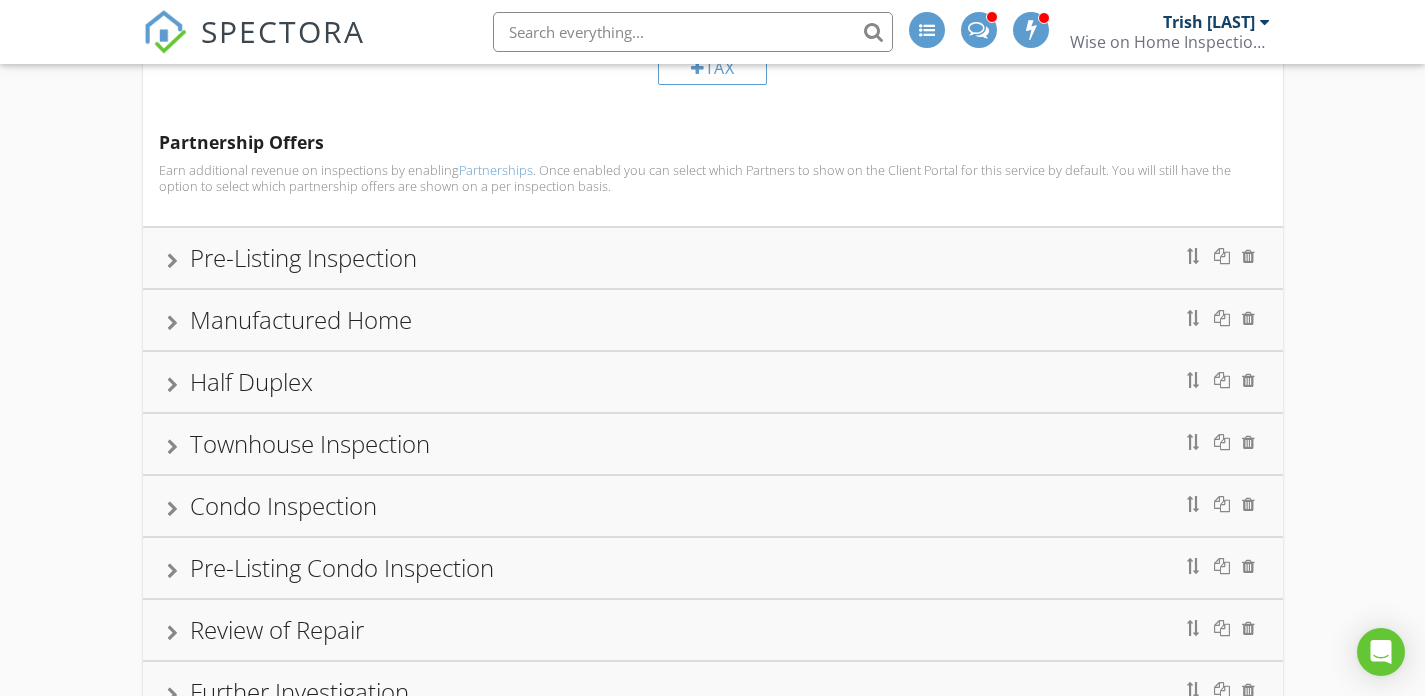 type on "100" 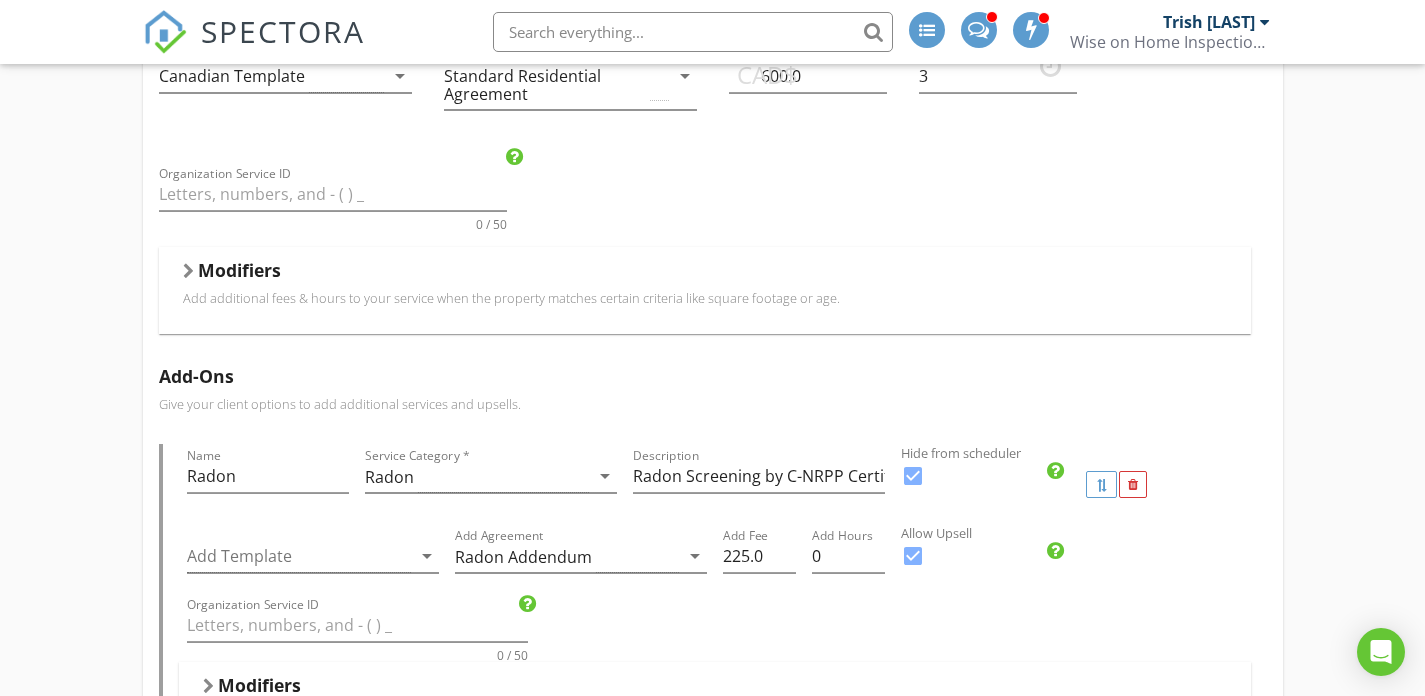 scroll, scrollTop: 443, scrollLeft: 0, axis: vertical 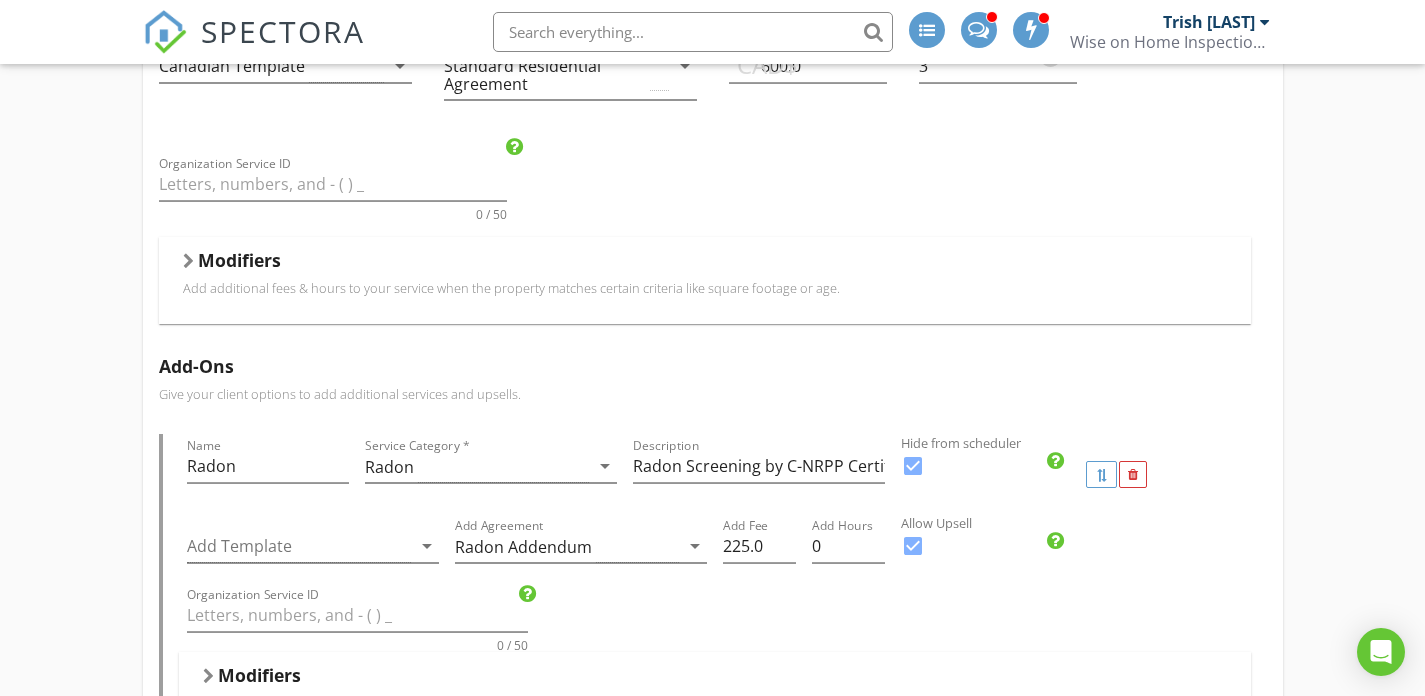 click on "Modifiers" at bounding box center (705, 264) 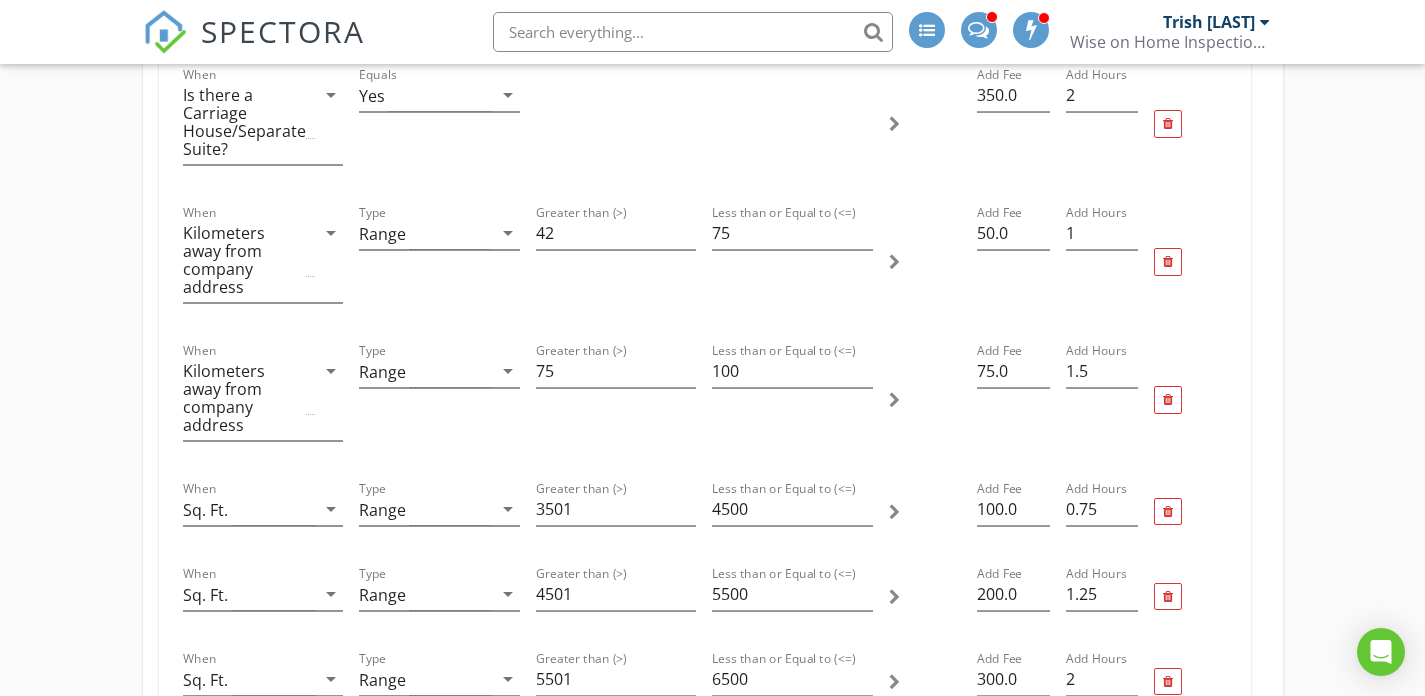 scroll, scrollTop: 854, scrollLeft: 0, axis: vertical 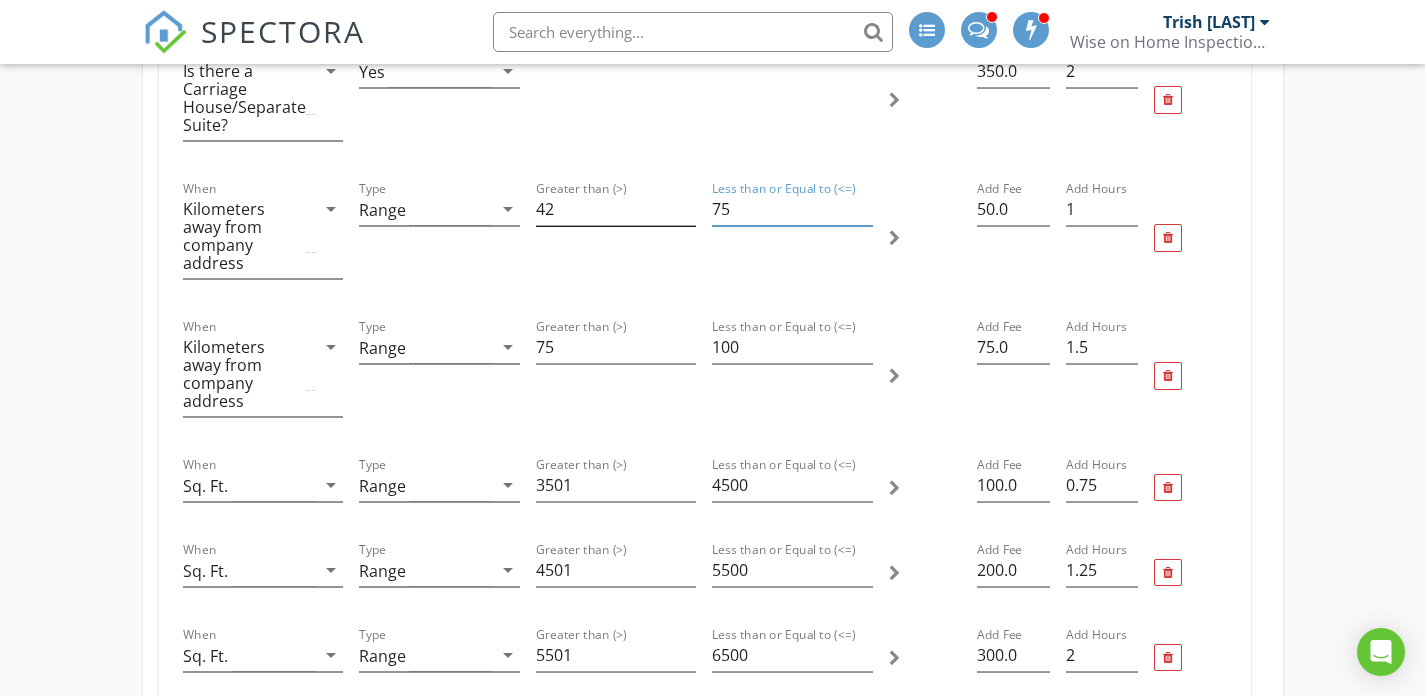 drag, startPoint x: 773, startPoint y: 211, endPoint x: 650, endPoint y: 203, distance: 123.25989 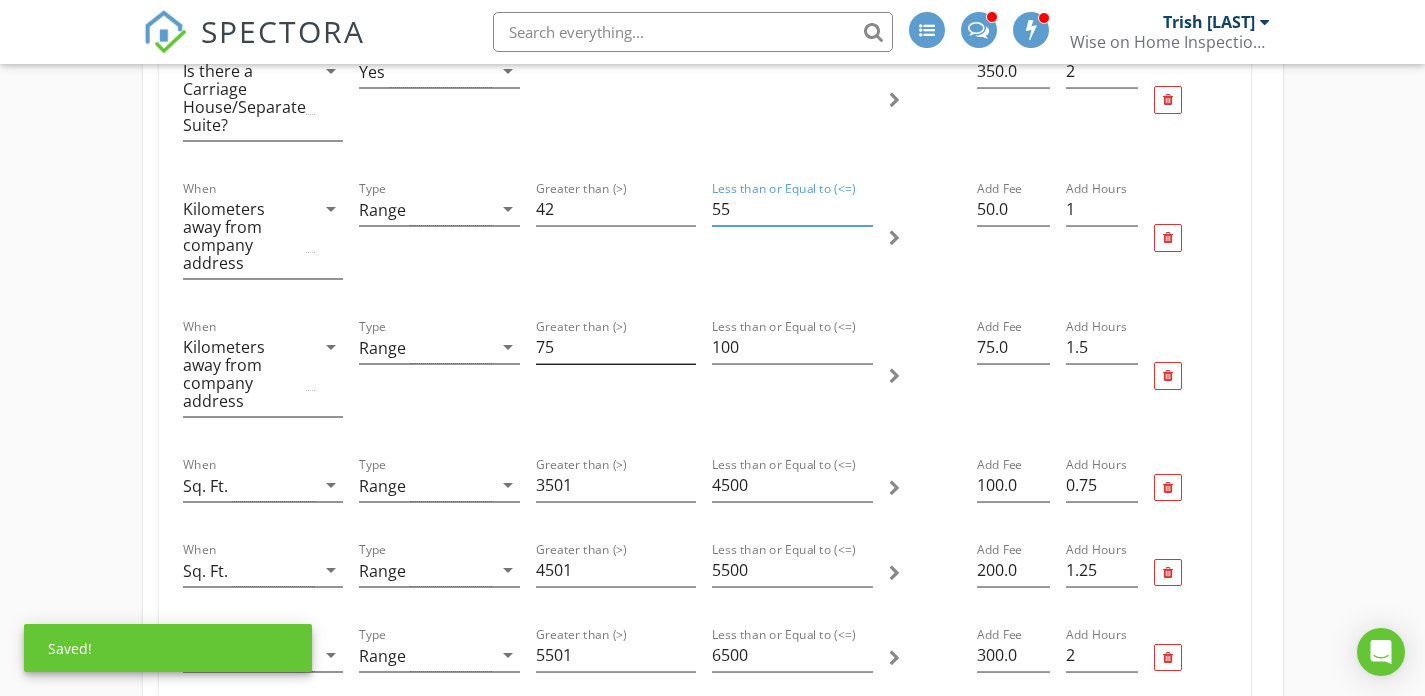 type on "55" 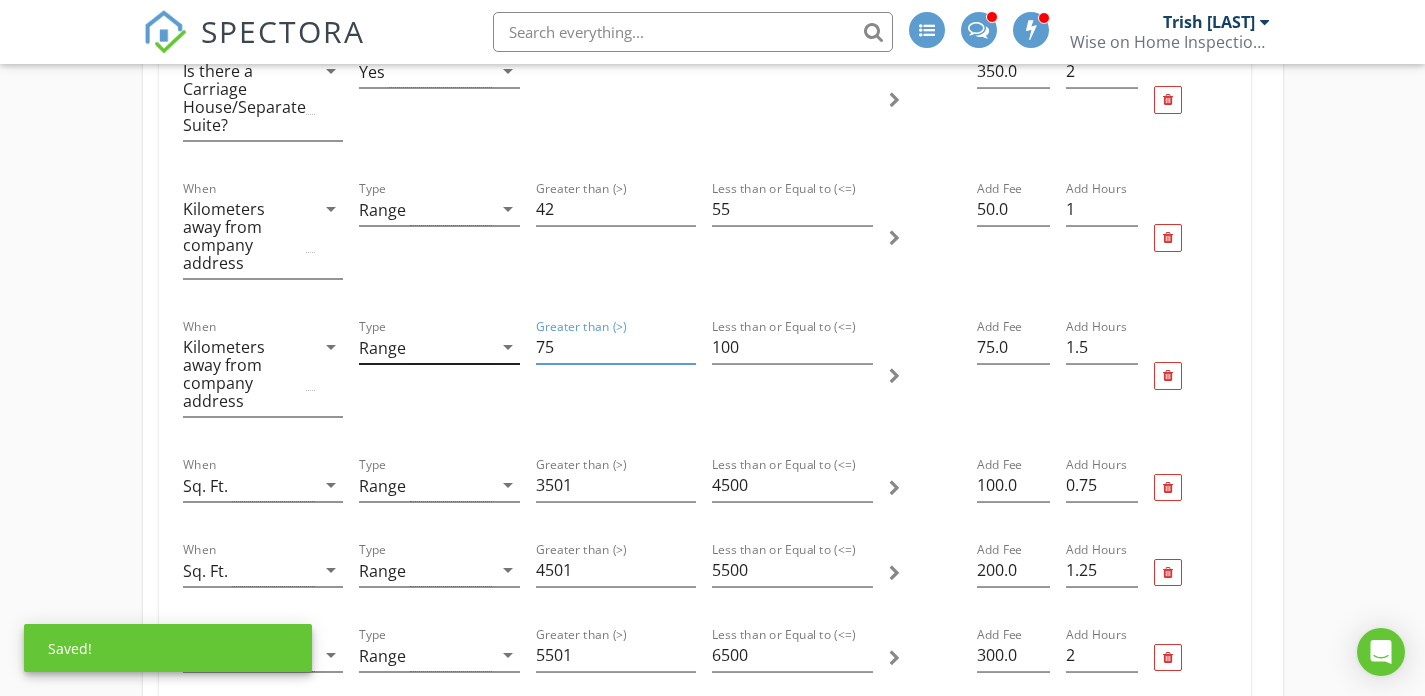 drag, startPoint x: 554, startPoint y: 344, endPoint x: 504, endPoint y: 339, distance: 50.24938 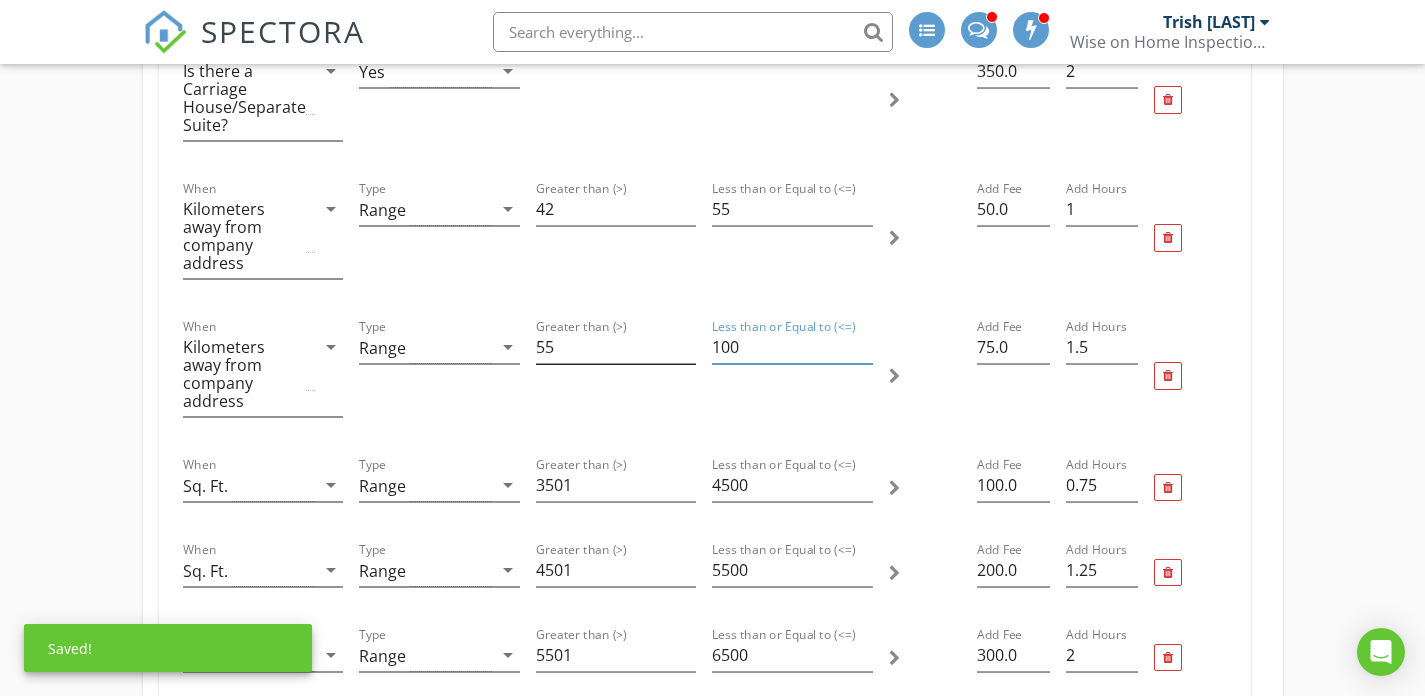 drag, startPoint x: 773, startPoint y: 352, endPoint x: 624, endPoint y: 336, distance: 149.8566 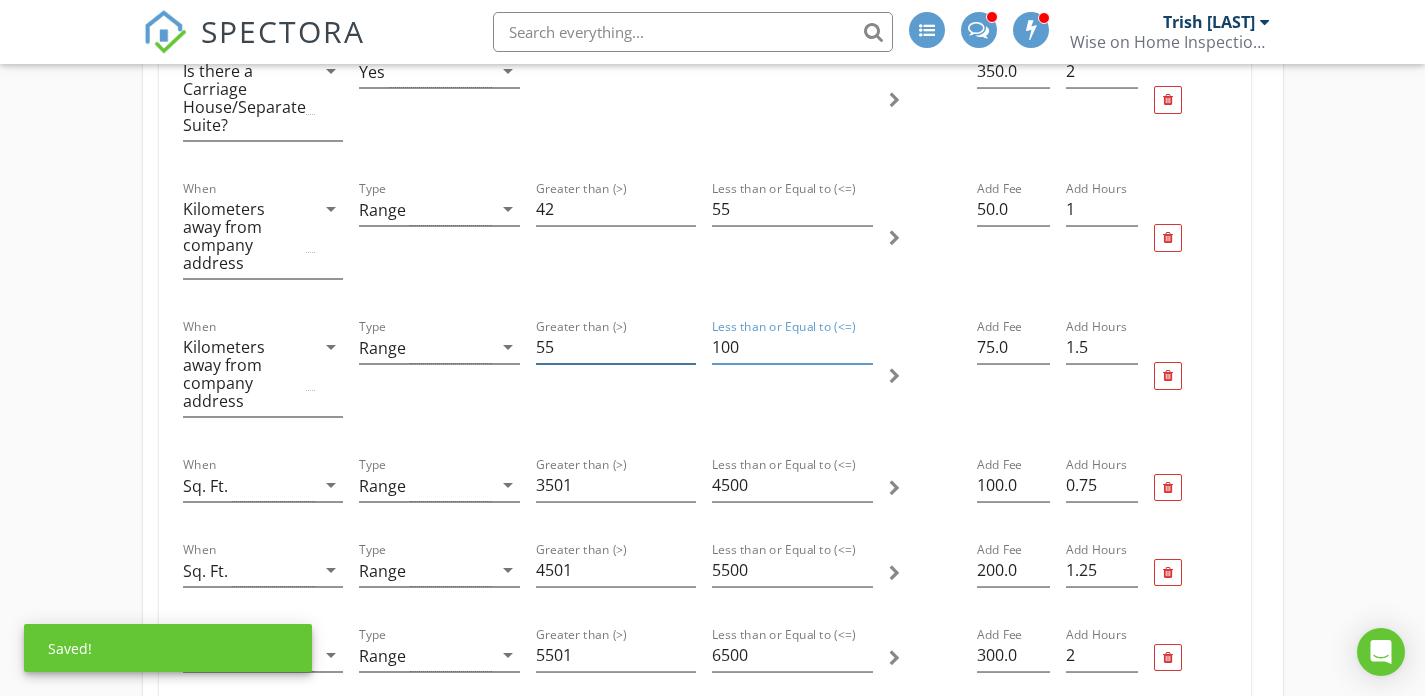 click on "When Kilometers away from company address arrow_drop_down   Type Range arrow_drop_down   Greater than (>) 55   Less than or Equal to (<=) 100       Add Fee 75.0   Add Hours 1.5" at bounding box center (705, 376) 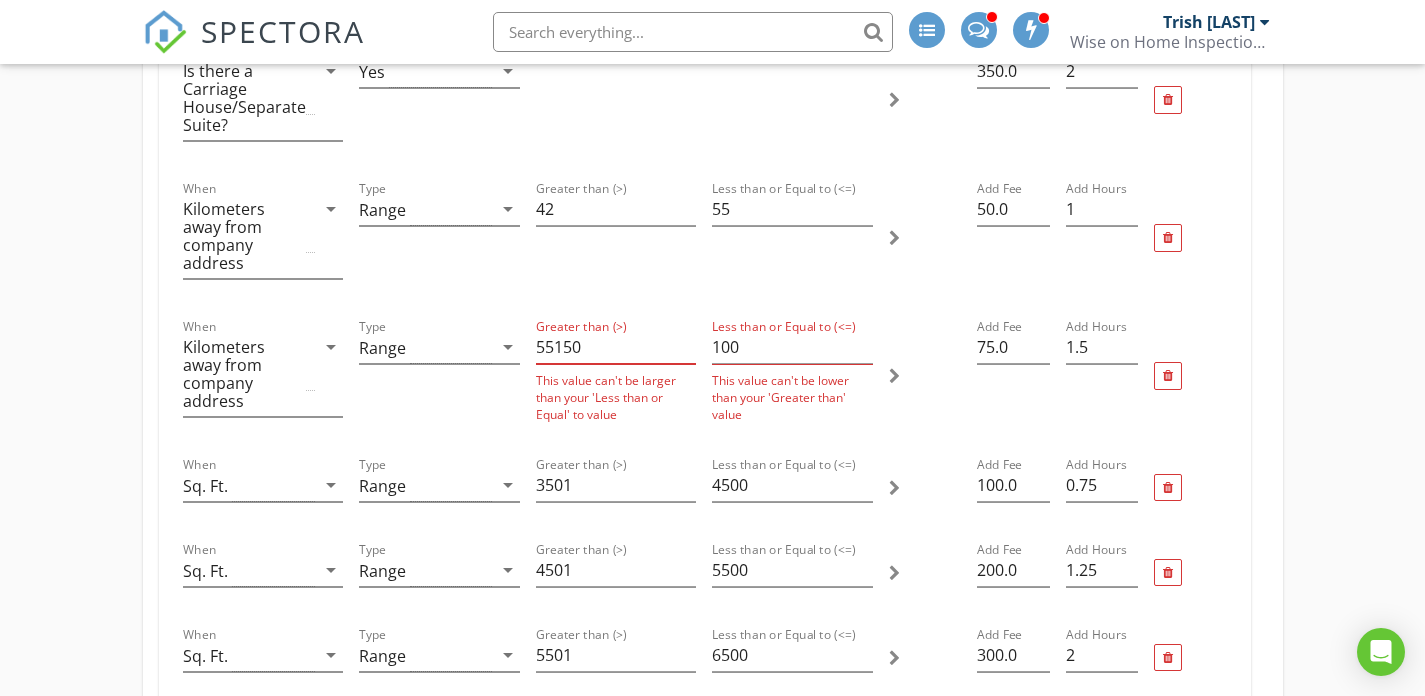 scroll, scrollTop: 849, scrollLeft: 0, axis: vertical 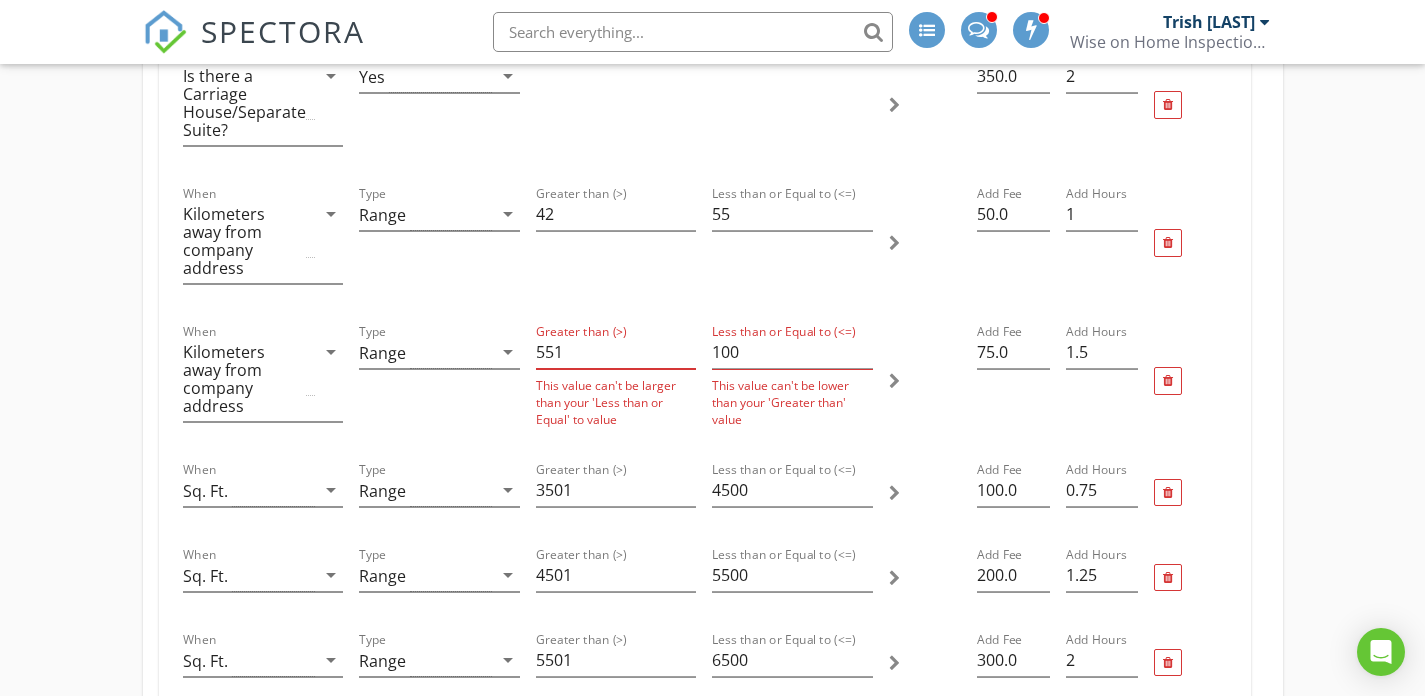type on "55" 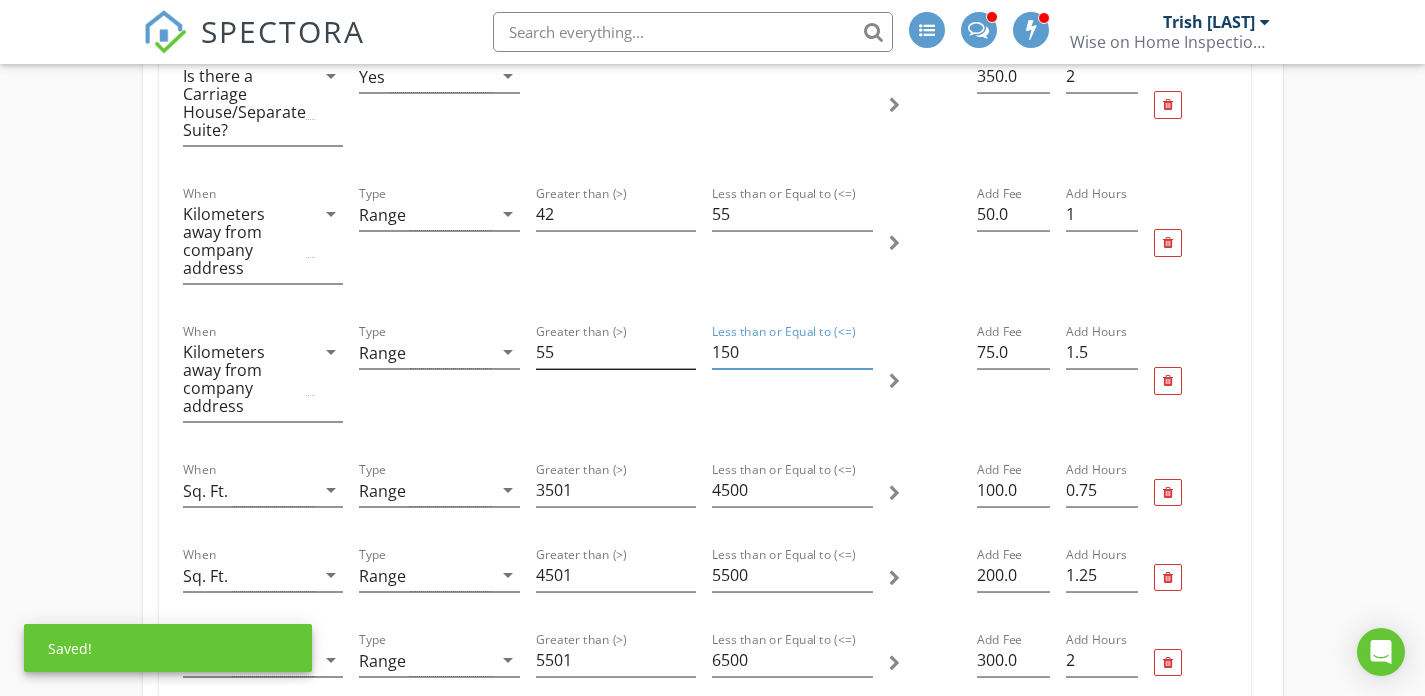 type on "150" 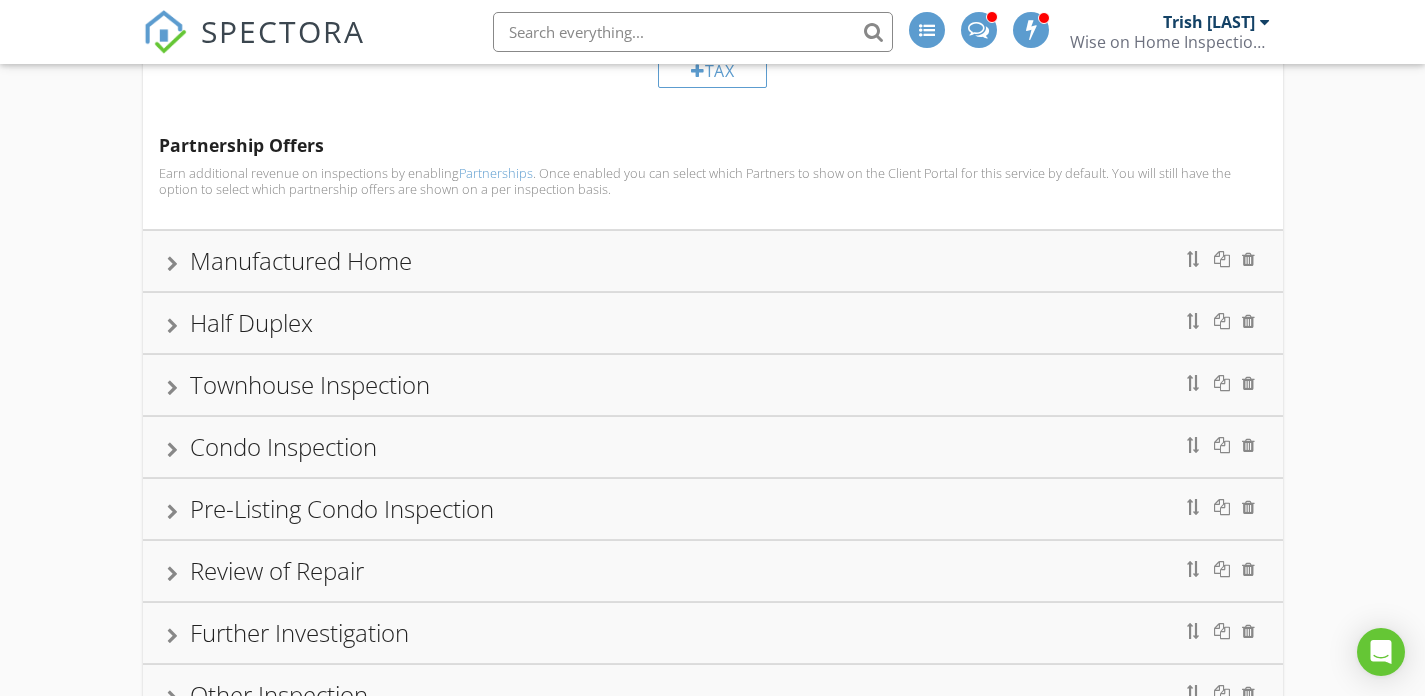 scroll, scrollTop: 4154, scrollLeft: 0, axis: vertical 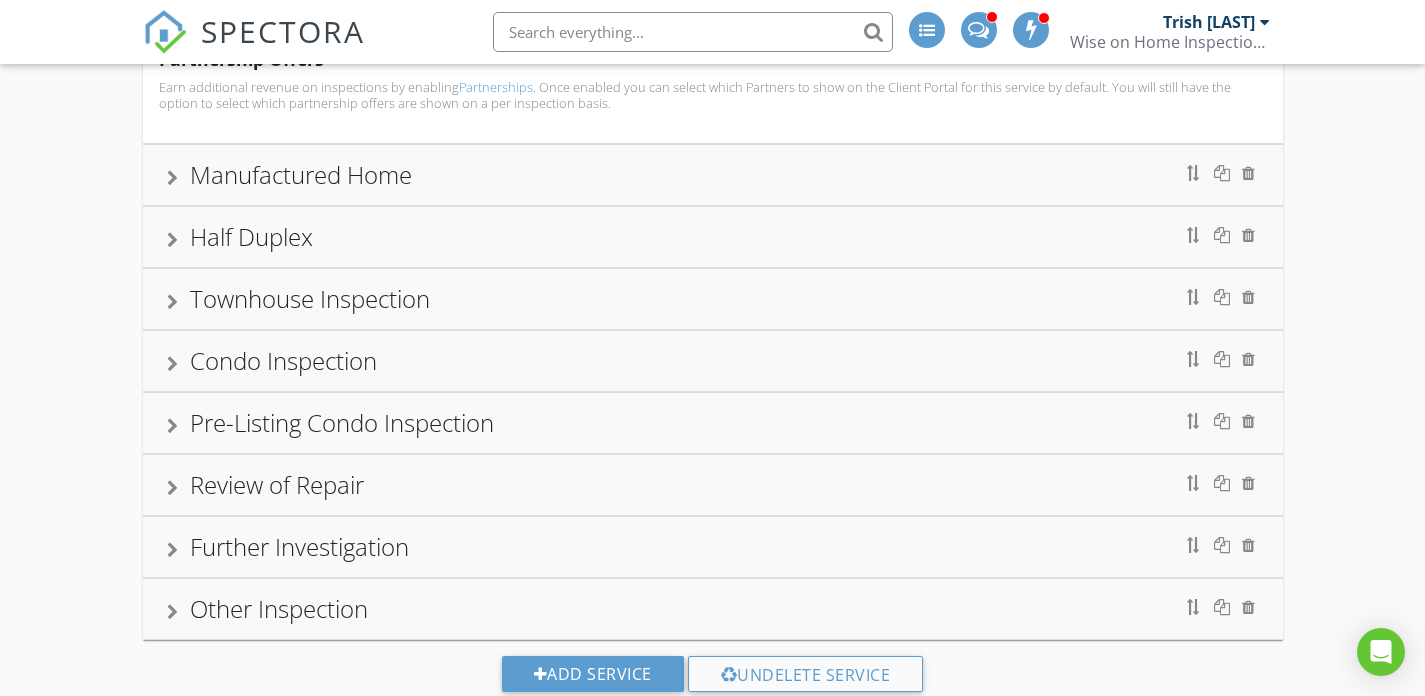 type on "100" 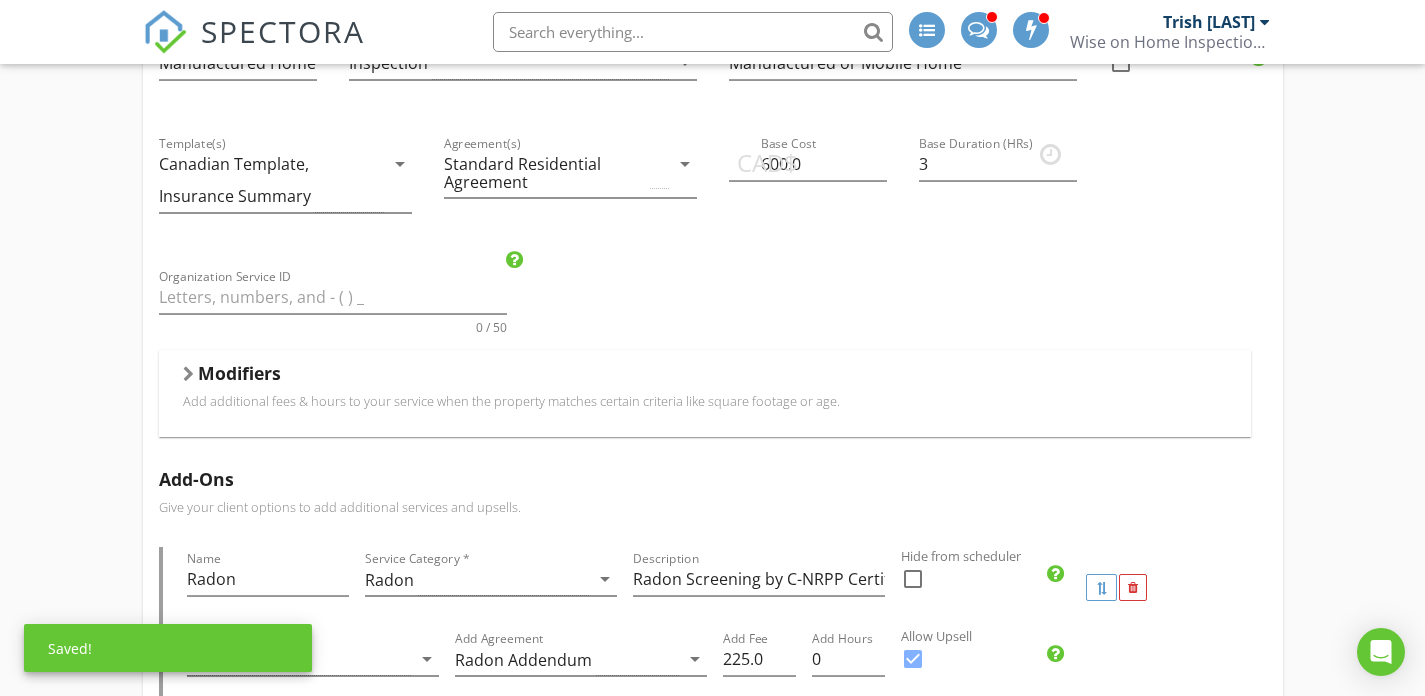 scroll, scrollTop: 425, scrollLeft: 0, axis: vertical 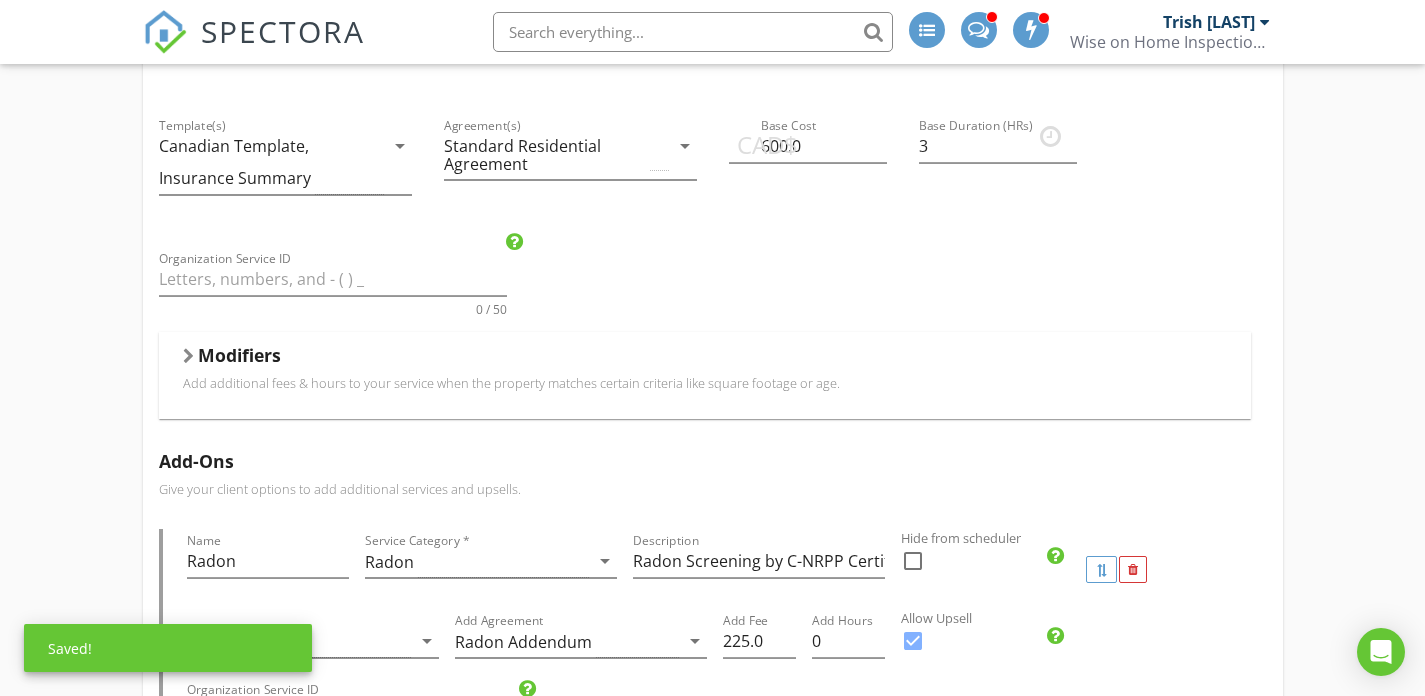 drag, startPoint x: 403, startPoint y: 351, endPoint x: 567, endPoint y: 360, distance: 164.24677 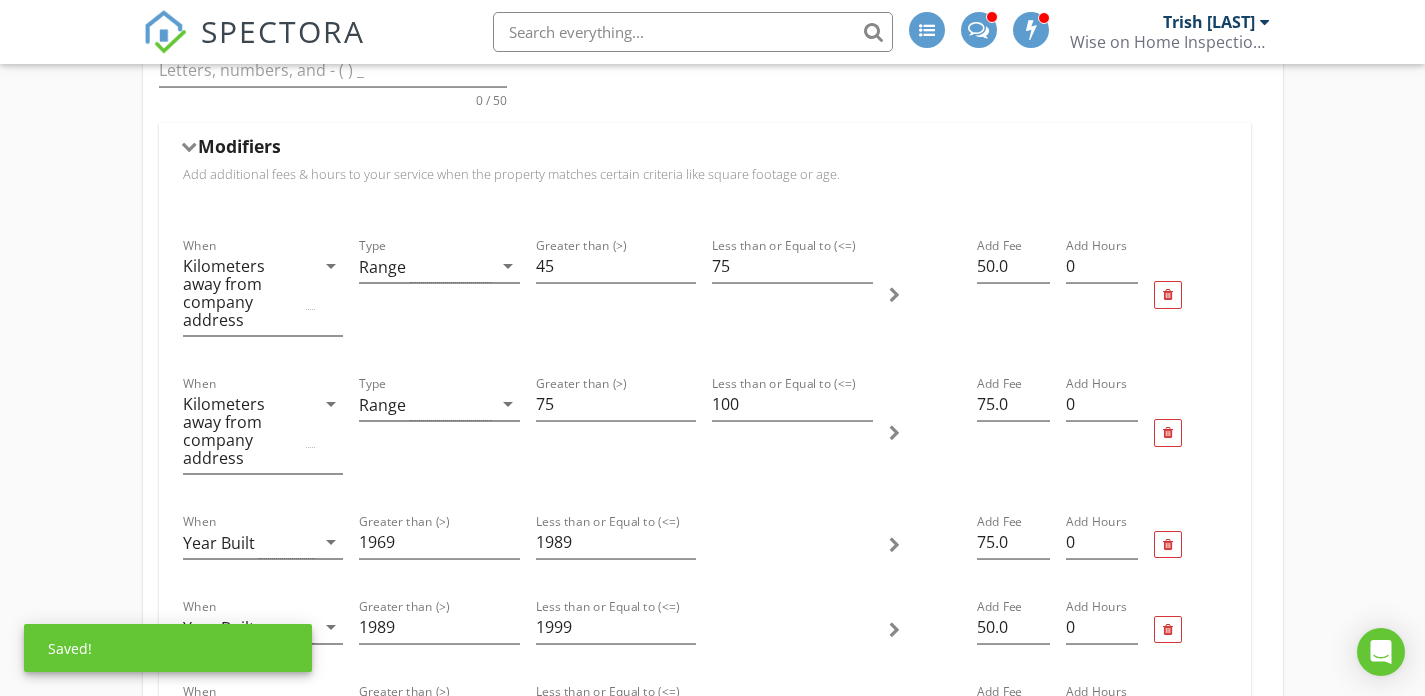 scroll, scrollTop: 723, scrollLeft: 0, axis: vertical 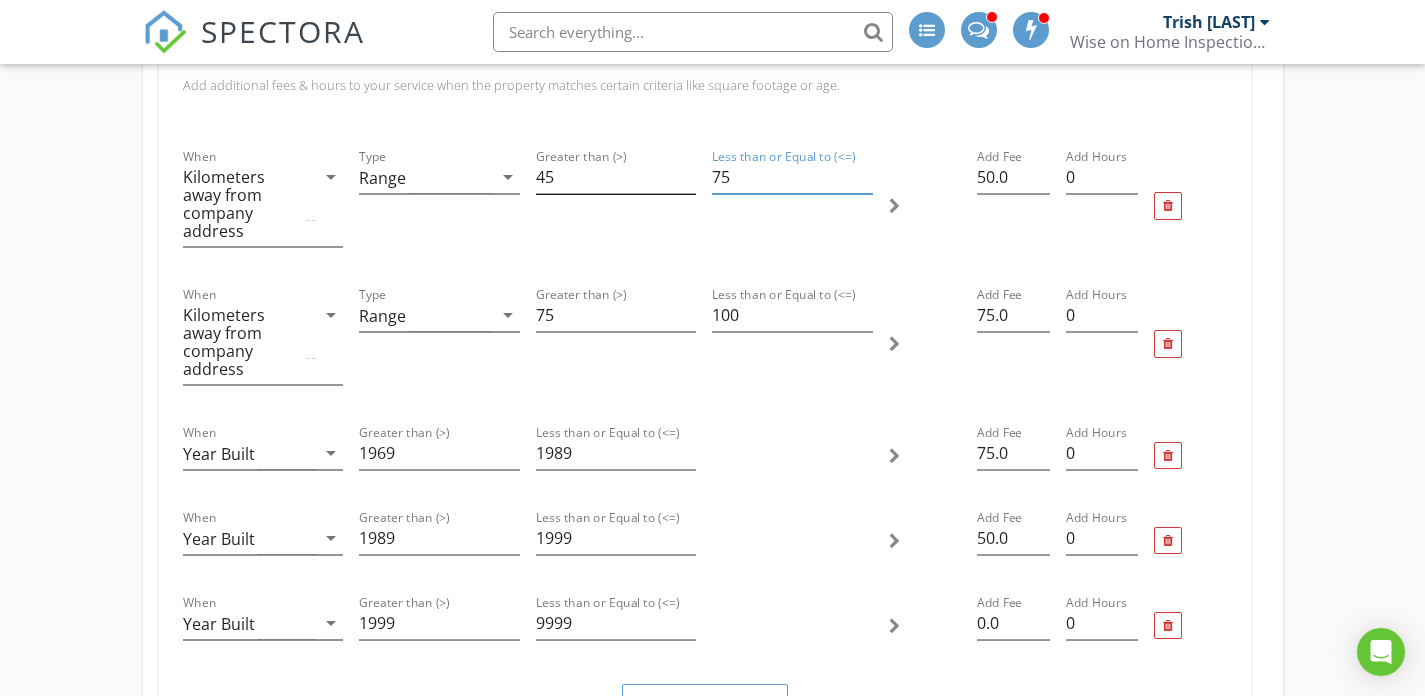 drag, startPoint x: 741, startPoint y: 183, endPoint x: 628, endPoint y: 185, distance: 113.0177 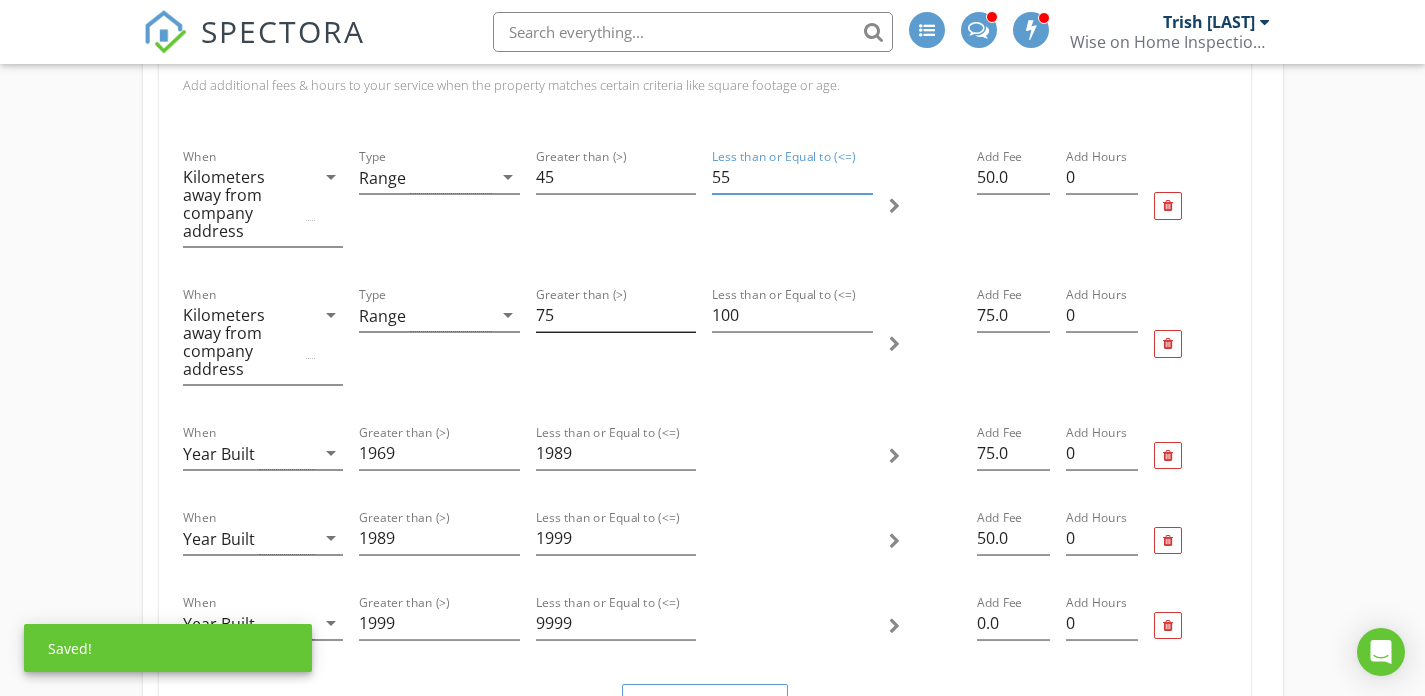 type on "55" 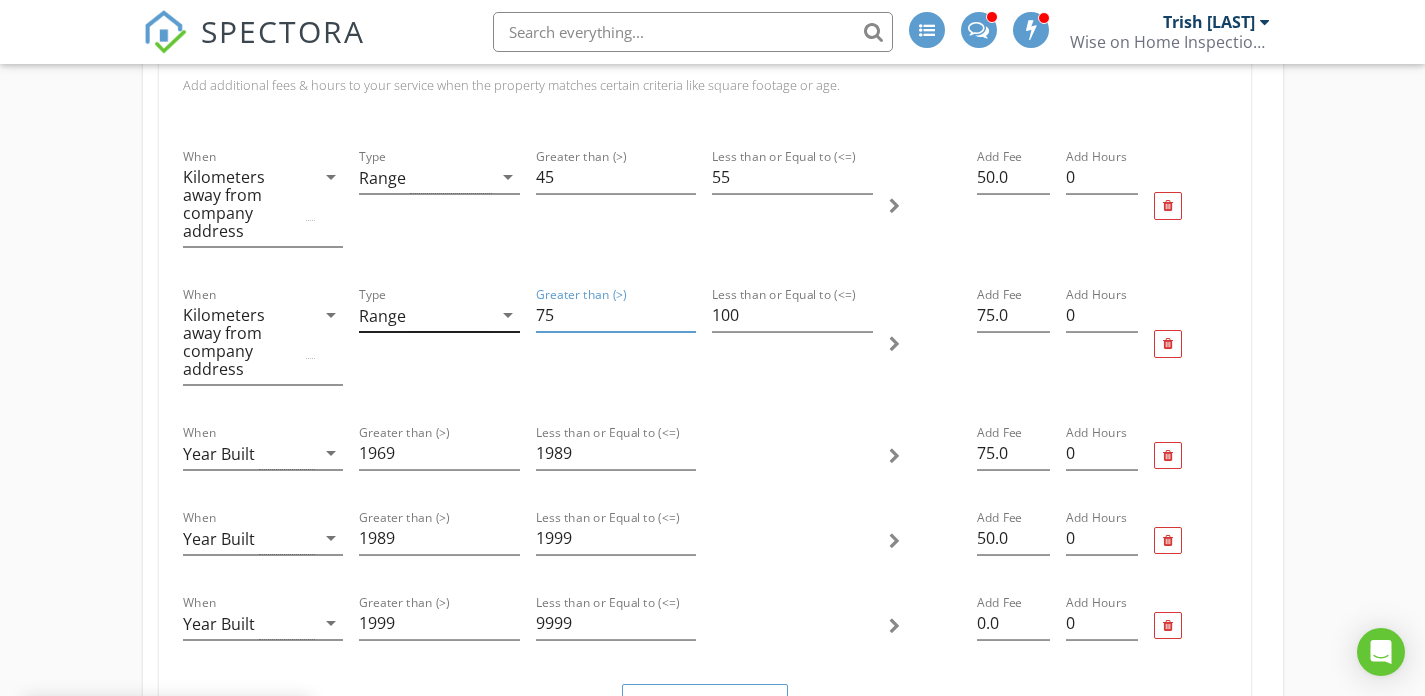 drag, startPoint x: 577, startPoint y: 320, endPoint x: 481, endPoint y: 307, distance: 96.87621 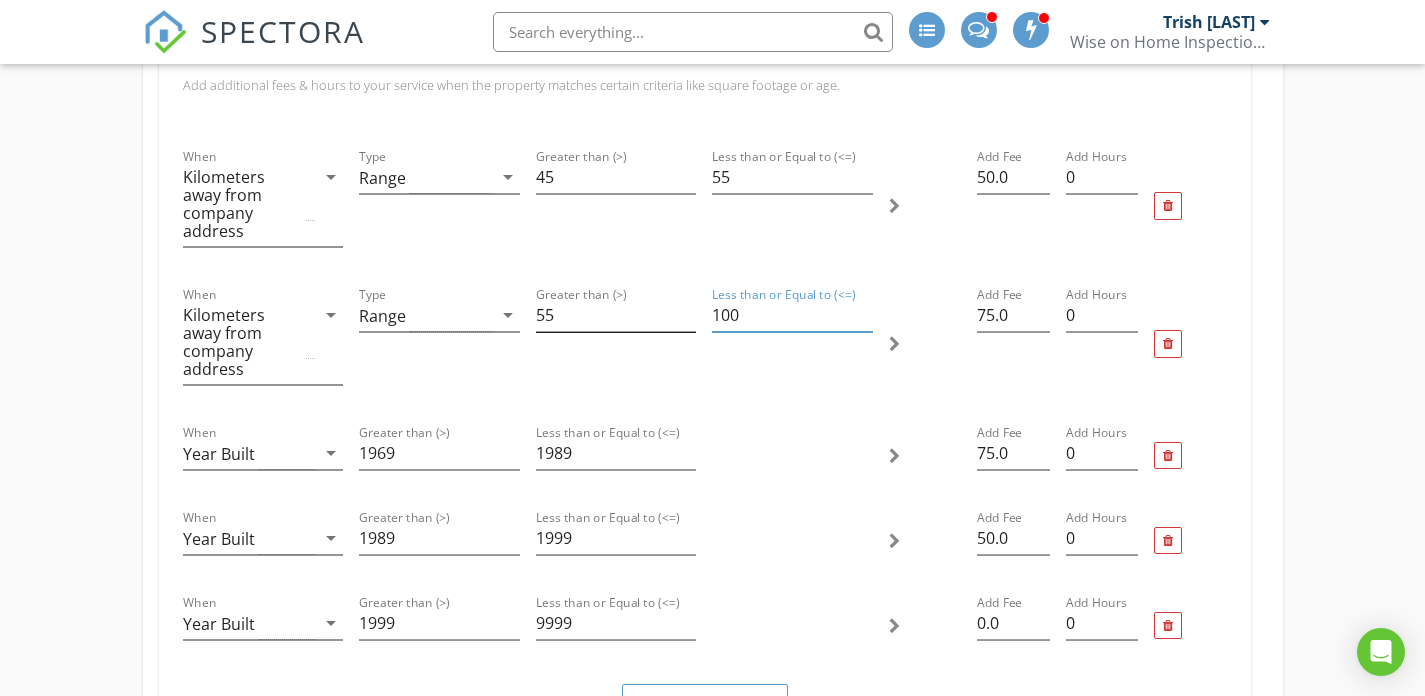 drag, startPoint x: 747, startPoint y: 313, endPoint x: 629, endPoint y: 311, distance: 118.016945 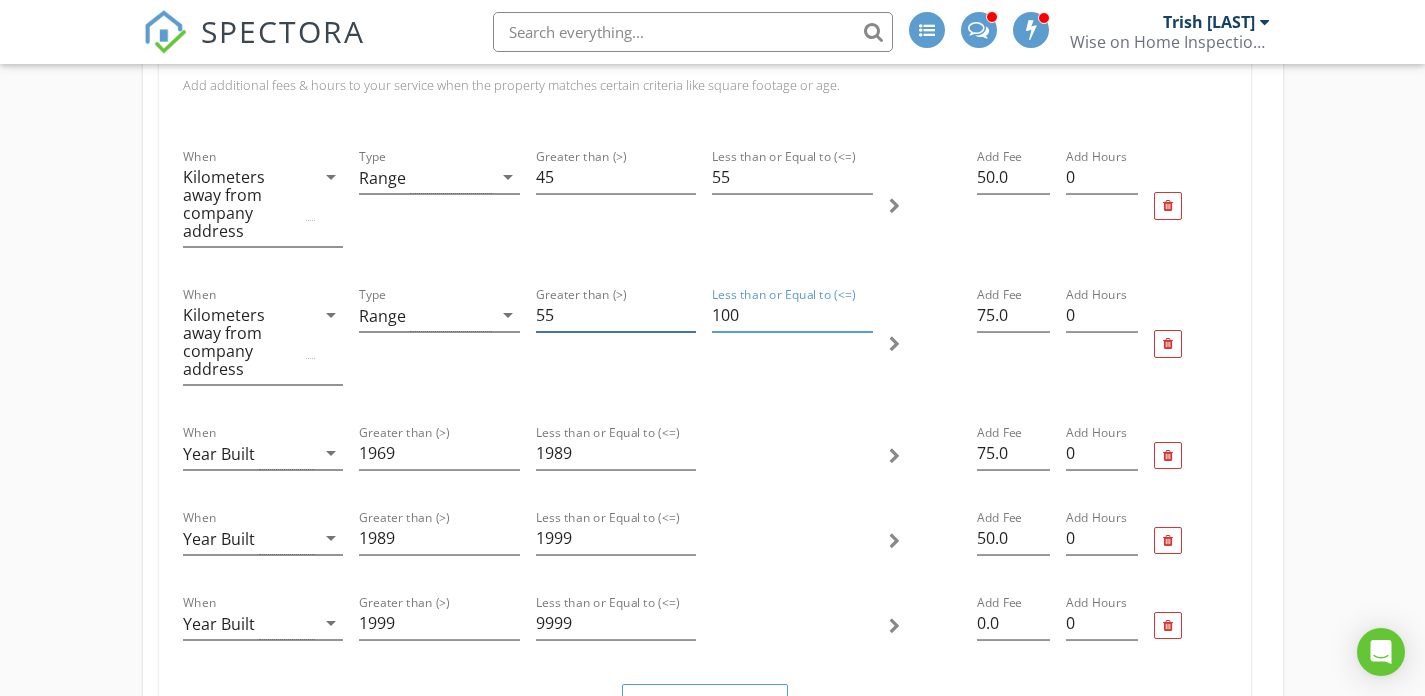 click on "When Kilometers away from company address arrow_drop_down   Type Range arrow_drop_down   Greater than (>) 55   Less than or Equal to (<=) 100       Add Fee 75.0   Add Hours 0" at bounding box center (705, 344) 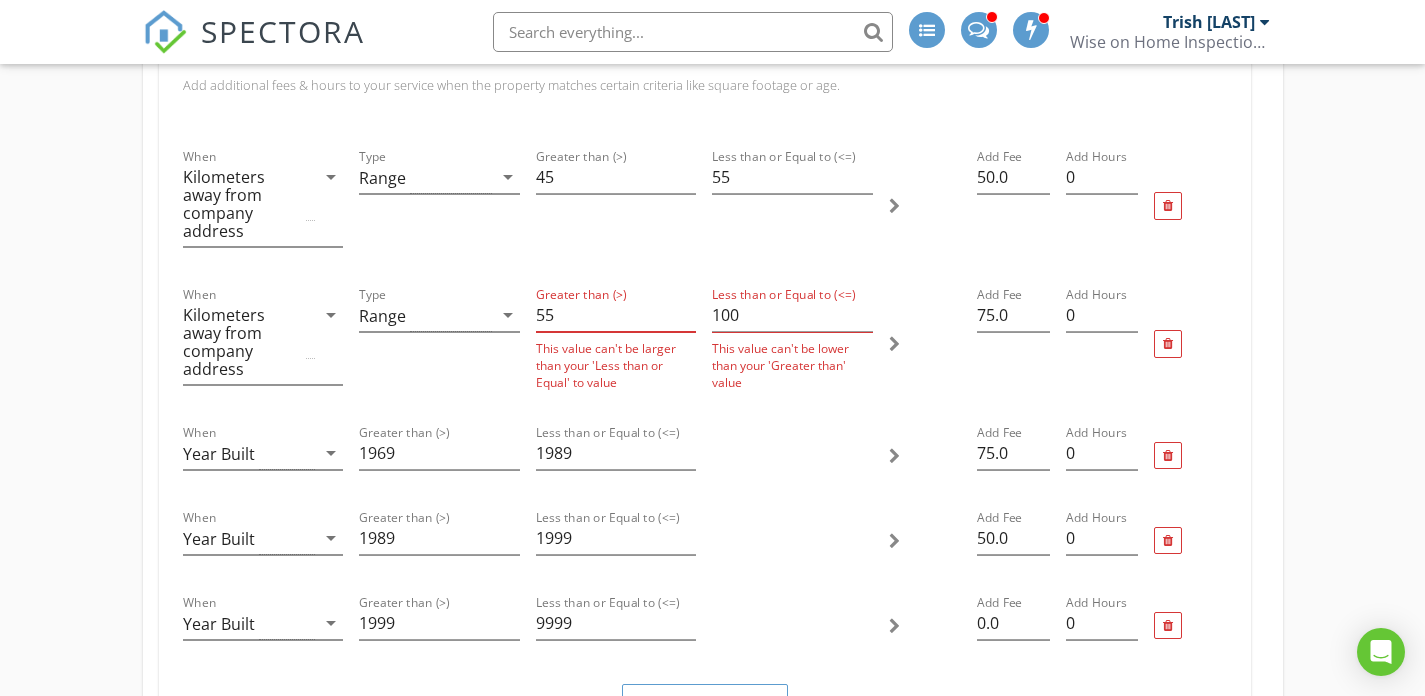 type on "55" 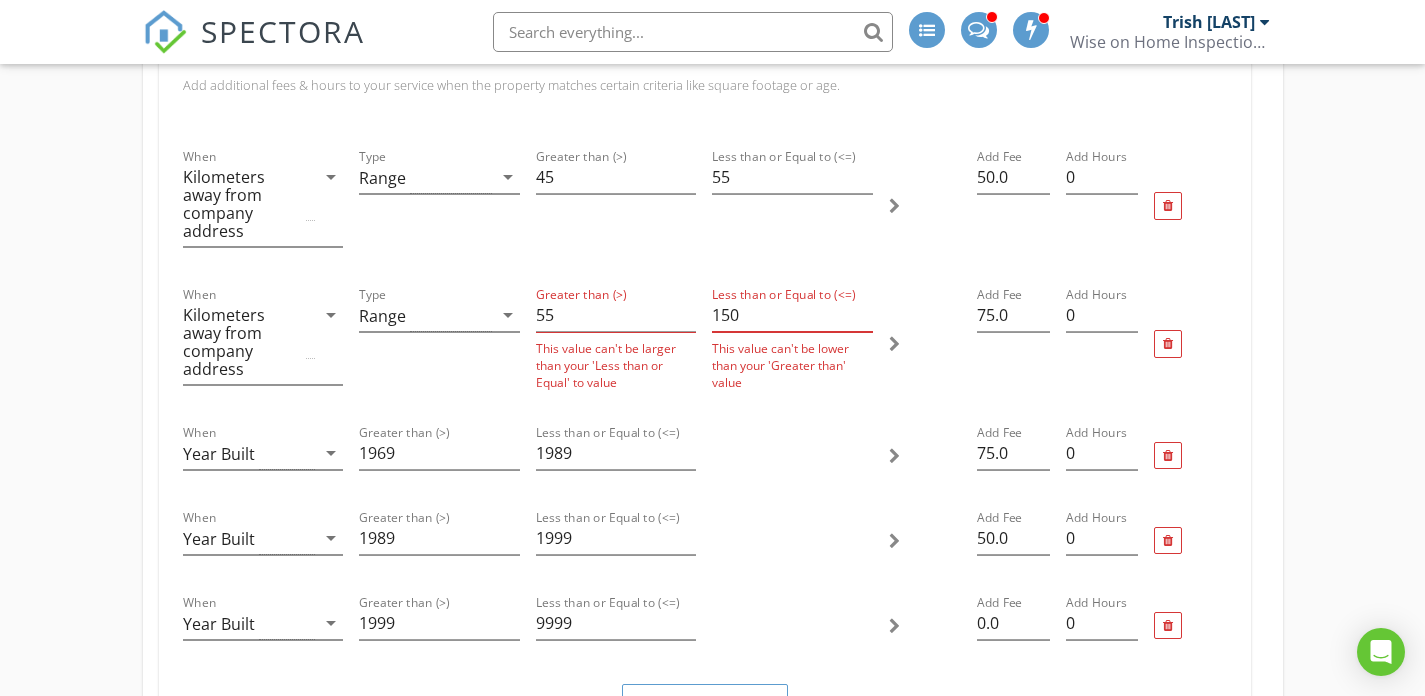 type on "150" 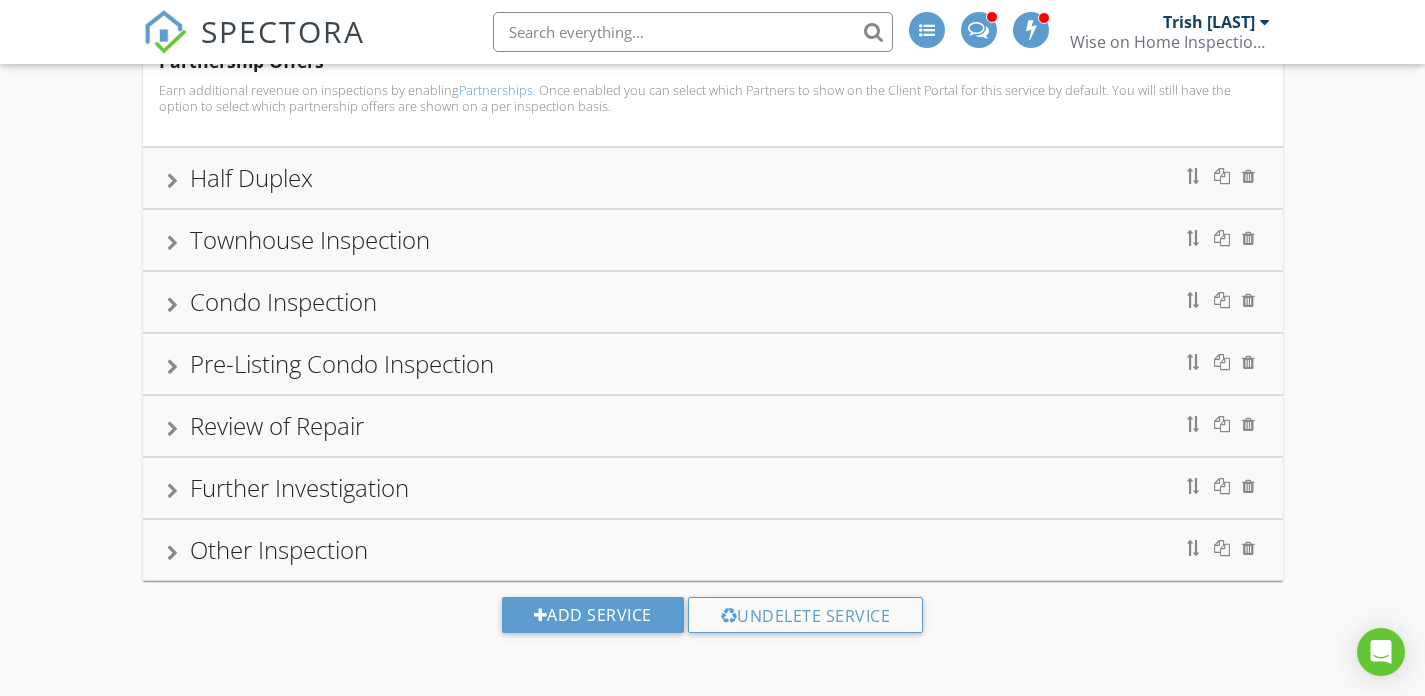 type on "100" 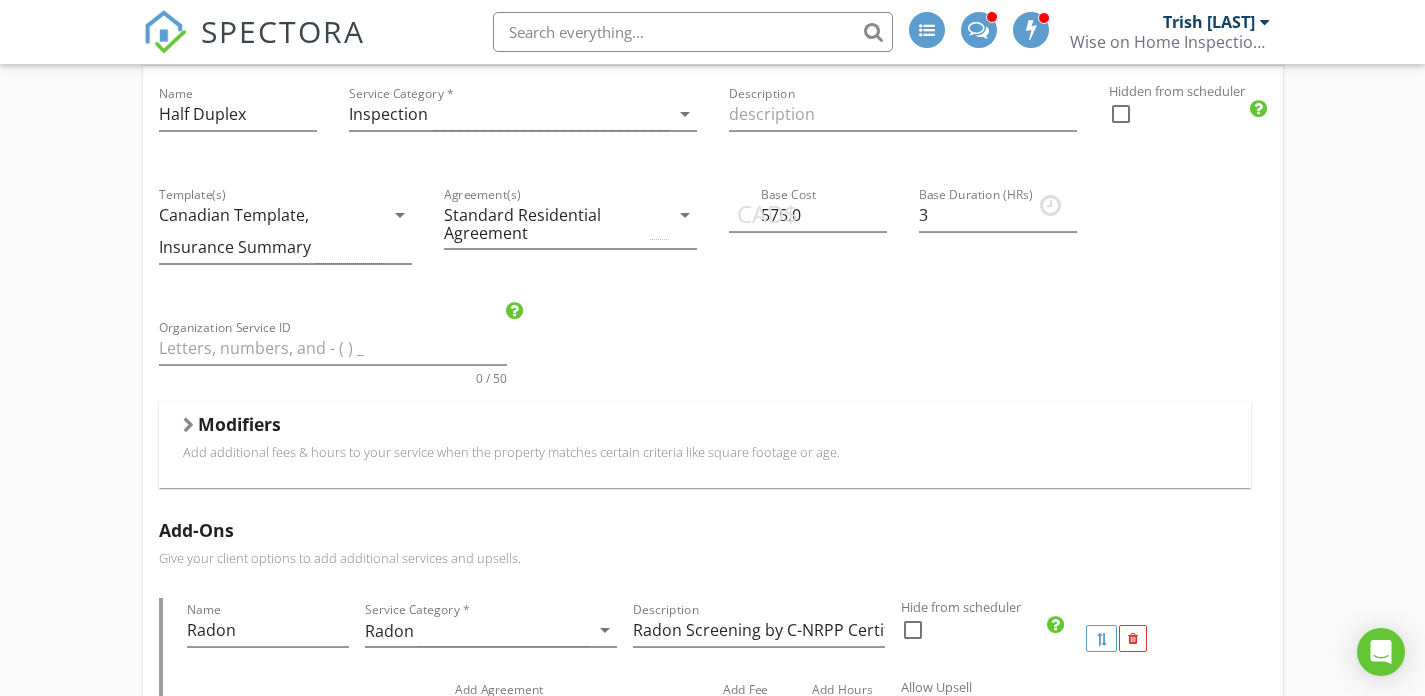 scroll, scrollTop: 472, scrollLeft: 0, axis: vertical 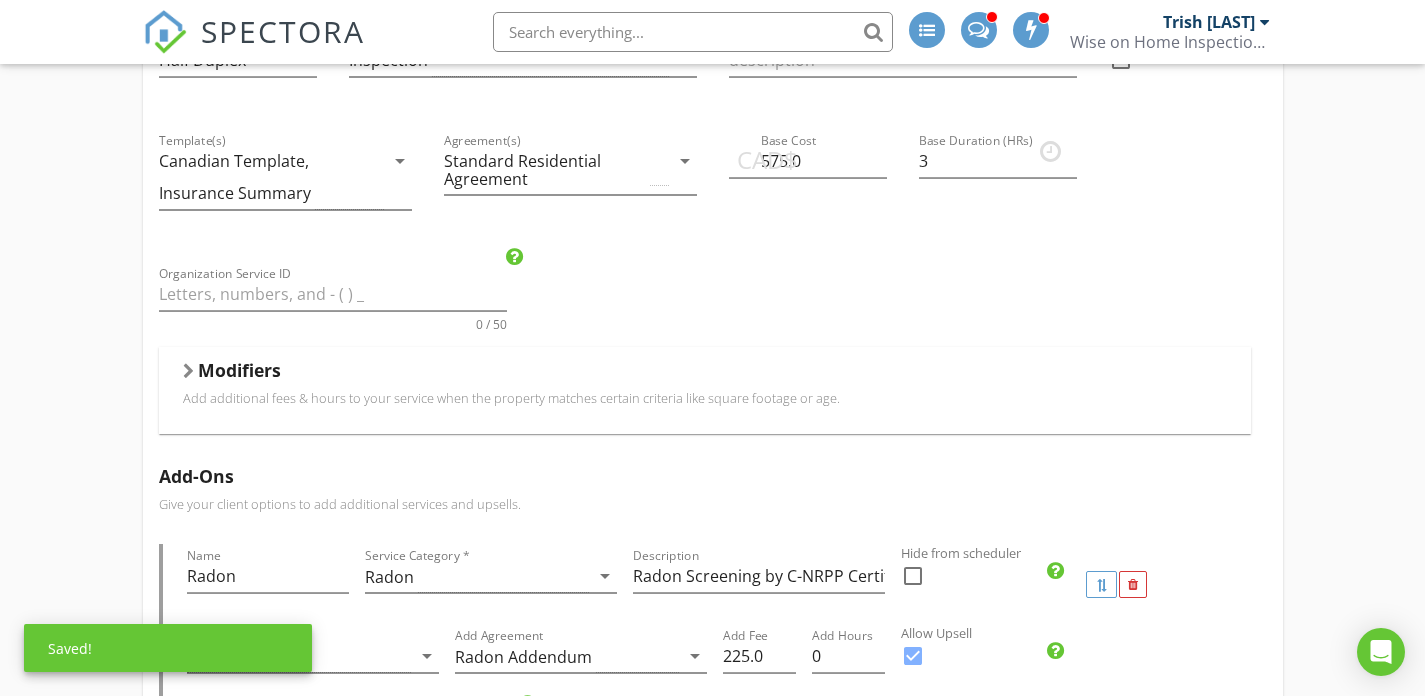 drag, startPoint x: 408, startPoint y: 372, endPoint x: 518, endPoint y: 374, distance: 110.01818 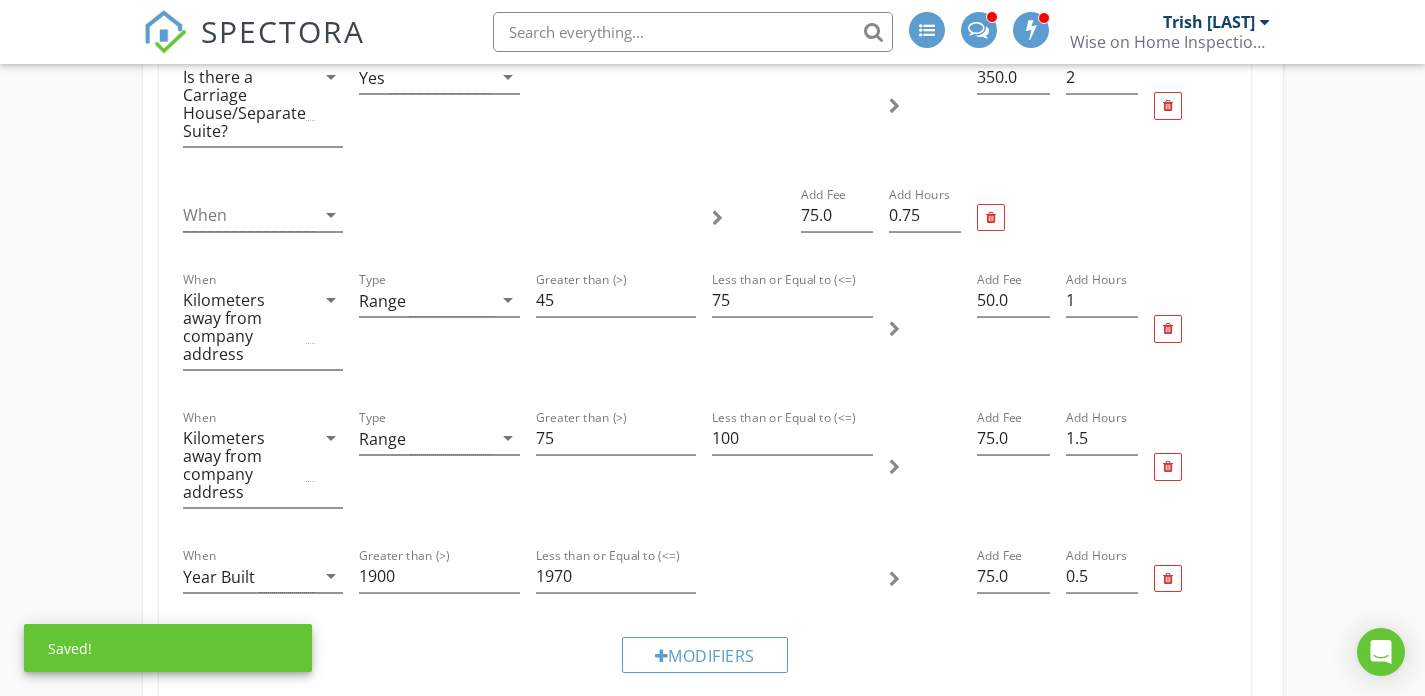 scroll, scrollTop: 1017, scrollLeft: 0, axis: vertical 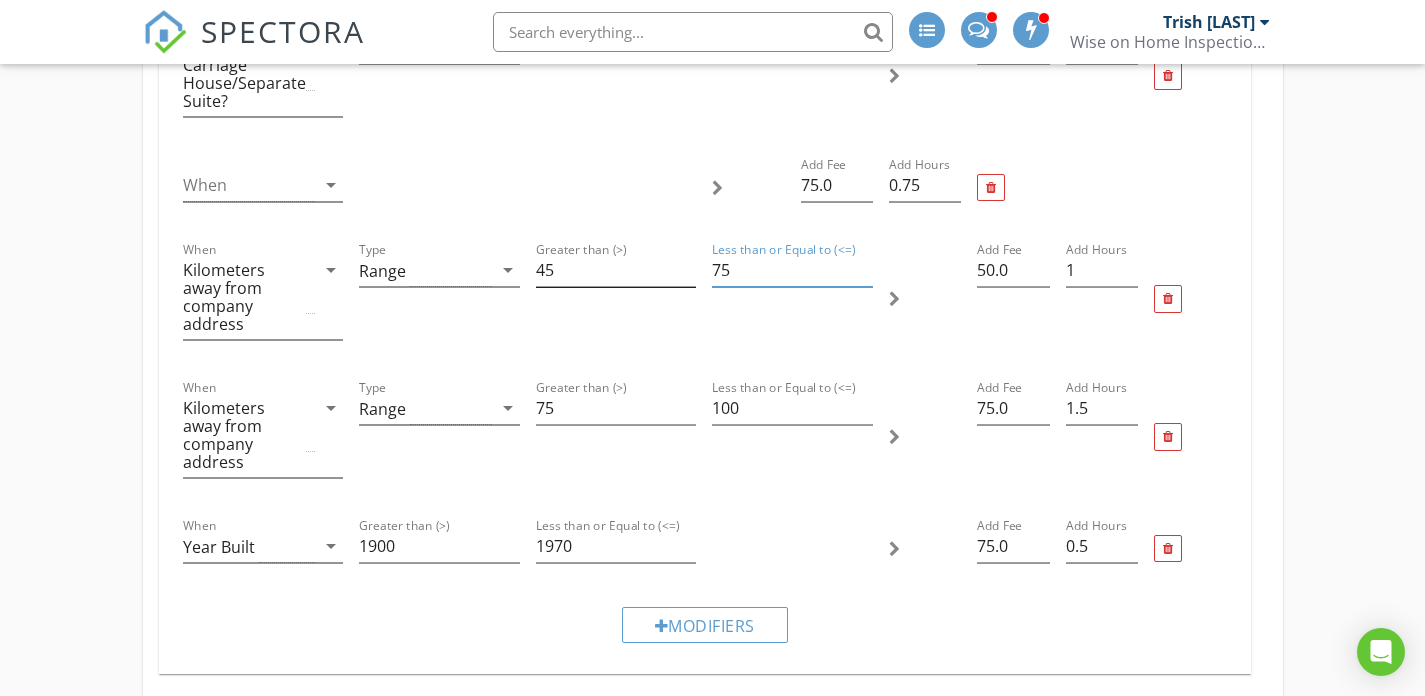 drag, startPoint x: 712, startPoint y: 268, endPoint x: 607, endPoint y: 268, distance: 105 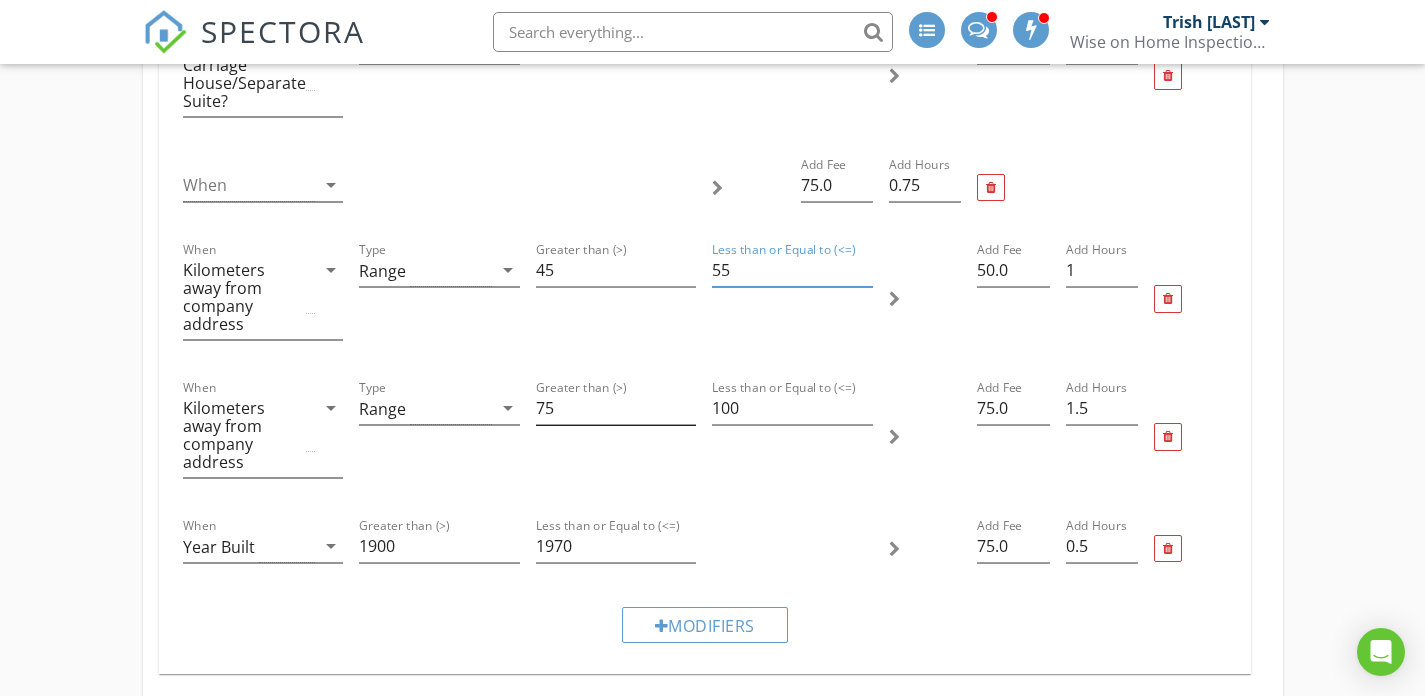 type on "55" 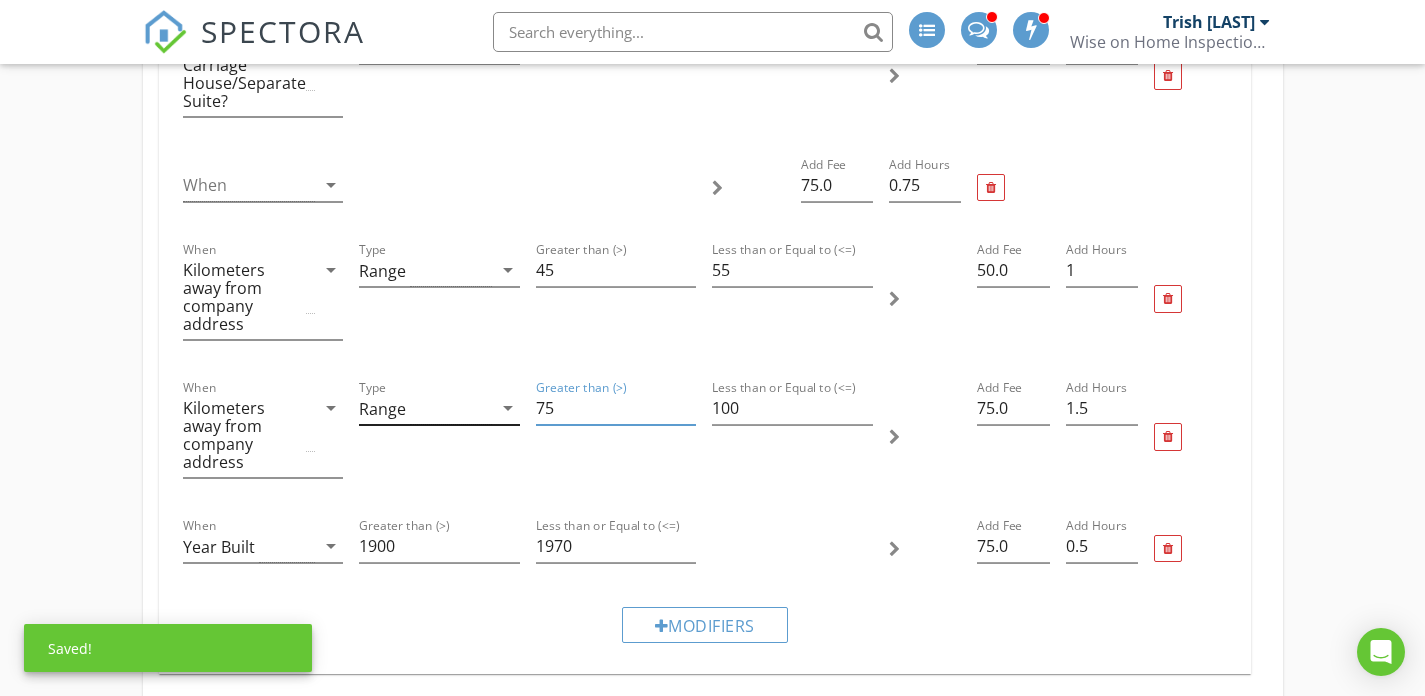 drag, startPoint x: 538, startPoint y: 410, endPoint x: 463, endPoint y: 396, distance: 76.29548 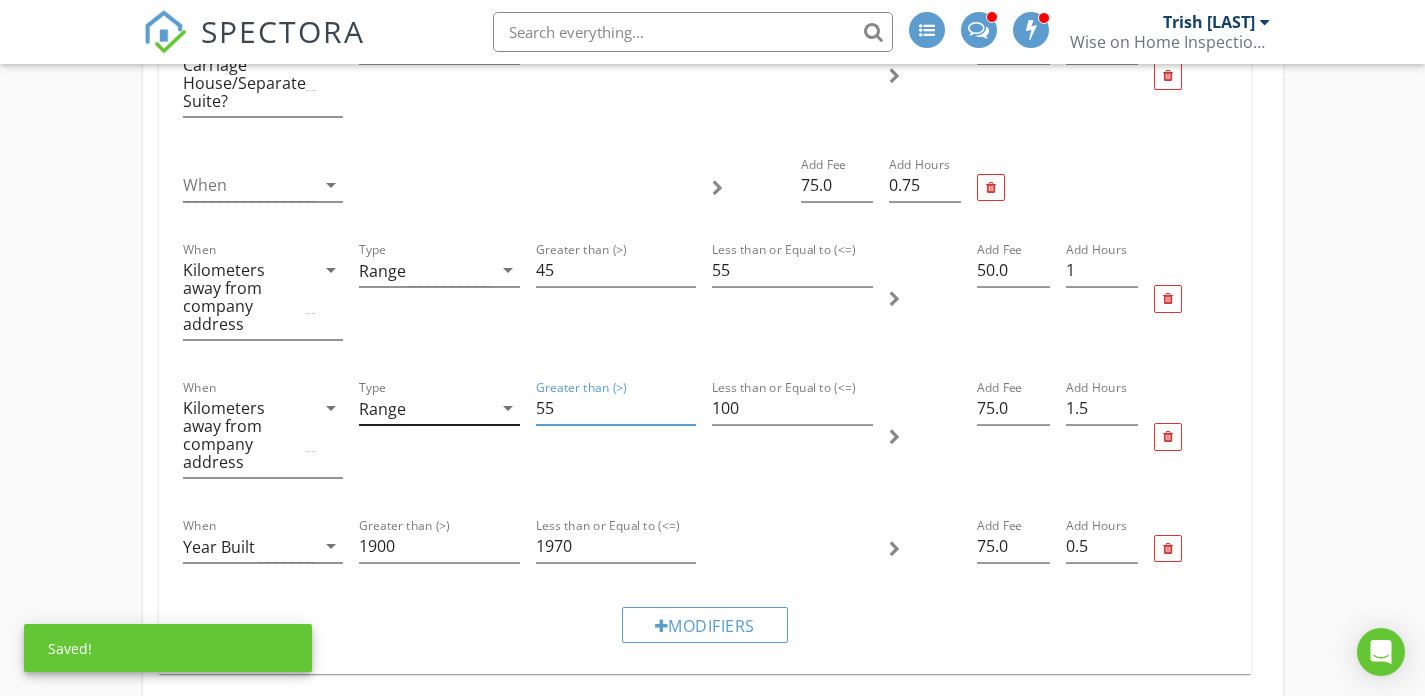 type on "55" 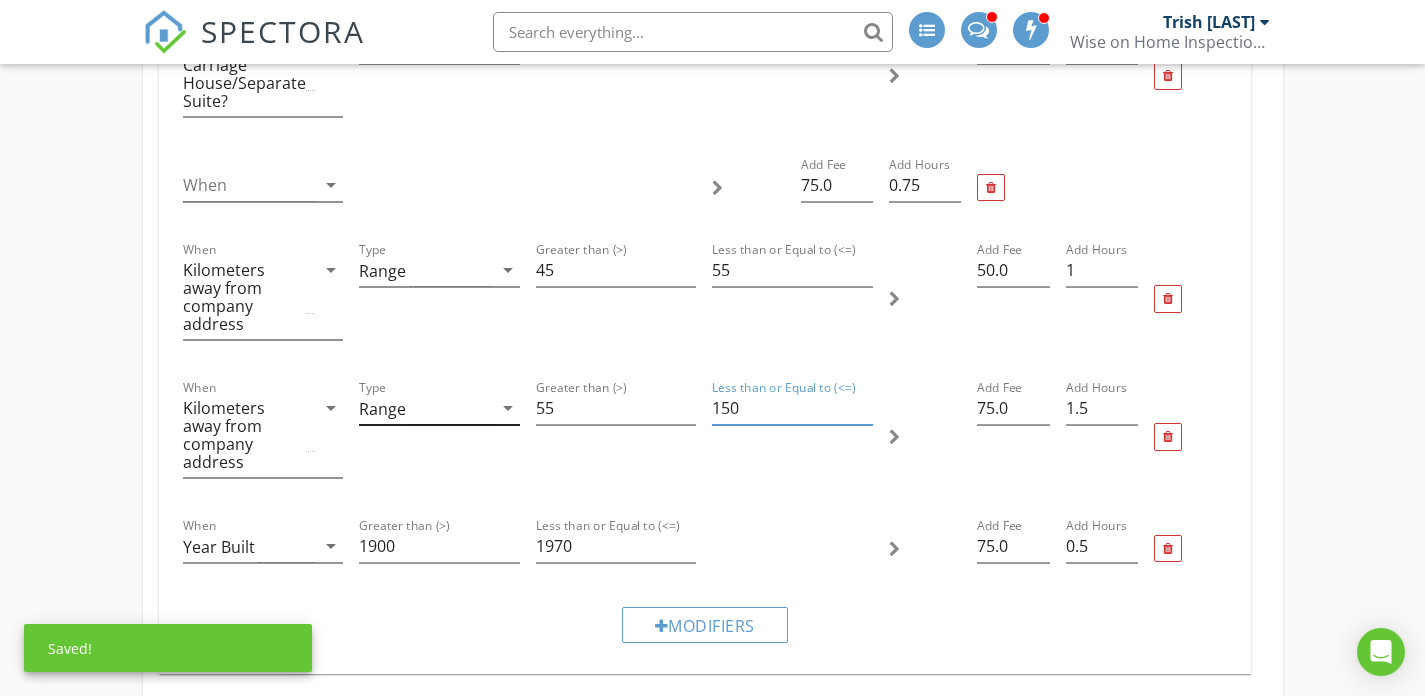 type on "150" 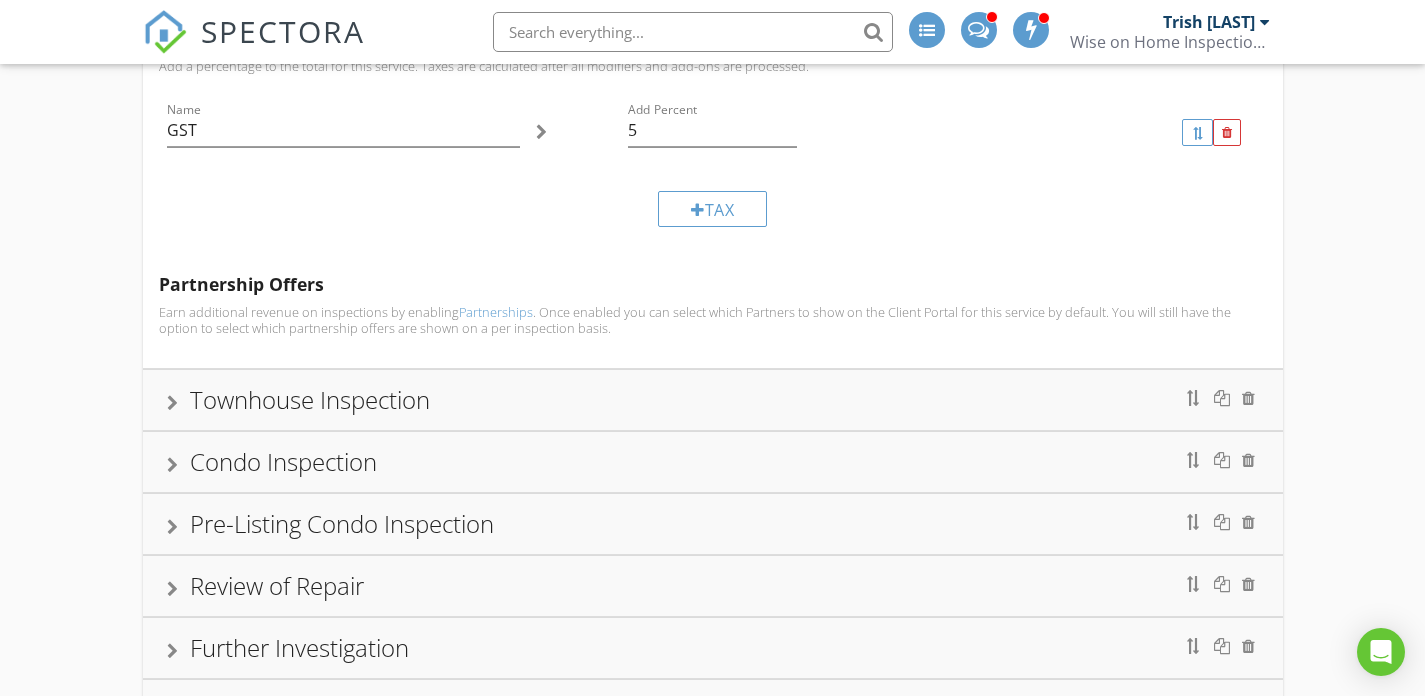 scroll, scrollTop: 3295, scrollLeft: 0, axis: vertical 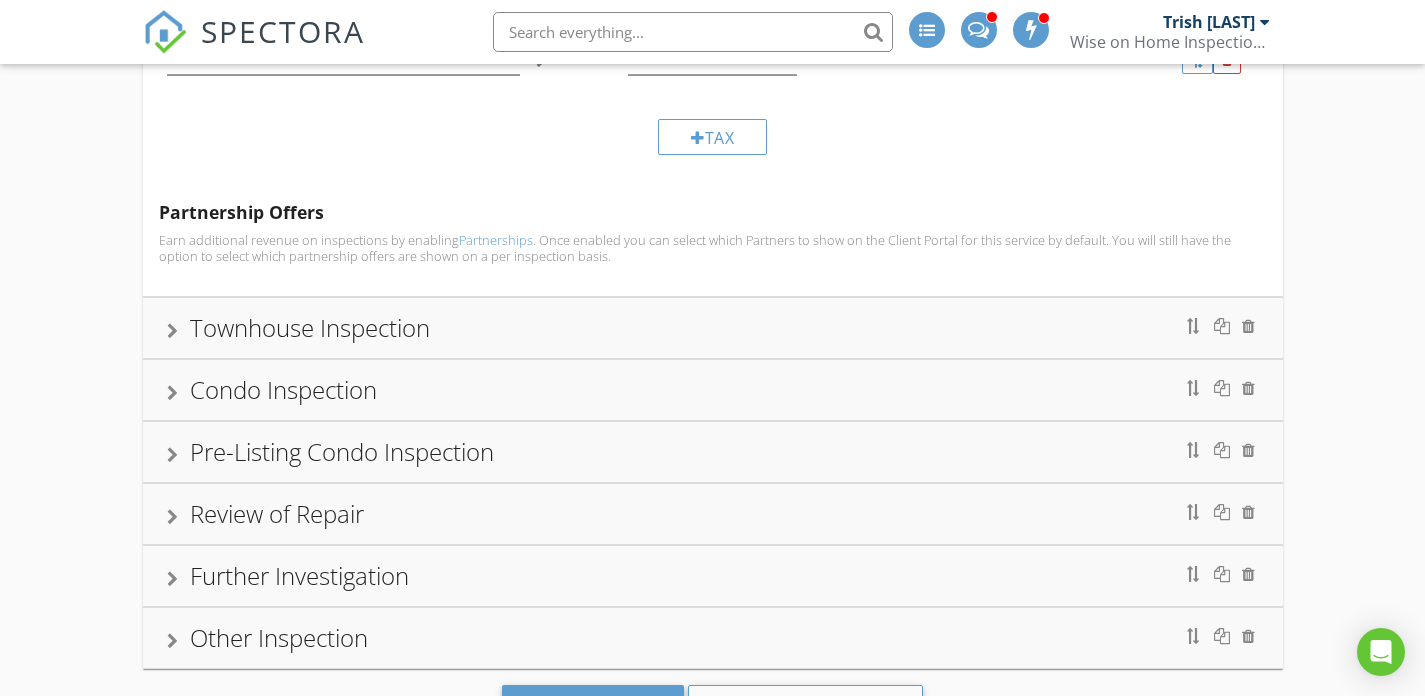 type on "100" 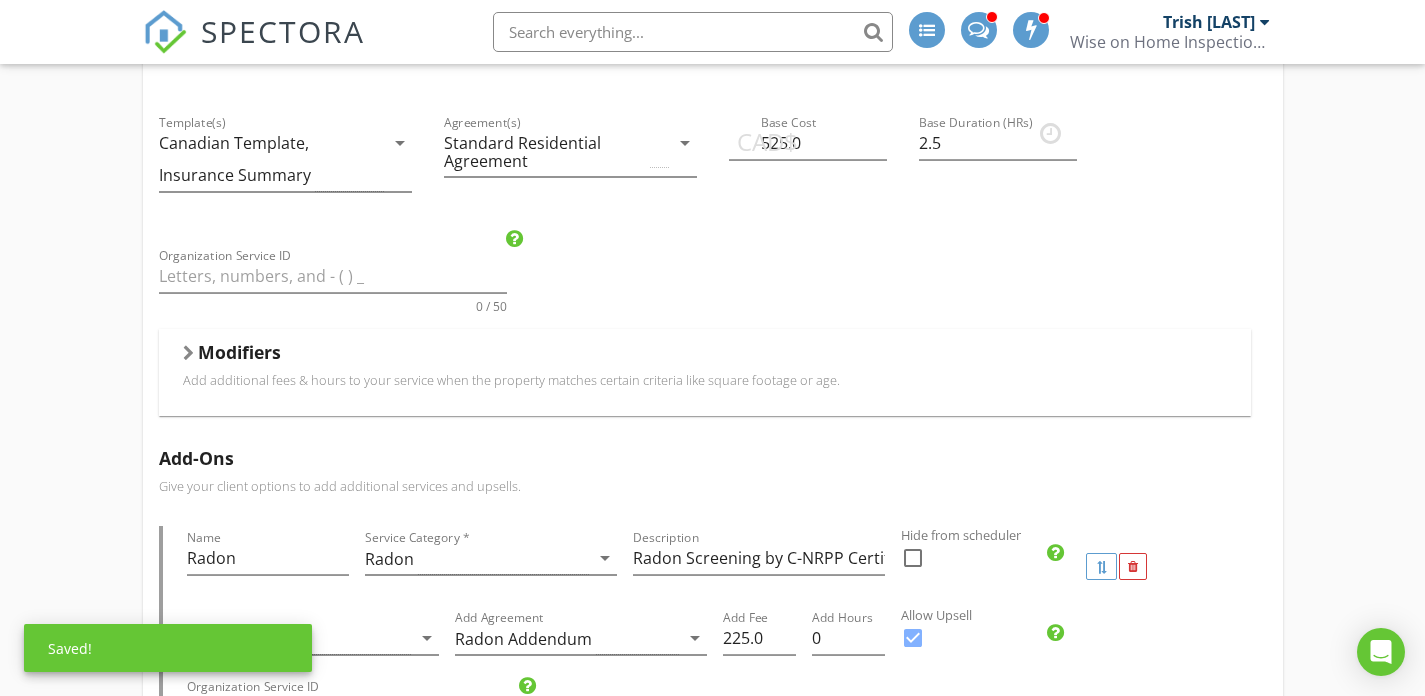 click on "Modifiers" at bounding box center (705, 356) 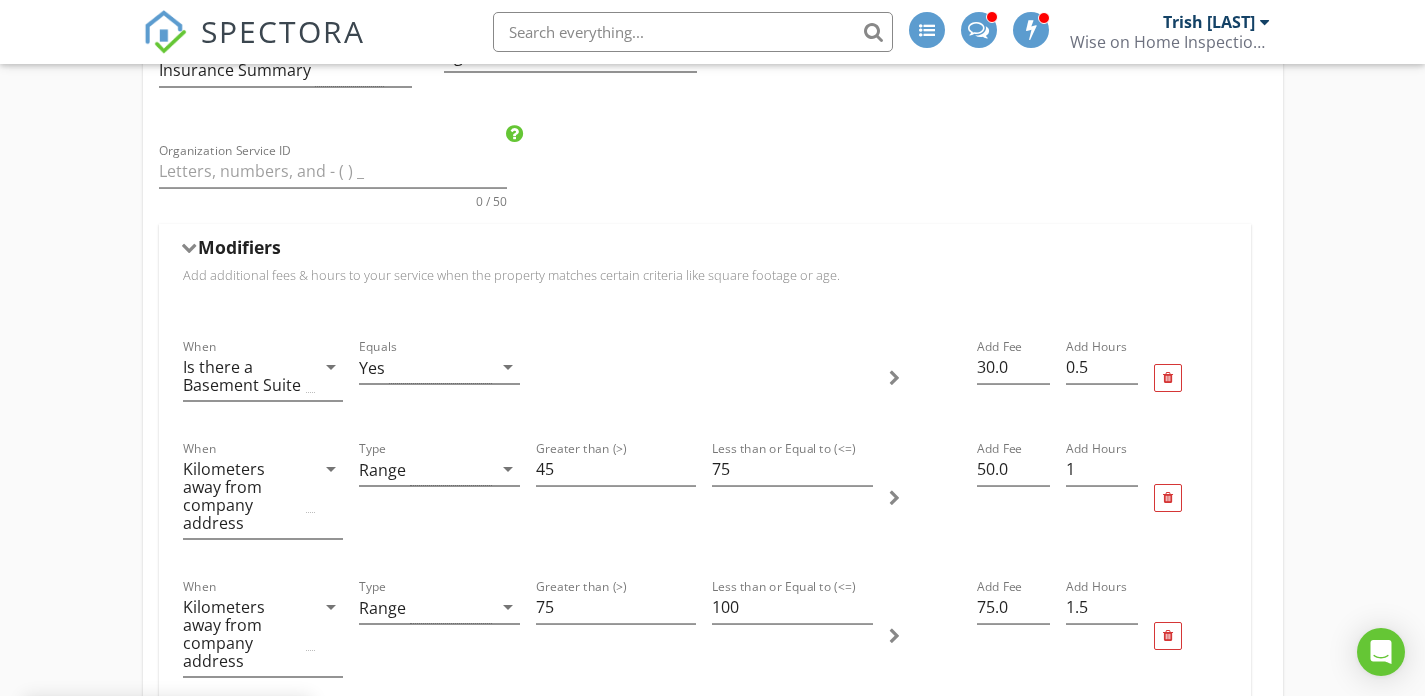scroll, scrollTop: 697, scrollLeft: 0, axis: vertical 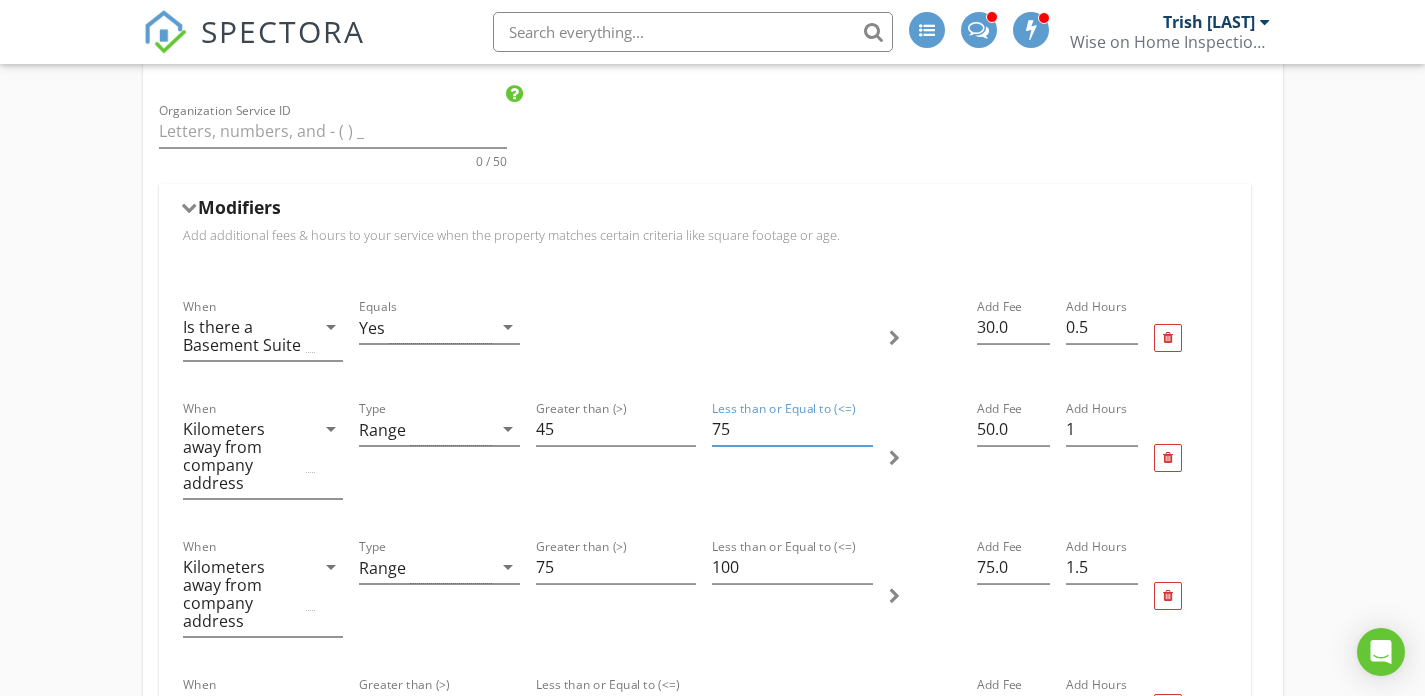 drag, startPoint x: 761, startPoint y: 432, endPoint x: 539, endPoint y: 397, distance: 224.74208 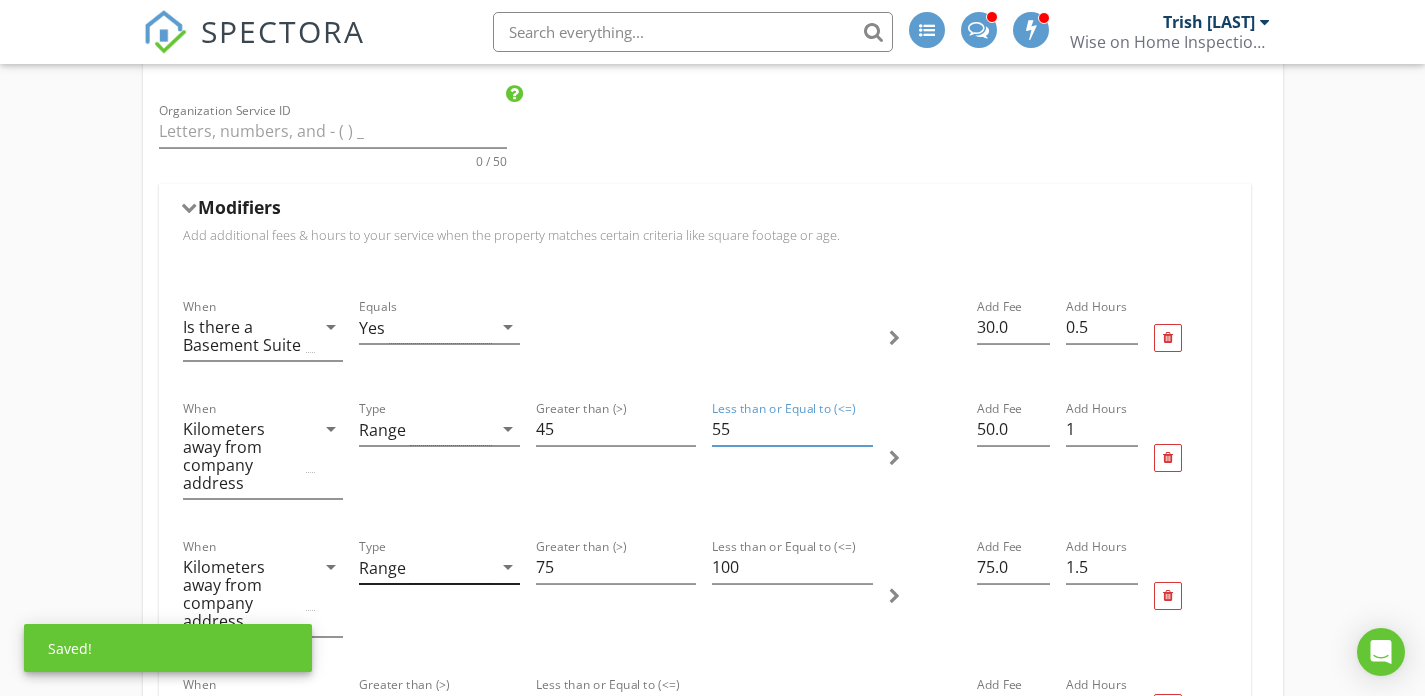 type on "55" 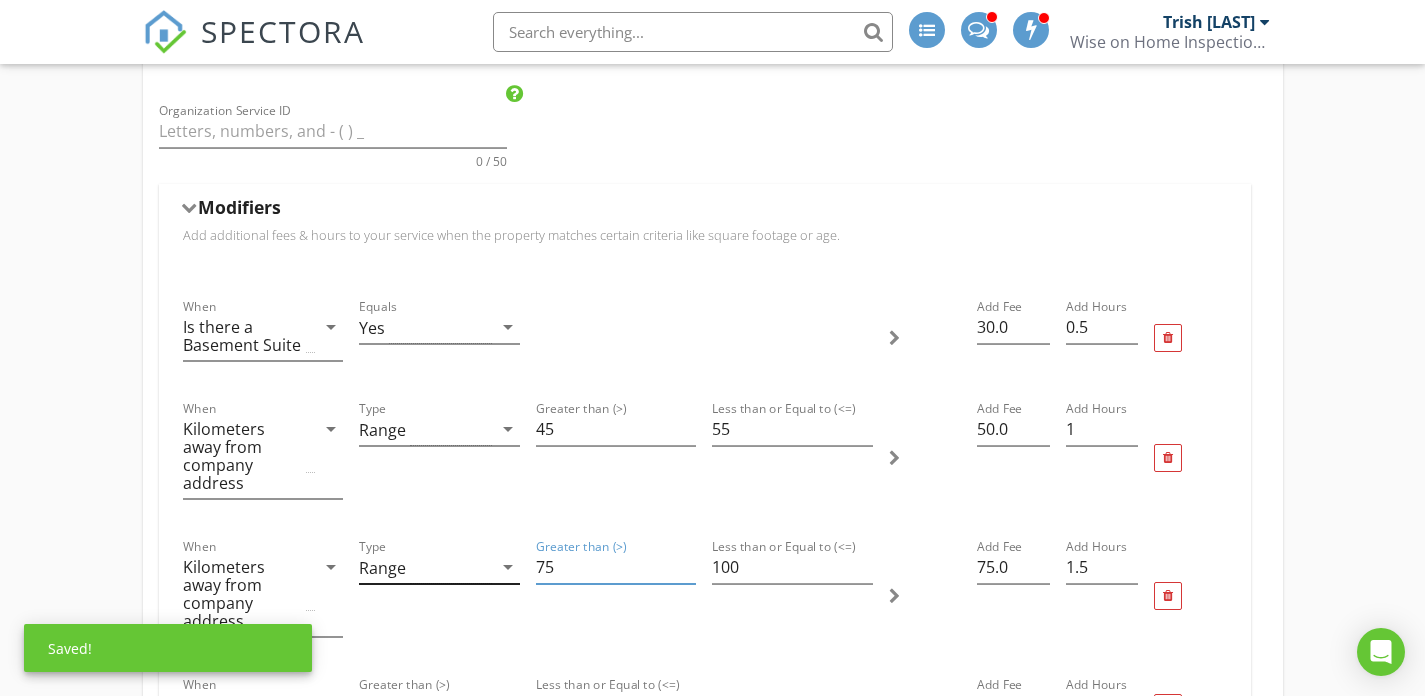 drag, startPoint x: 519, startPoint y: 556, endPoint x: 455, endPoint y: 550, distance: 64.28063 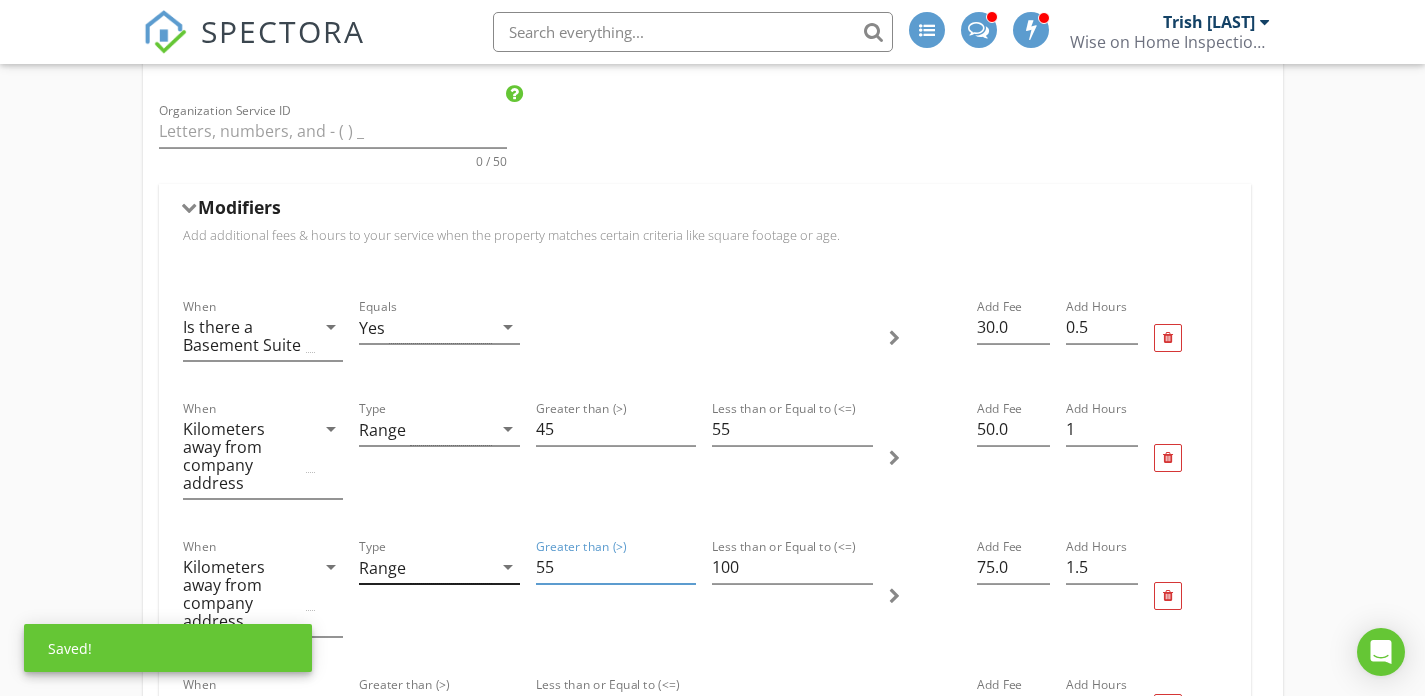 type on "55" 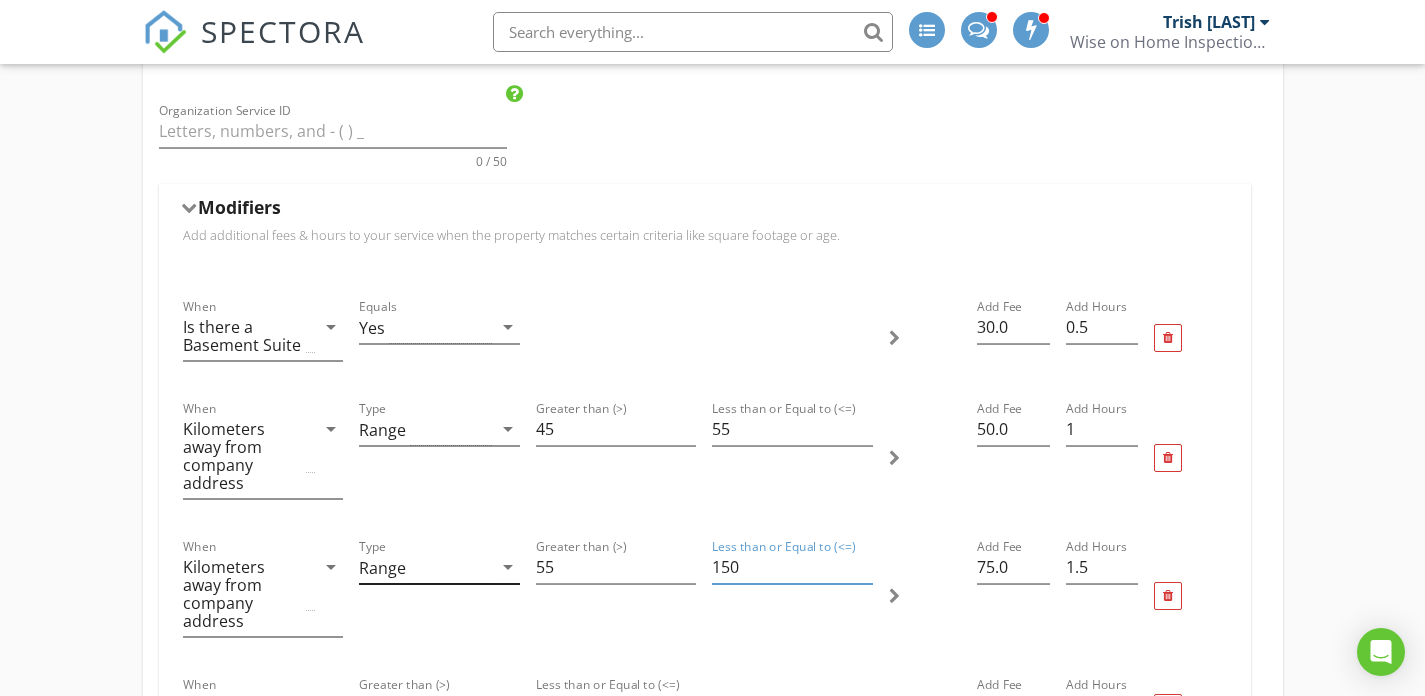 type on "150" 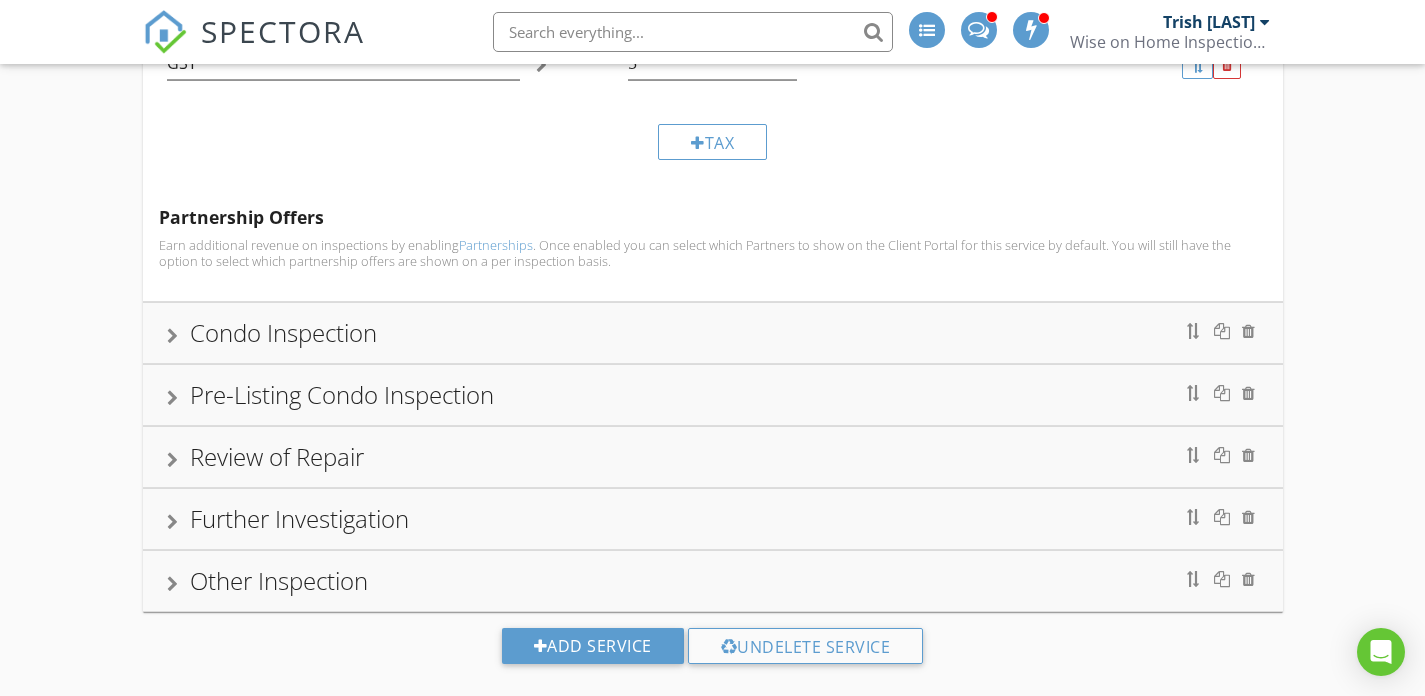 type on "100" 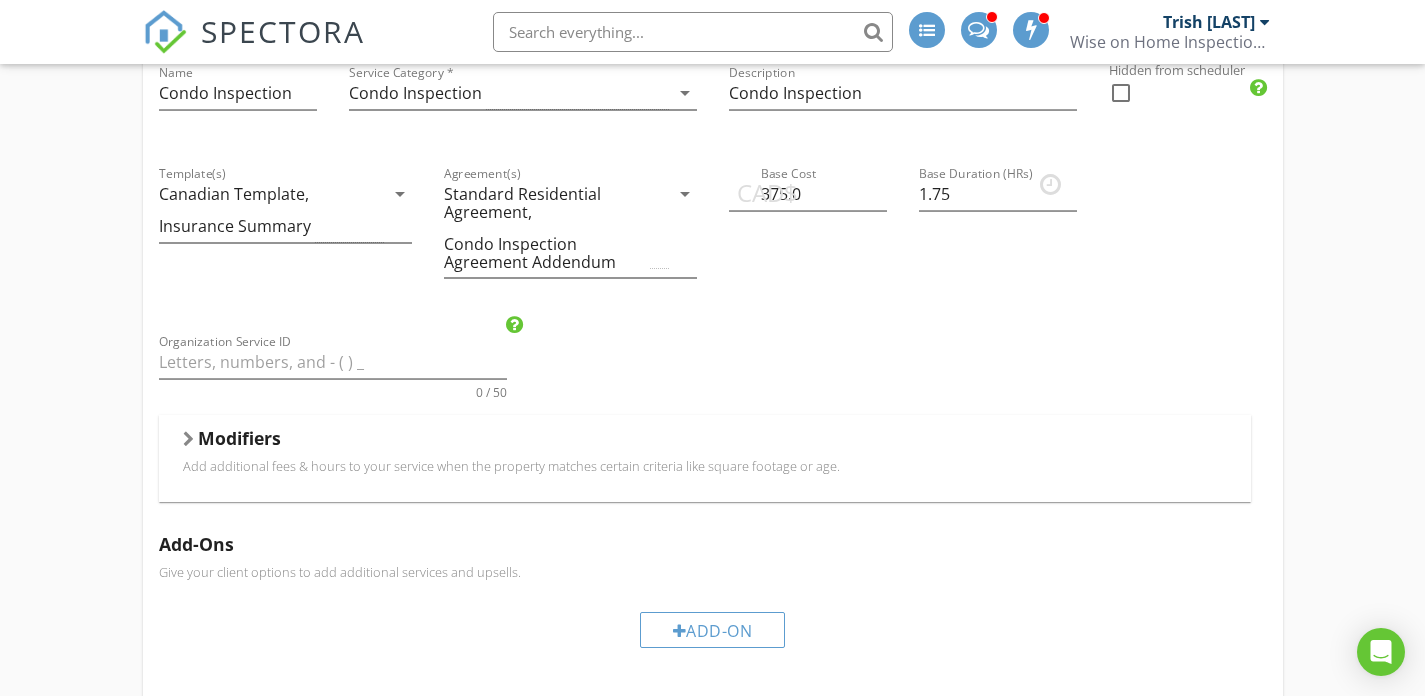 drag, startPoint x: 370, startPoint y: 423, endPoint x: 405, endPoint y: 437, distance: 37.696156 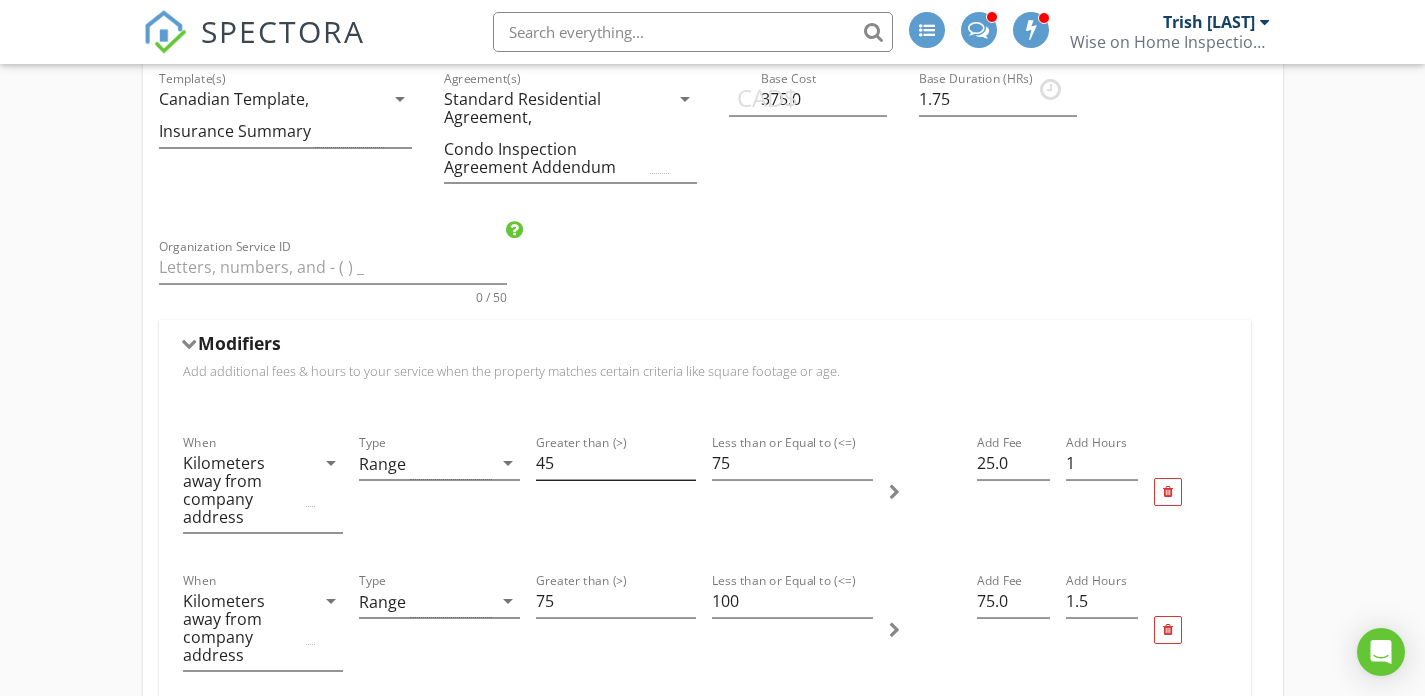 scroll, scrollTop: 712, scrollLeft: 0, axis: vertical 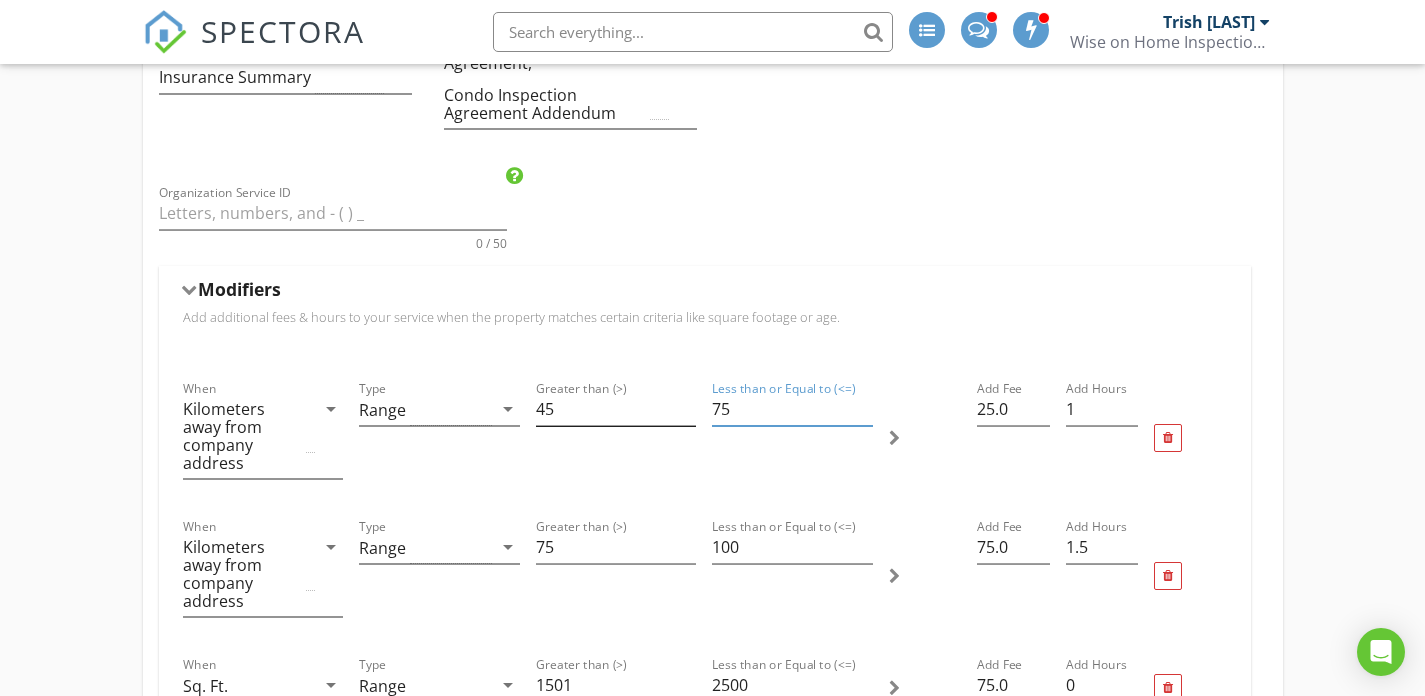 drag, startPoint x: 779, startPoint y: 397, endPoint x: 613, endPoint y: 411, distance: 166.58931 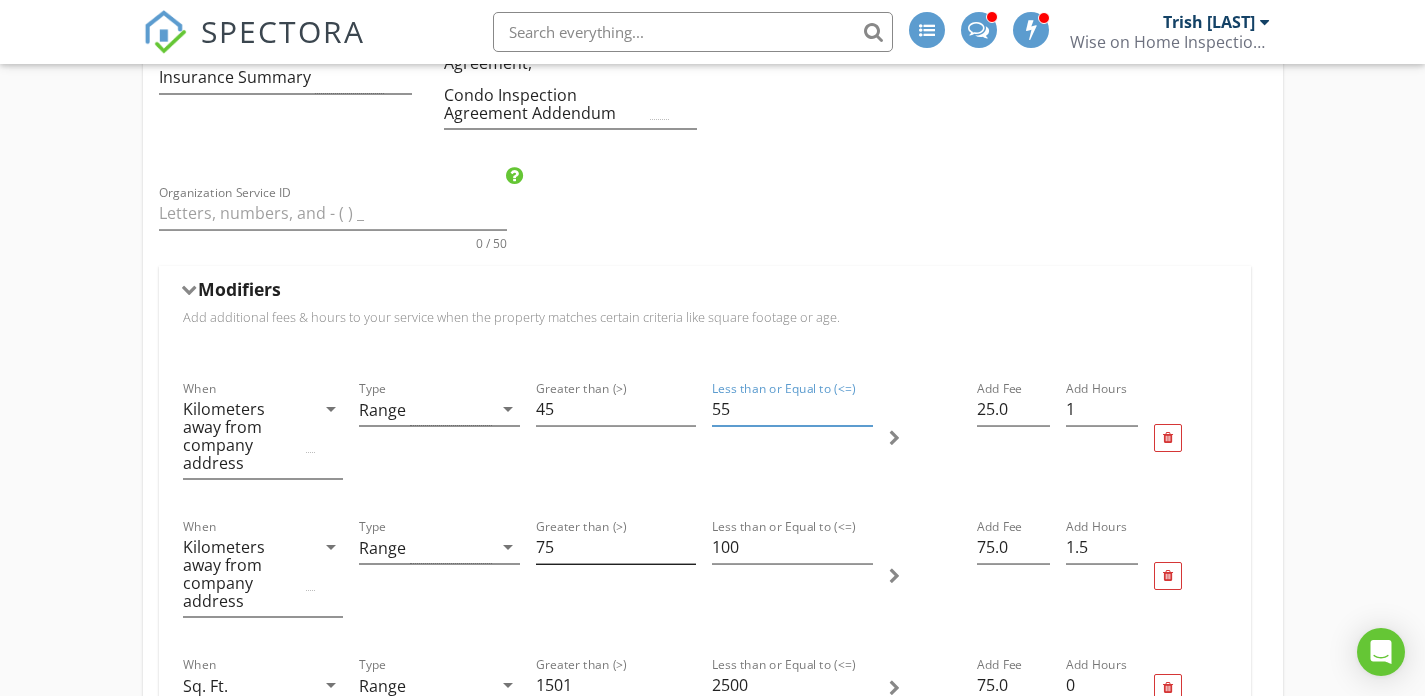 type on "55" 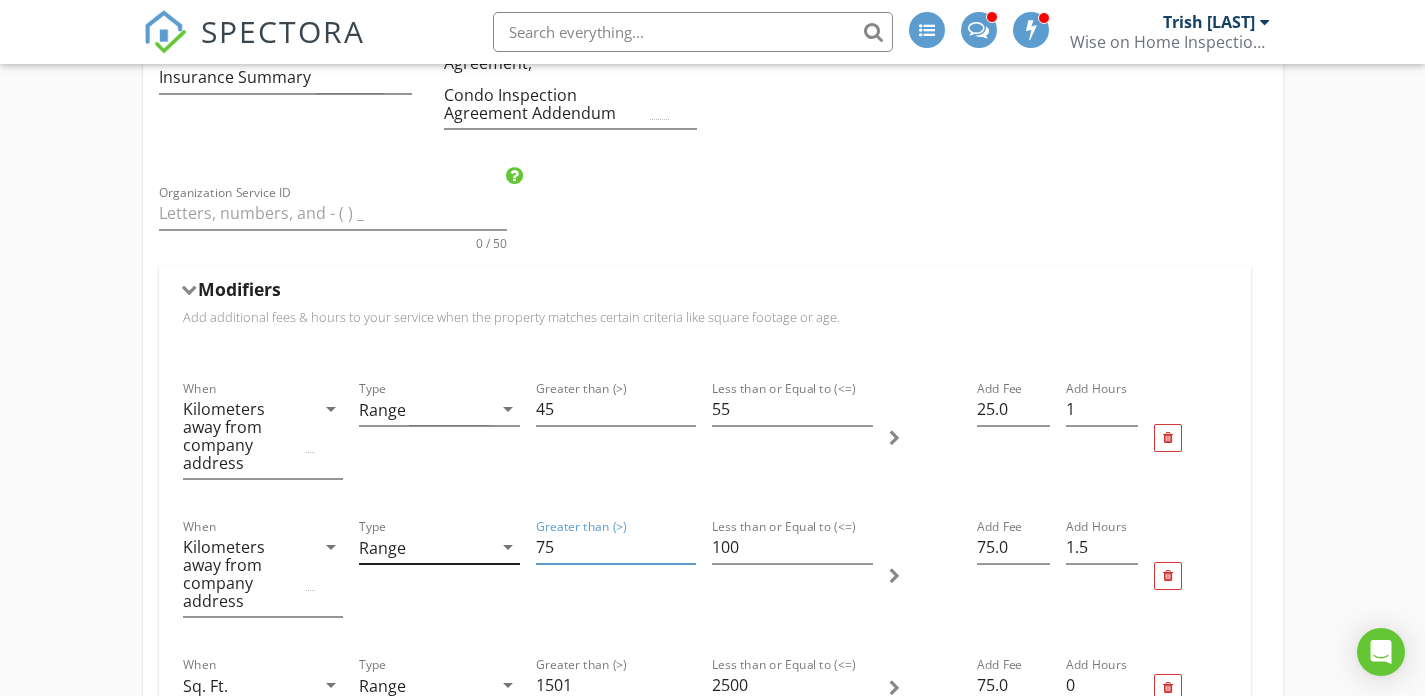 drag, startPoint x: 556, startPoint y: 546, endPoint x: 467, endPoint y: 542, distance: 89.08984 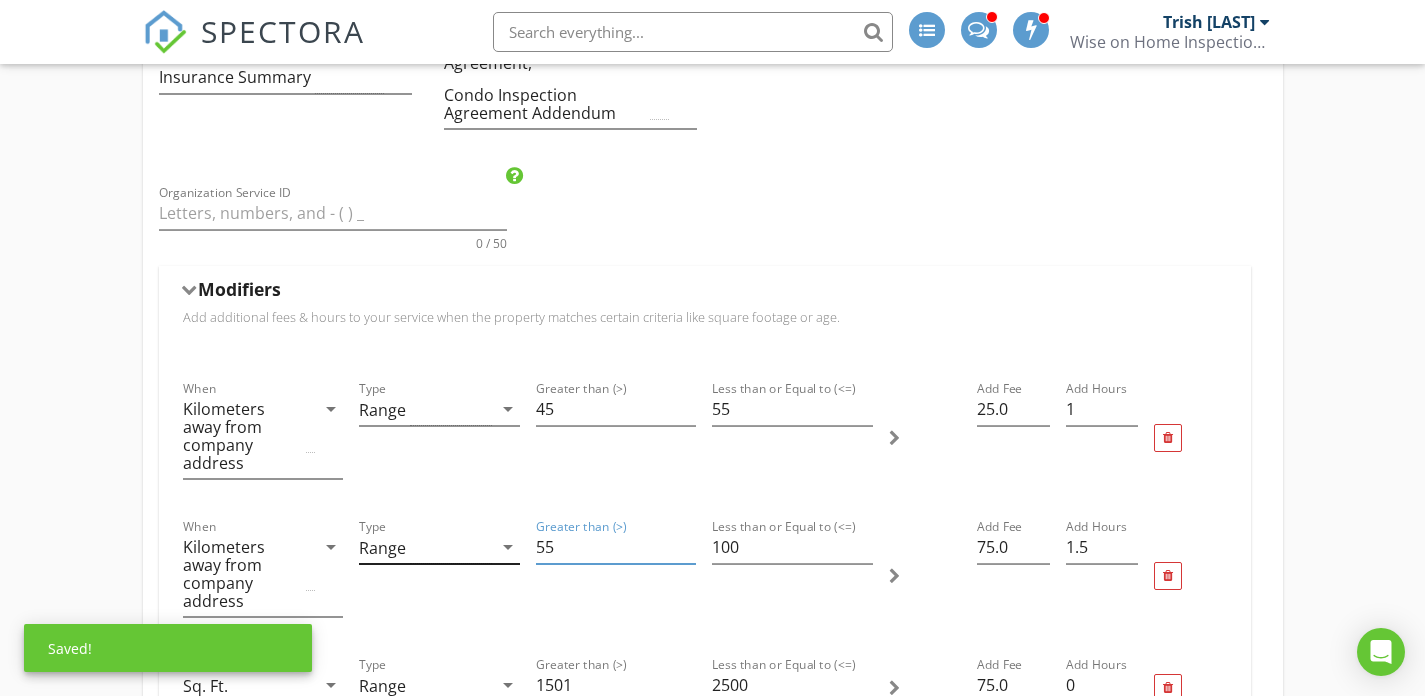 type on "55" 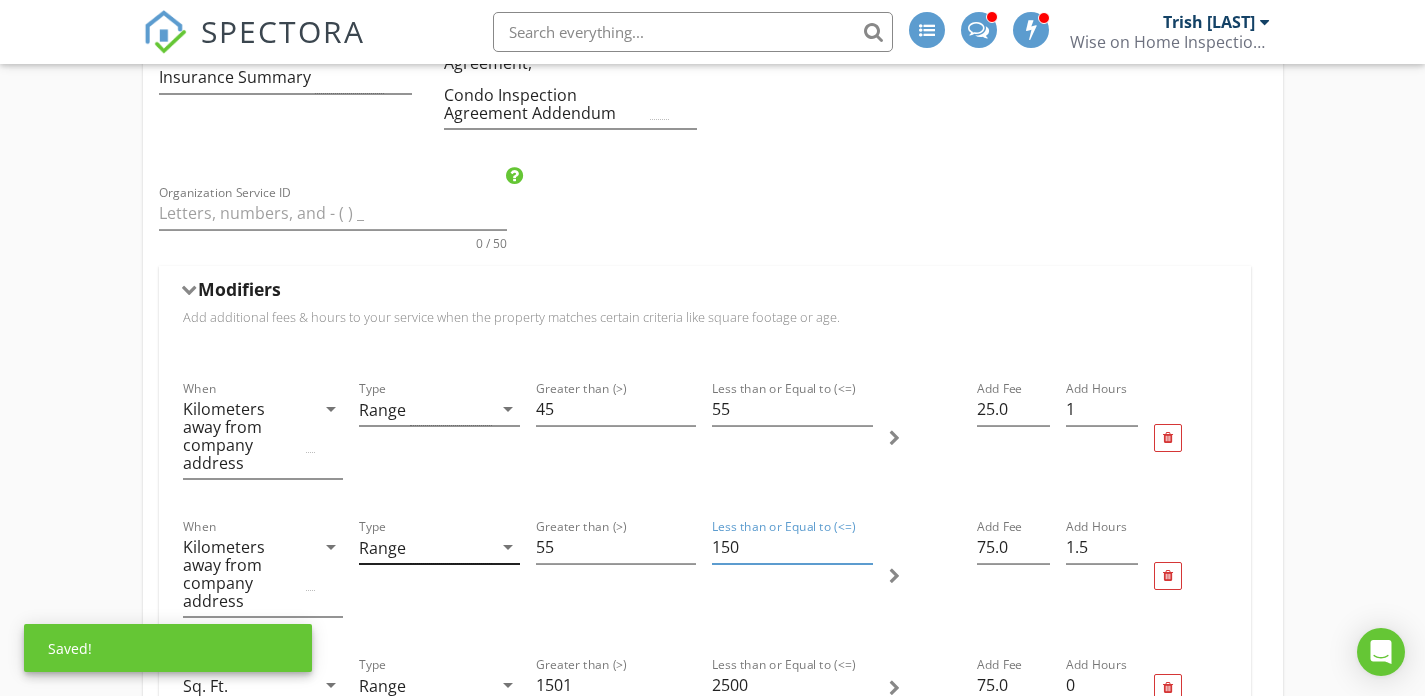 type on "150" 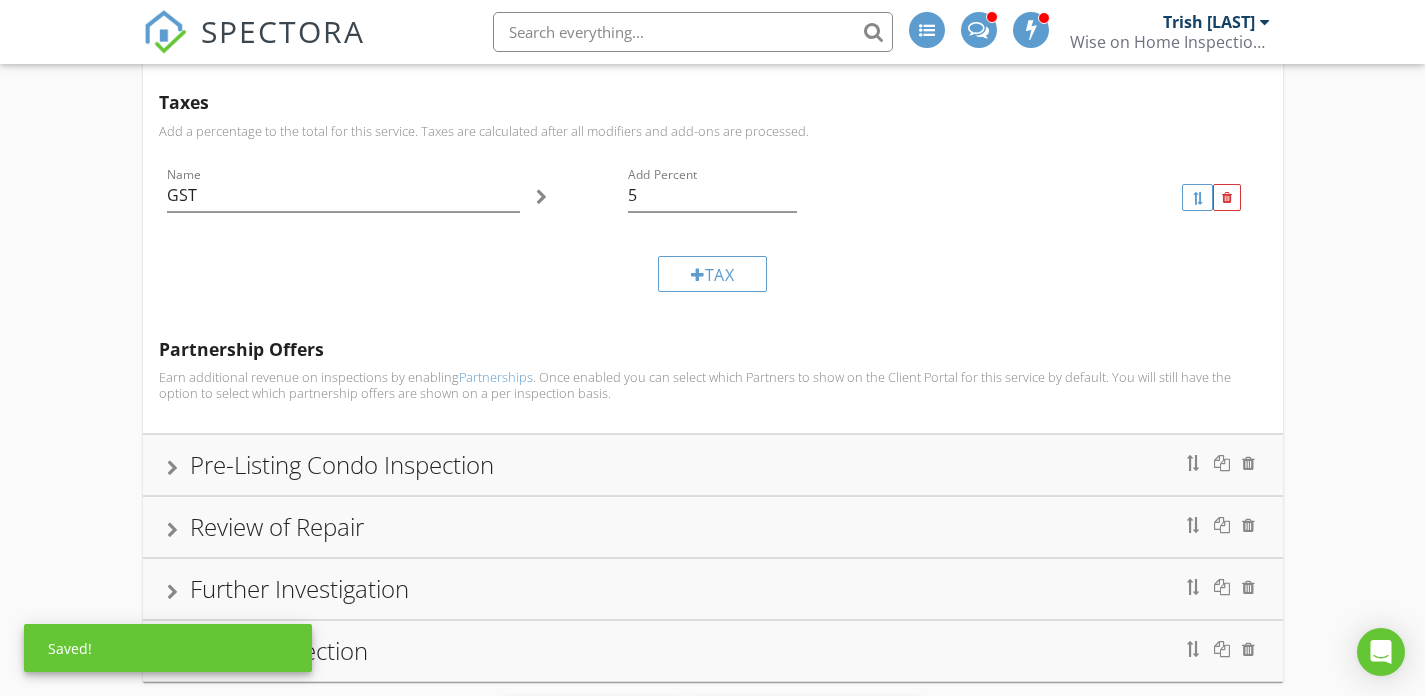 scroll, scrollTop: 1812, scrollLeft: 0, axis: vertical 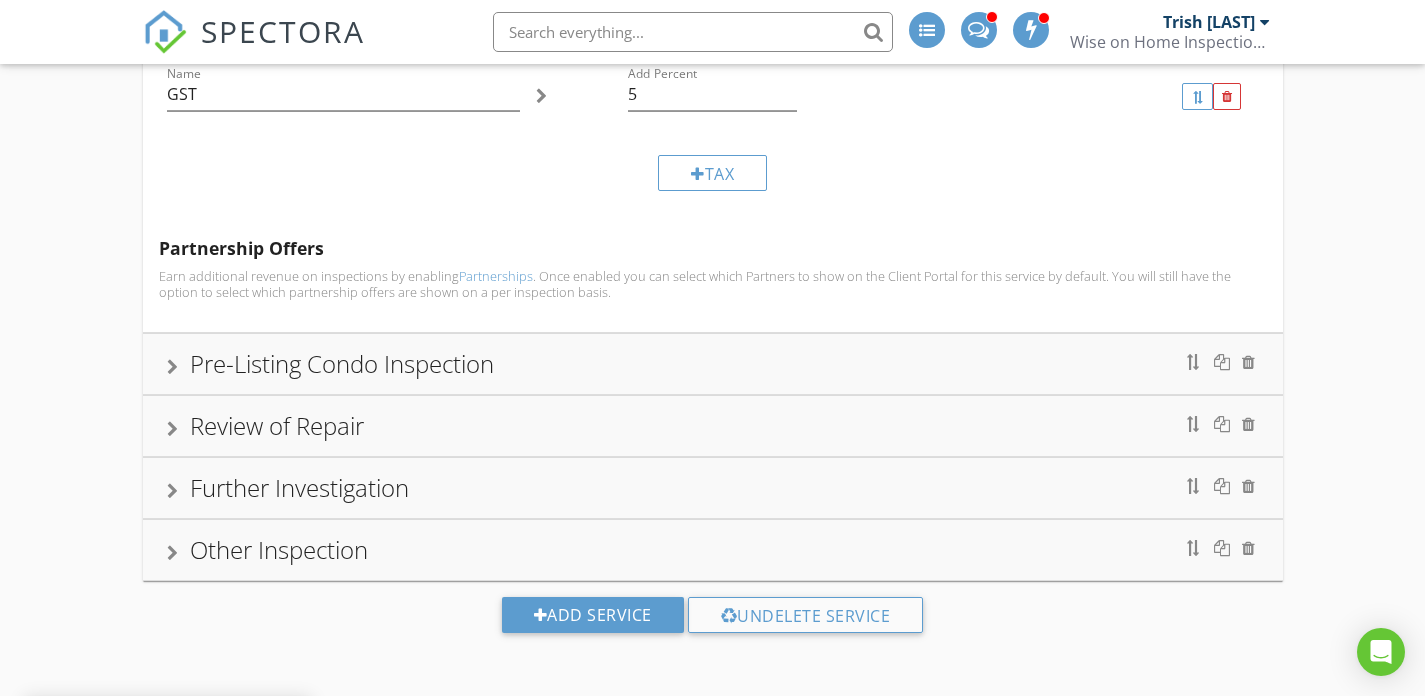 type on "100" 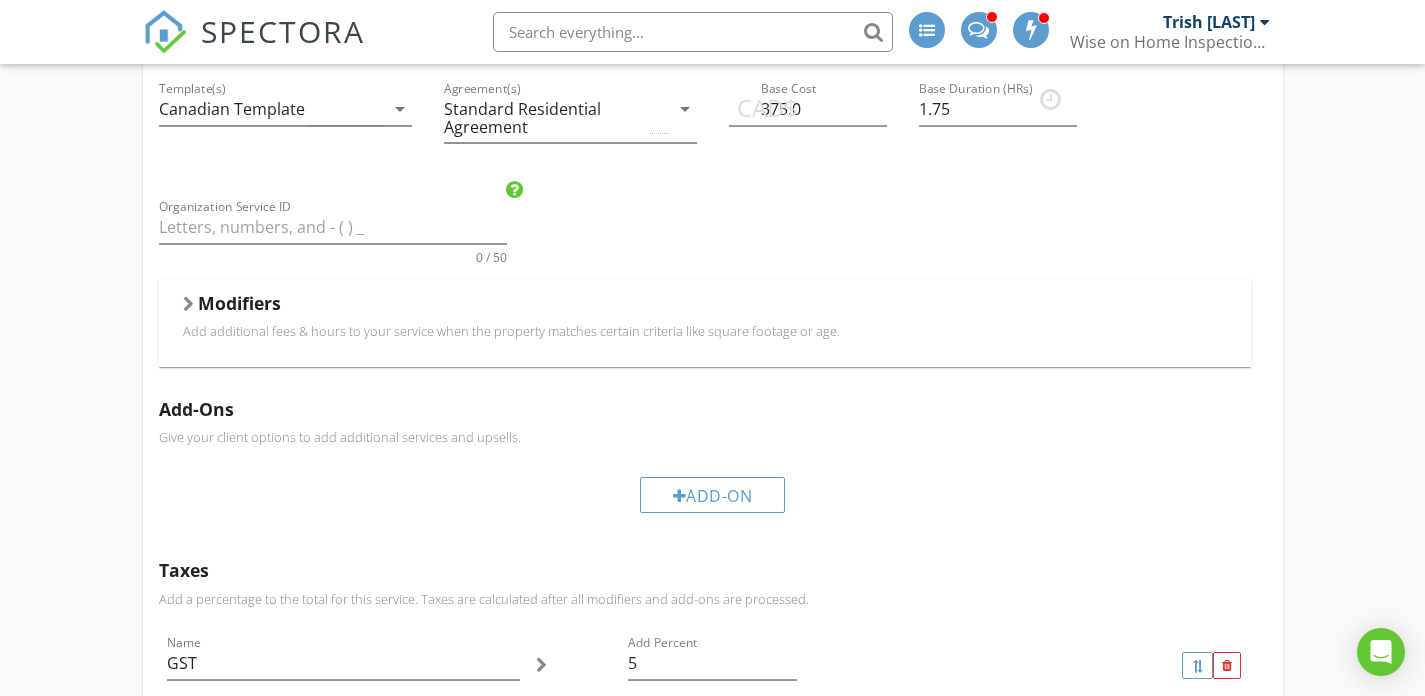 scroll, scrollTop: 725, scrollLeft: 0, axis: vertical 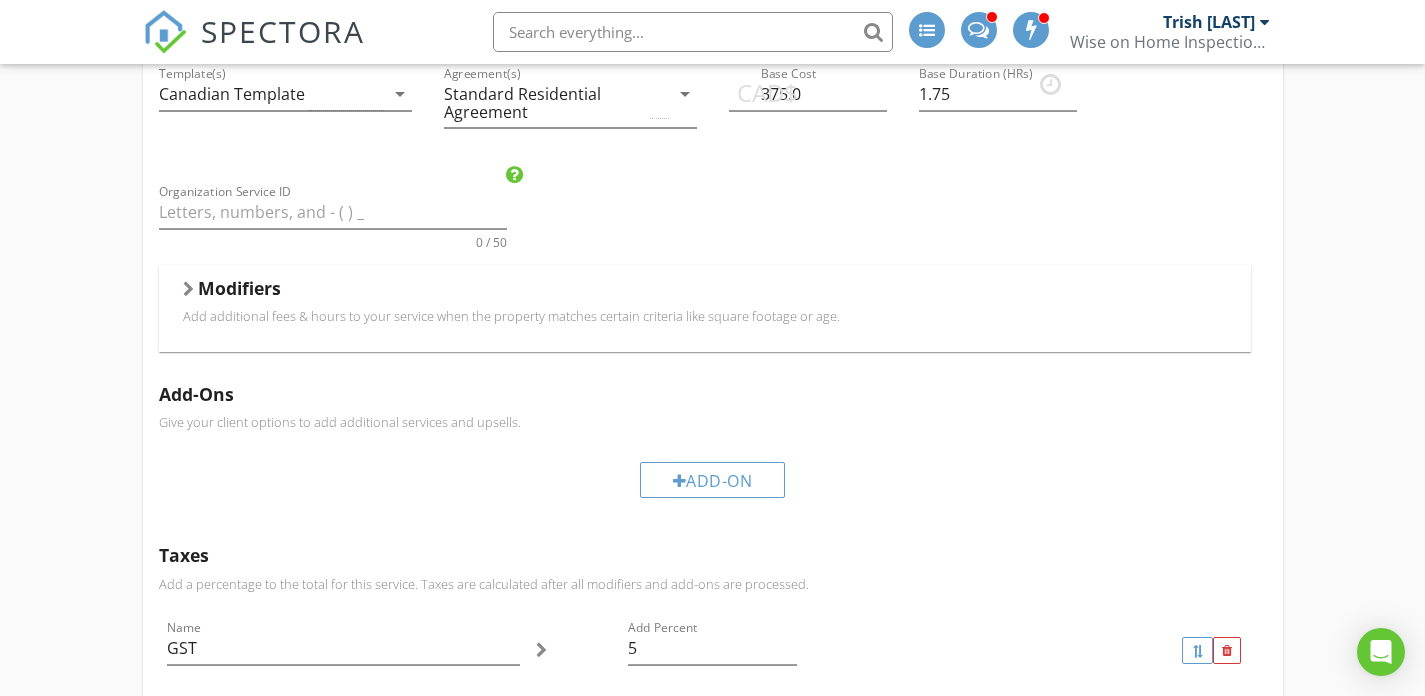 drag, startPoint x: 489, startPoint y: 291, endPoint x: 516, endPoint y: 330, distance: 47.434166 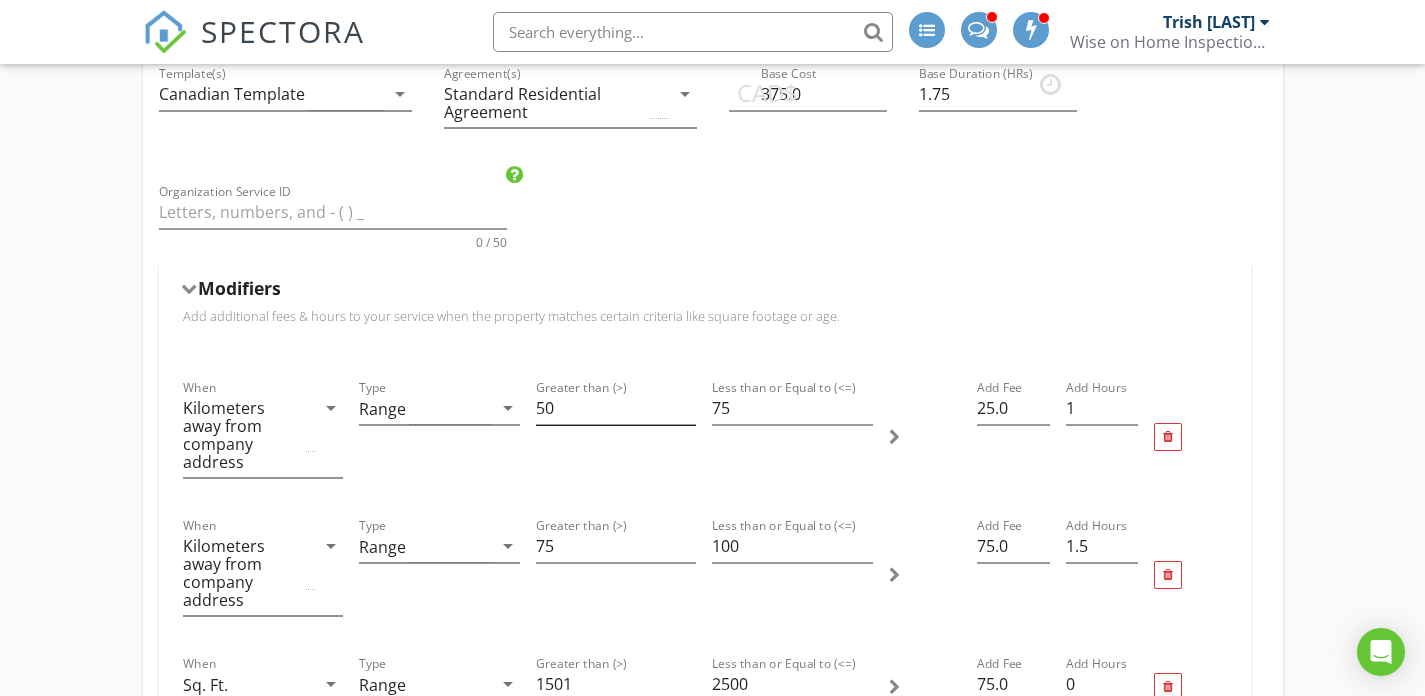 scroll, scrollTop: 833, scrollLeft: 0, axis: vertical 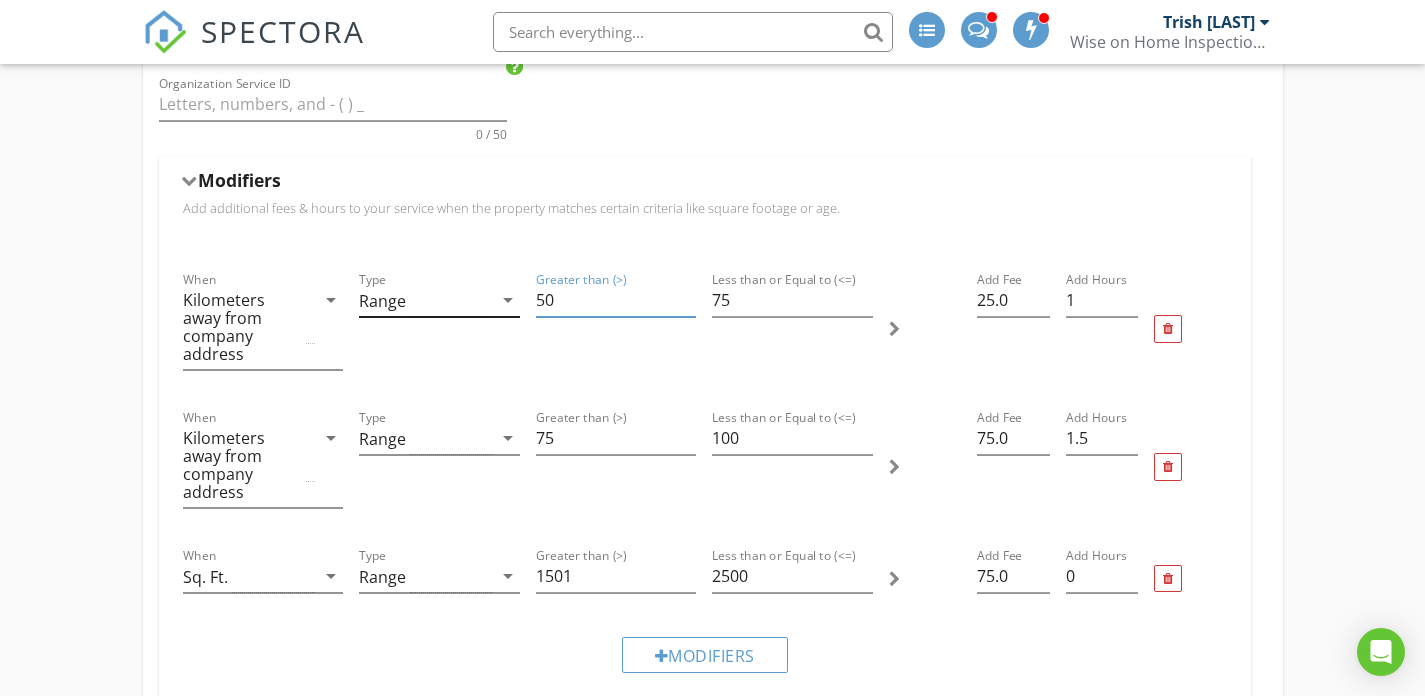 drag, startPoint x: 603, startPoint y: 301, endPoint x: 433, endPoint y: 286, distance: 170.66048 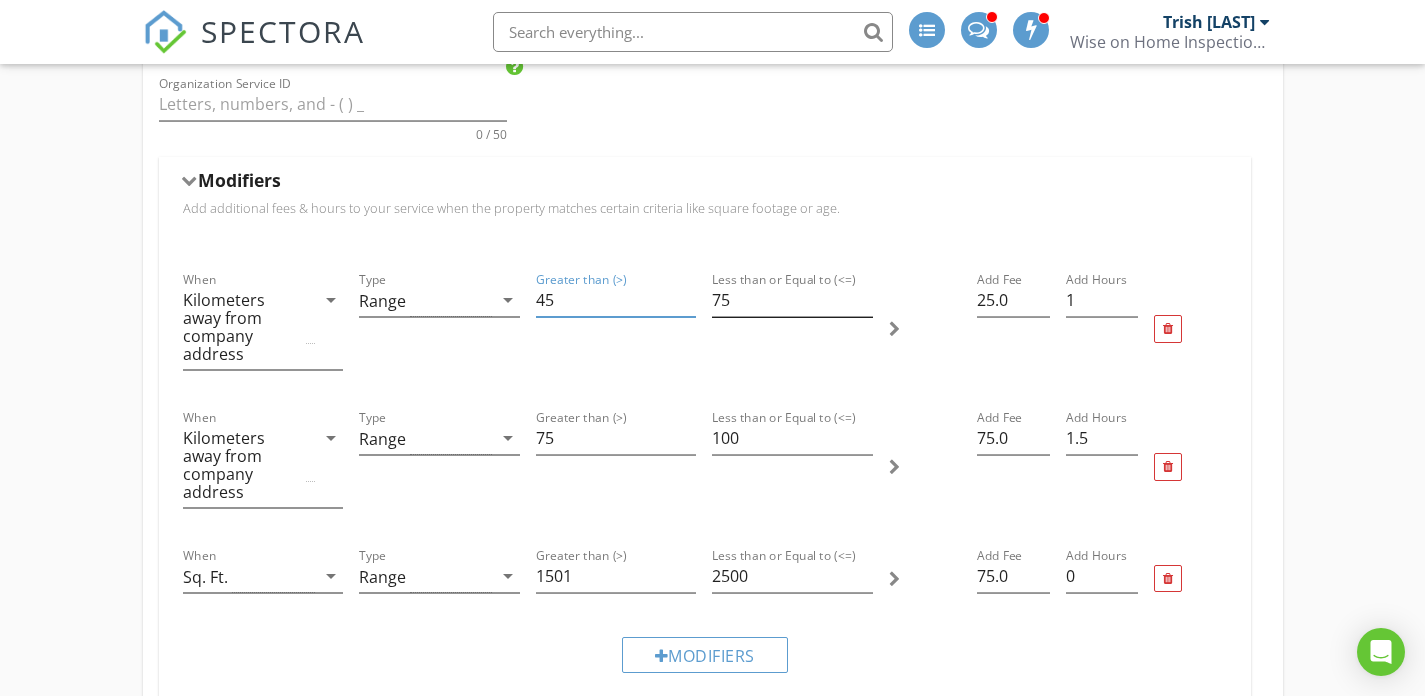 type on "45" 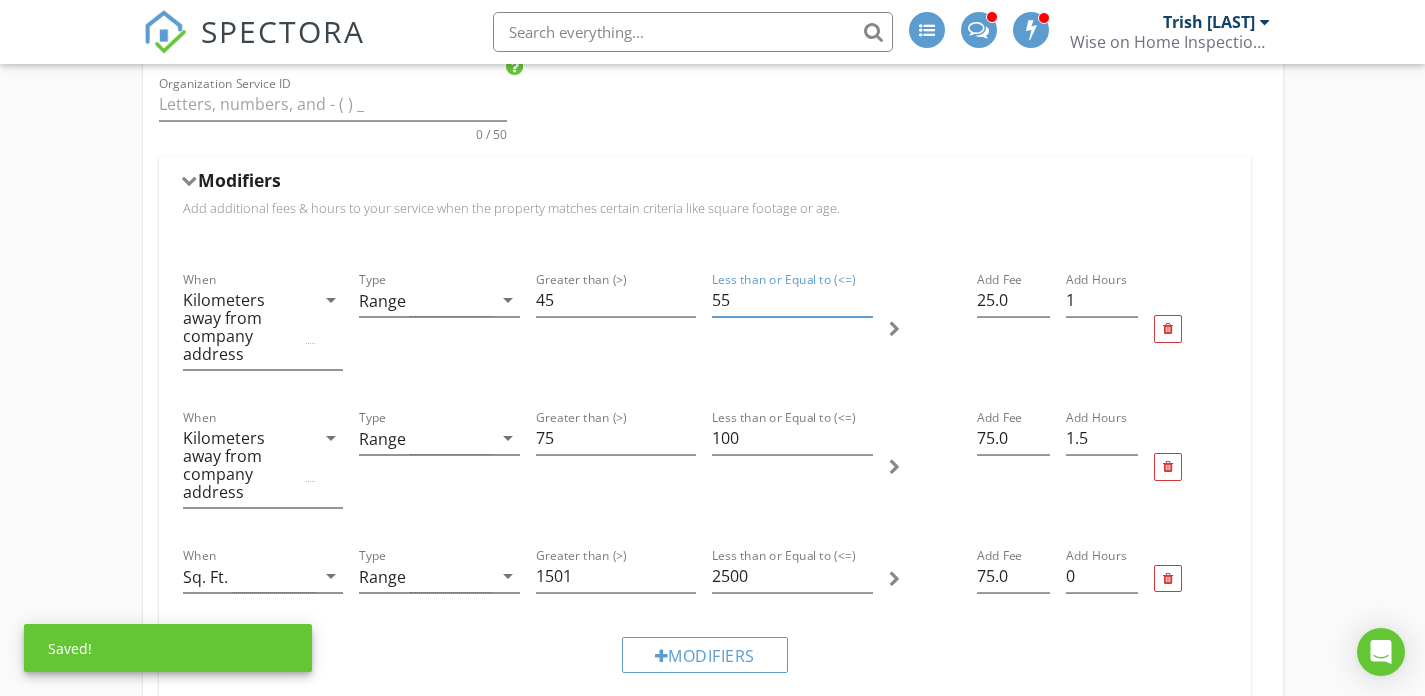 type on "55" 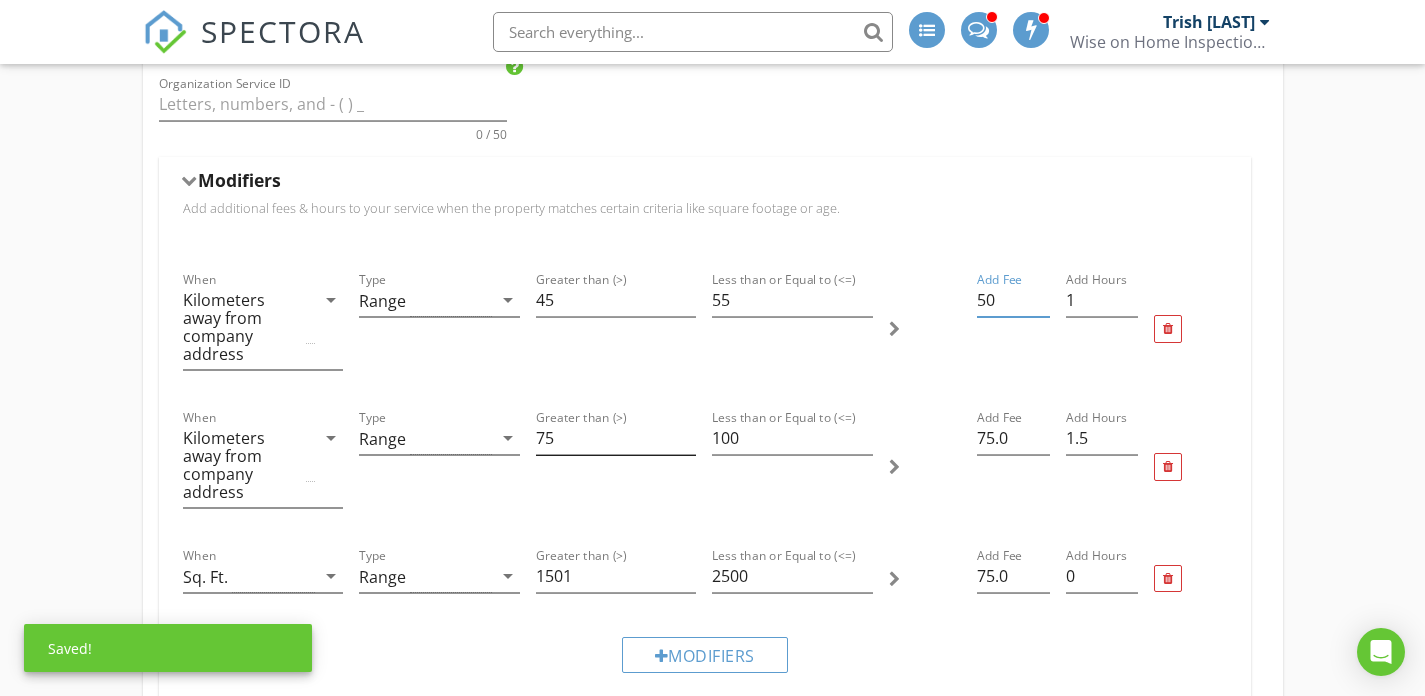 type on "50" 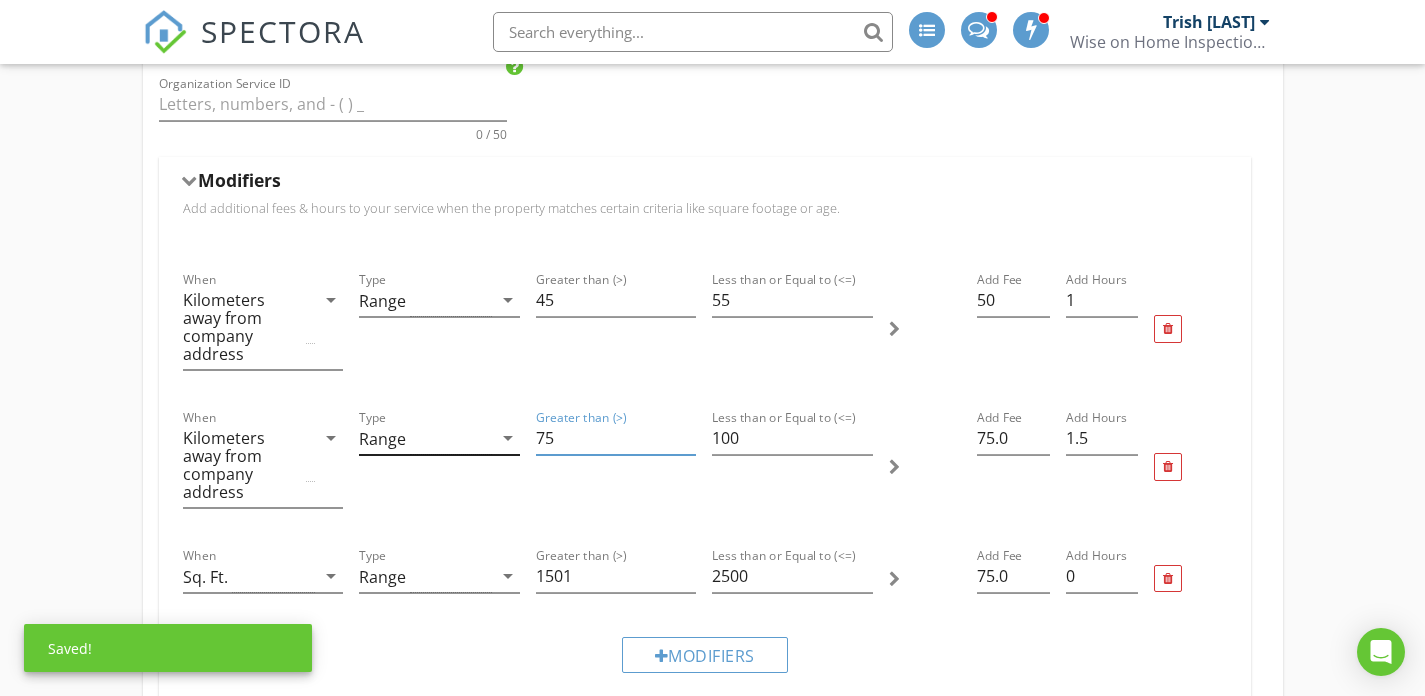 drag, startPoint x: 568, startPoint y: 435, endPoint x: 424, endPoint y: 432, distance: 144.03125 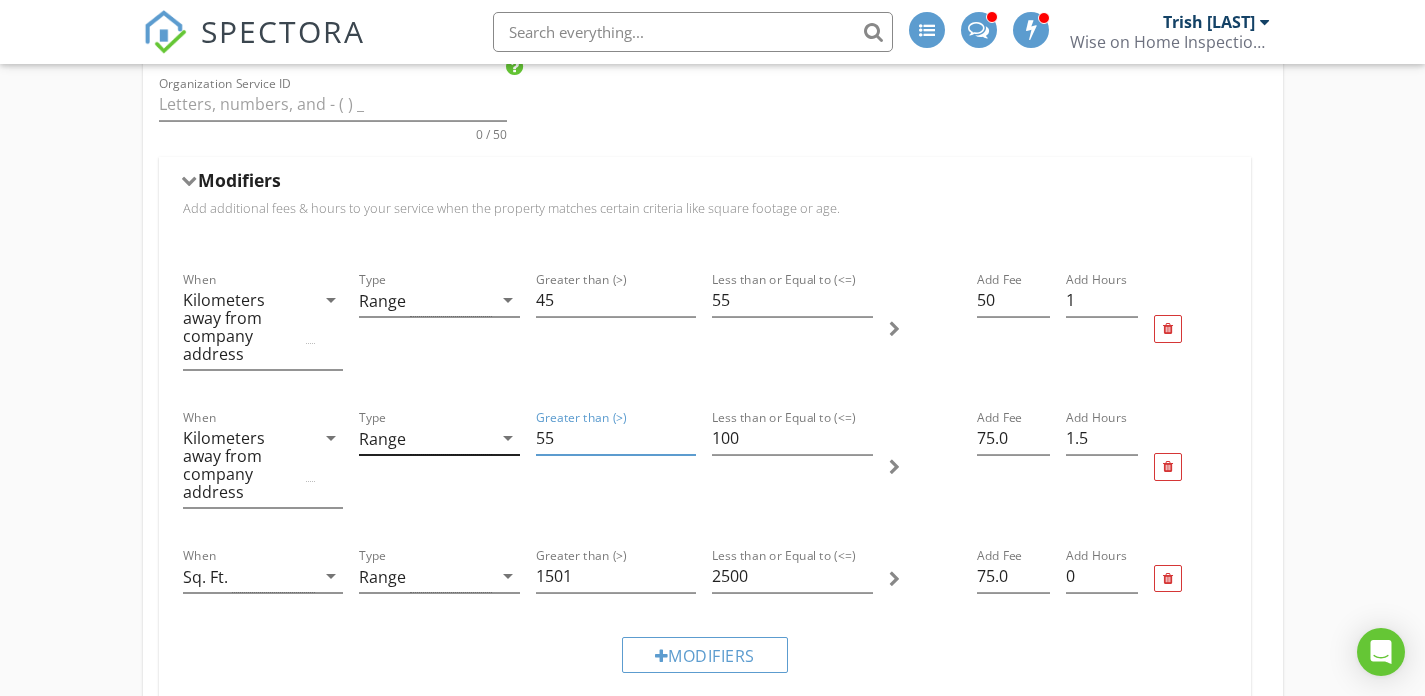 type on "55" 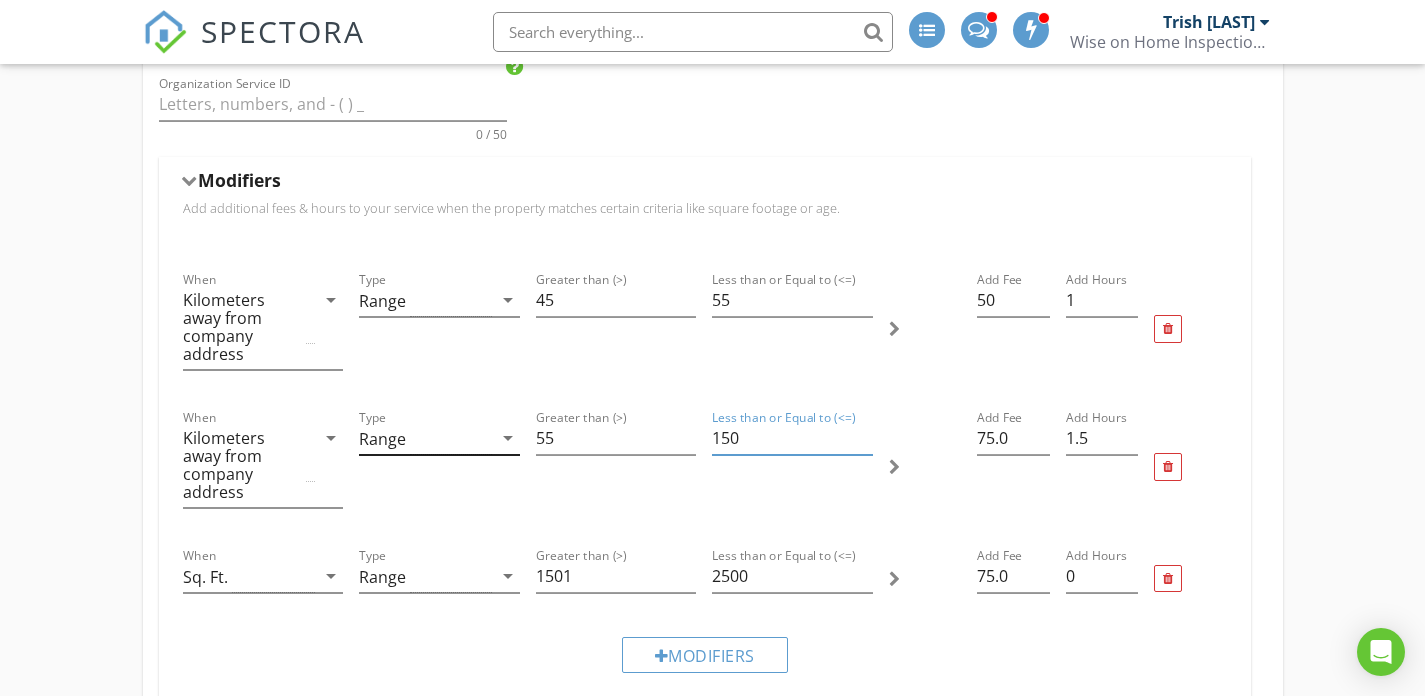 type on "150" 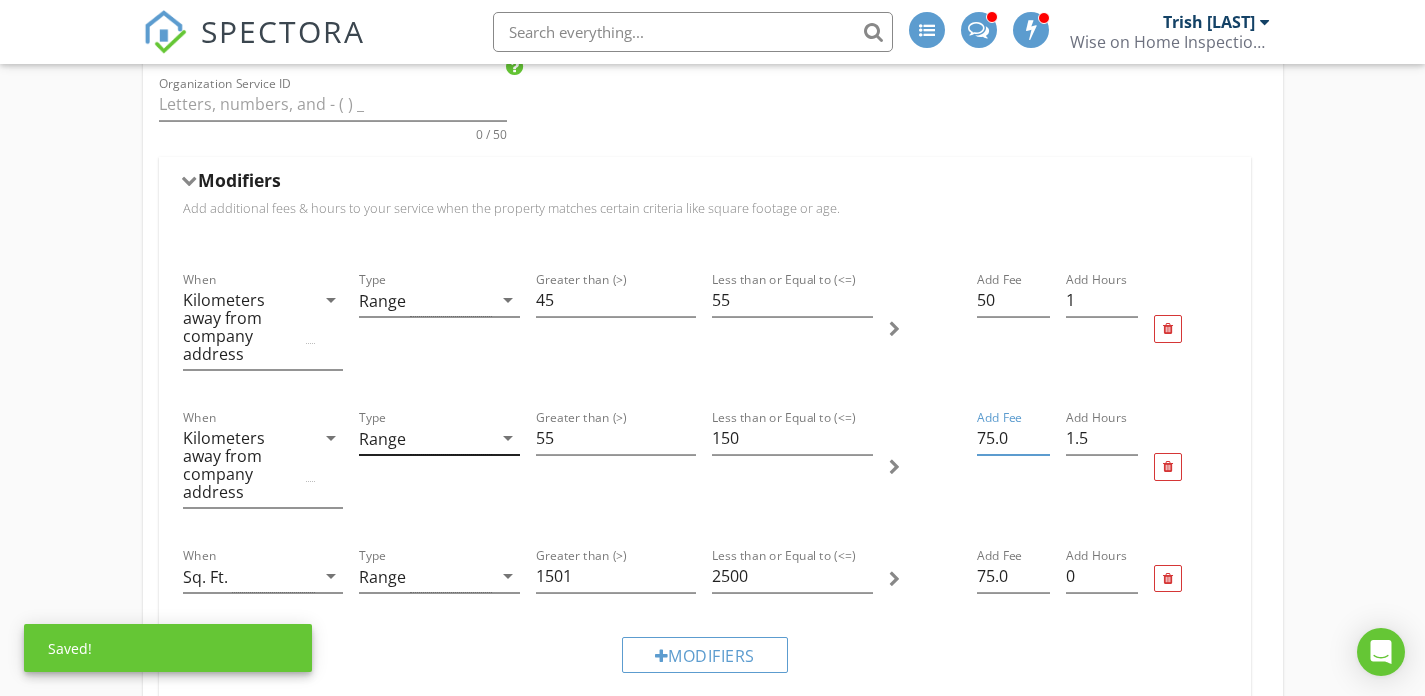 type on "0" 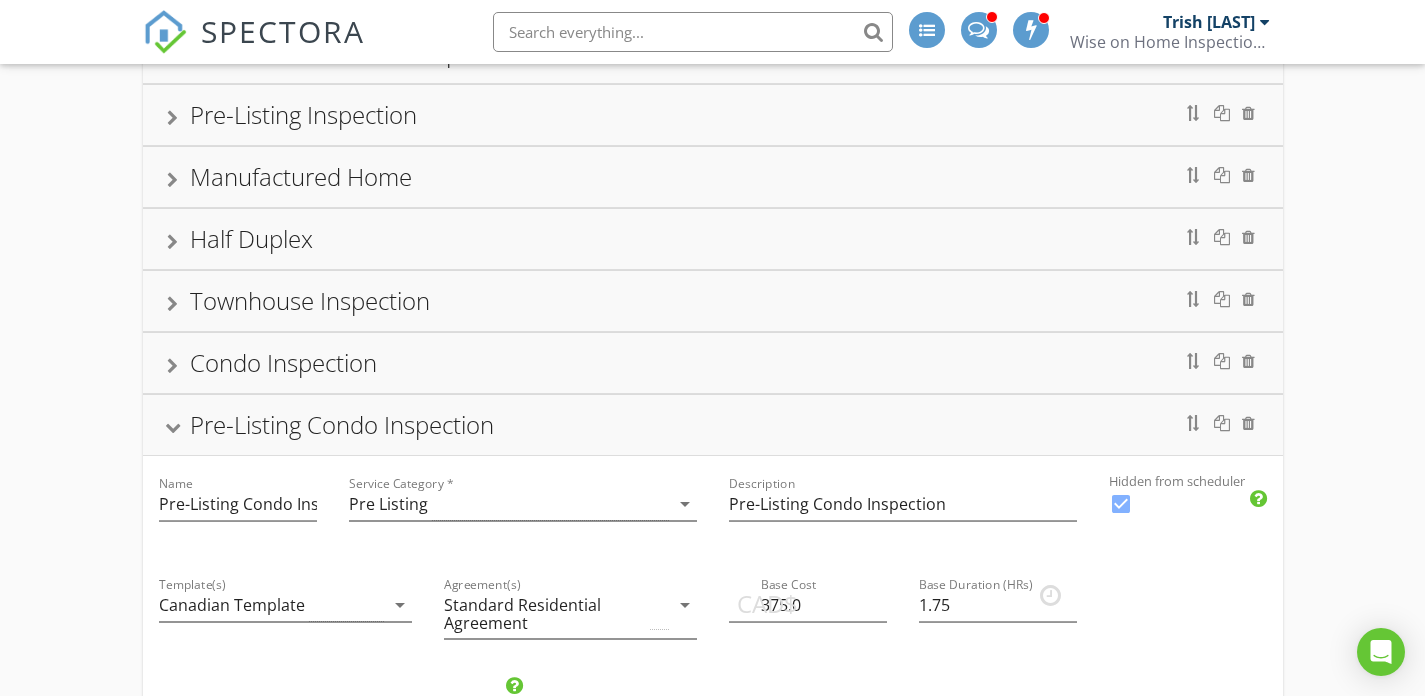 scroll, scrollTop: 0, scrollLeft: 0, axis: both 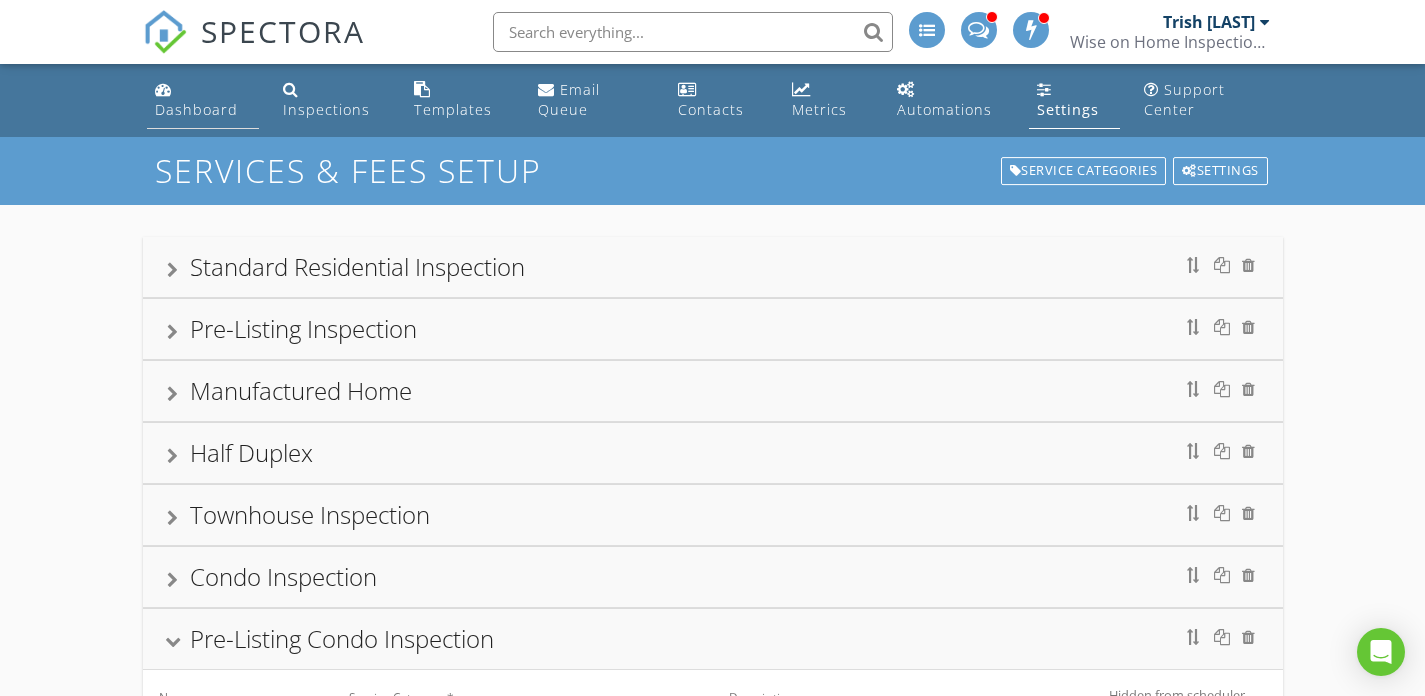 type on "100" 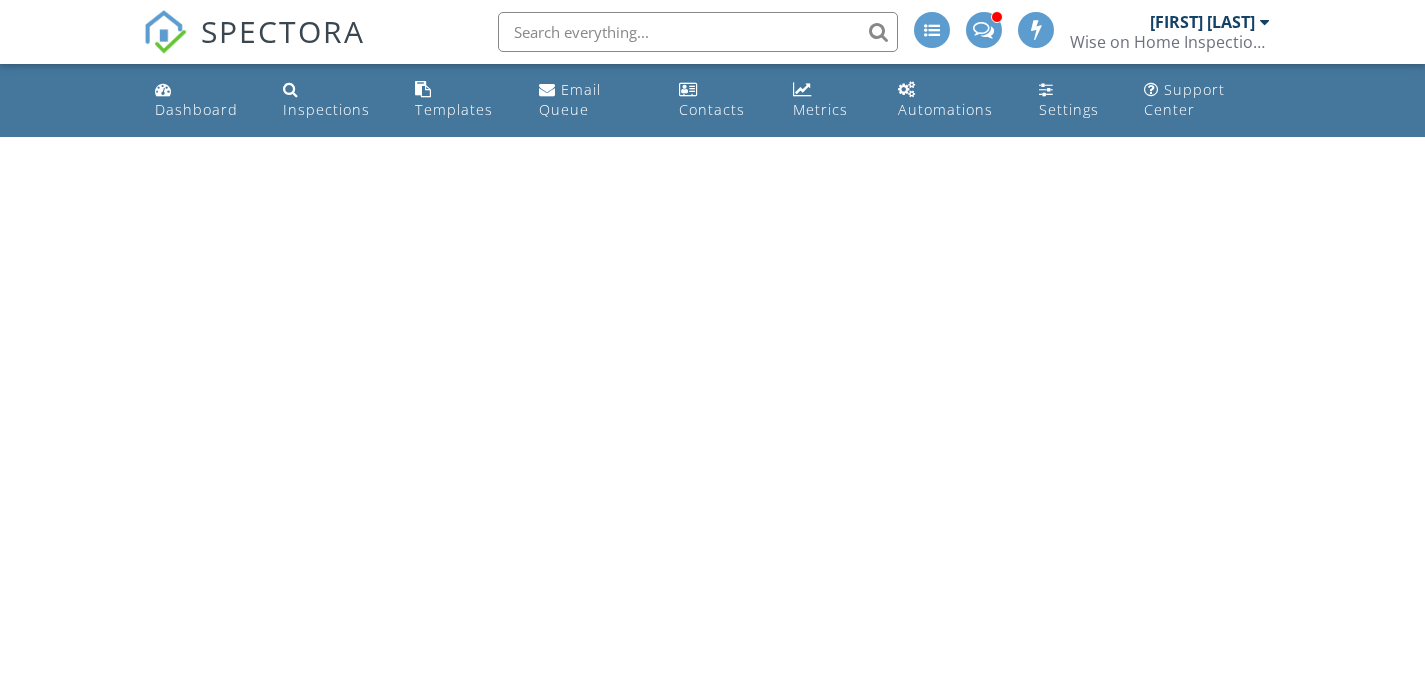 scroll, scrollTop: 0, scrollLeft: 0, axis: both 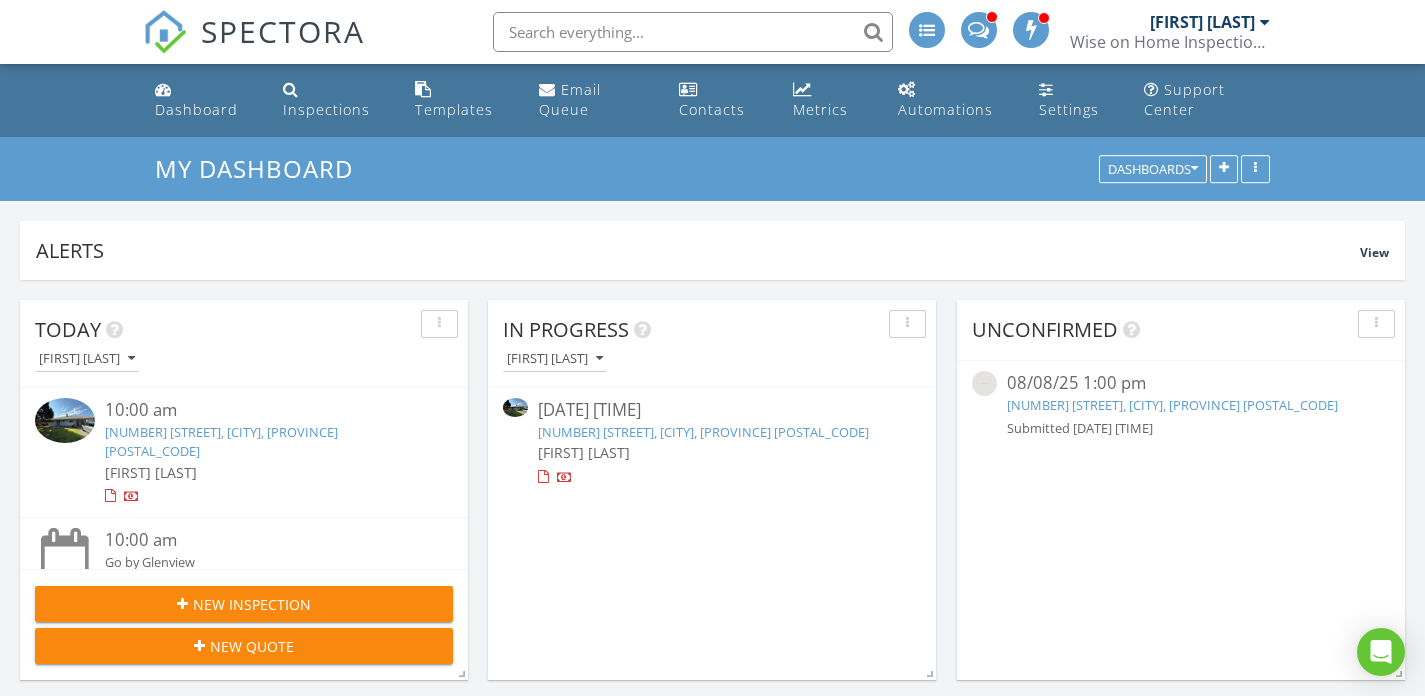 click on "[NUMBER] [STREET], [CITY], [PROVINCE] [POSTAL_CODE]" at bounding box center [1172, 405] 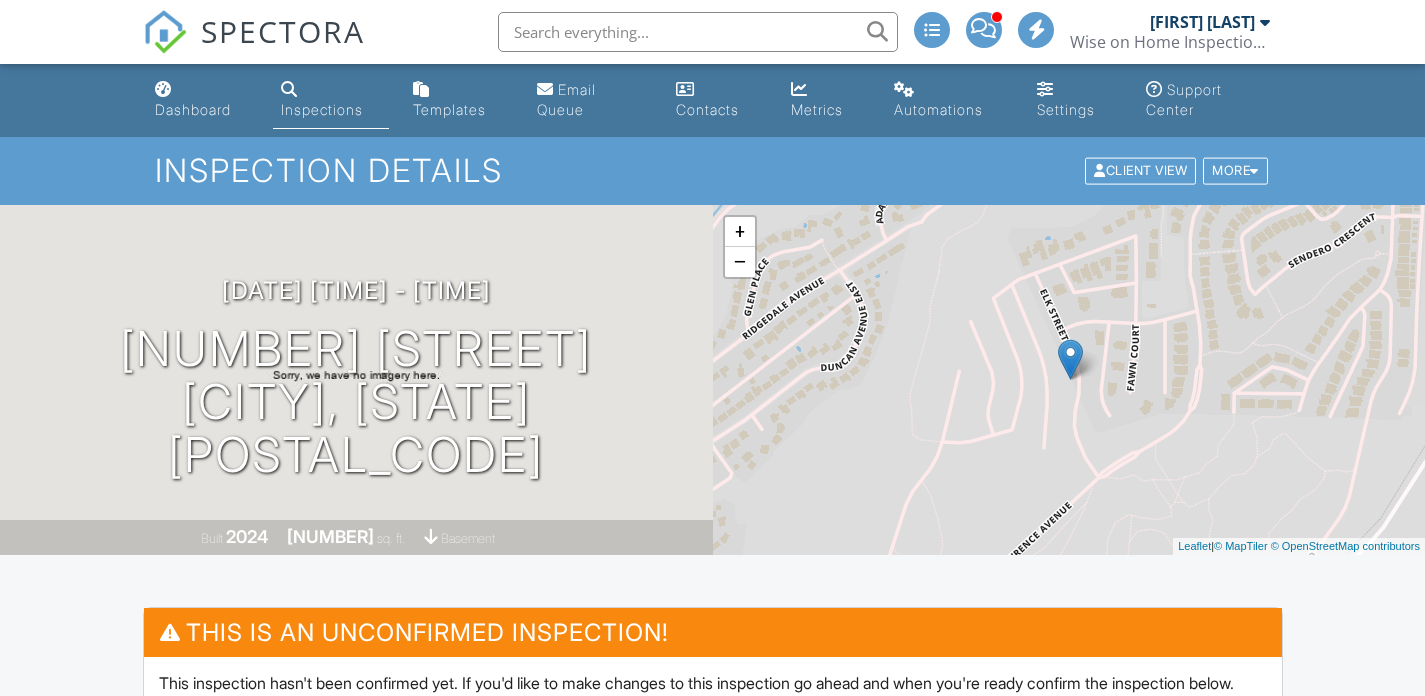 scroll, scrollTop: 0, scrollLeft: 0, axis: both 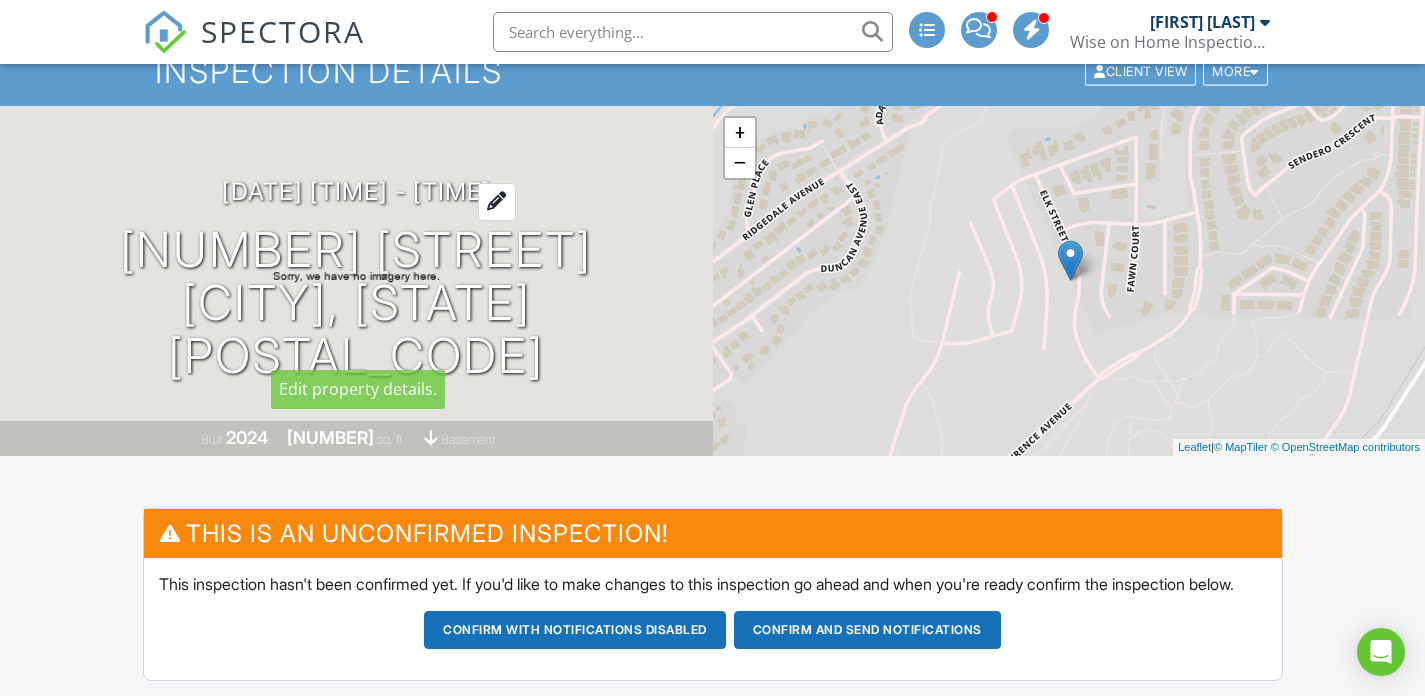 click on "08/08/2025  1:00 pm
- 5:30 pm" at bounding box center [356, 191] 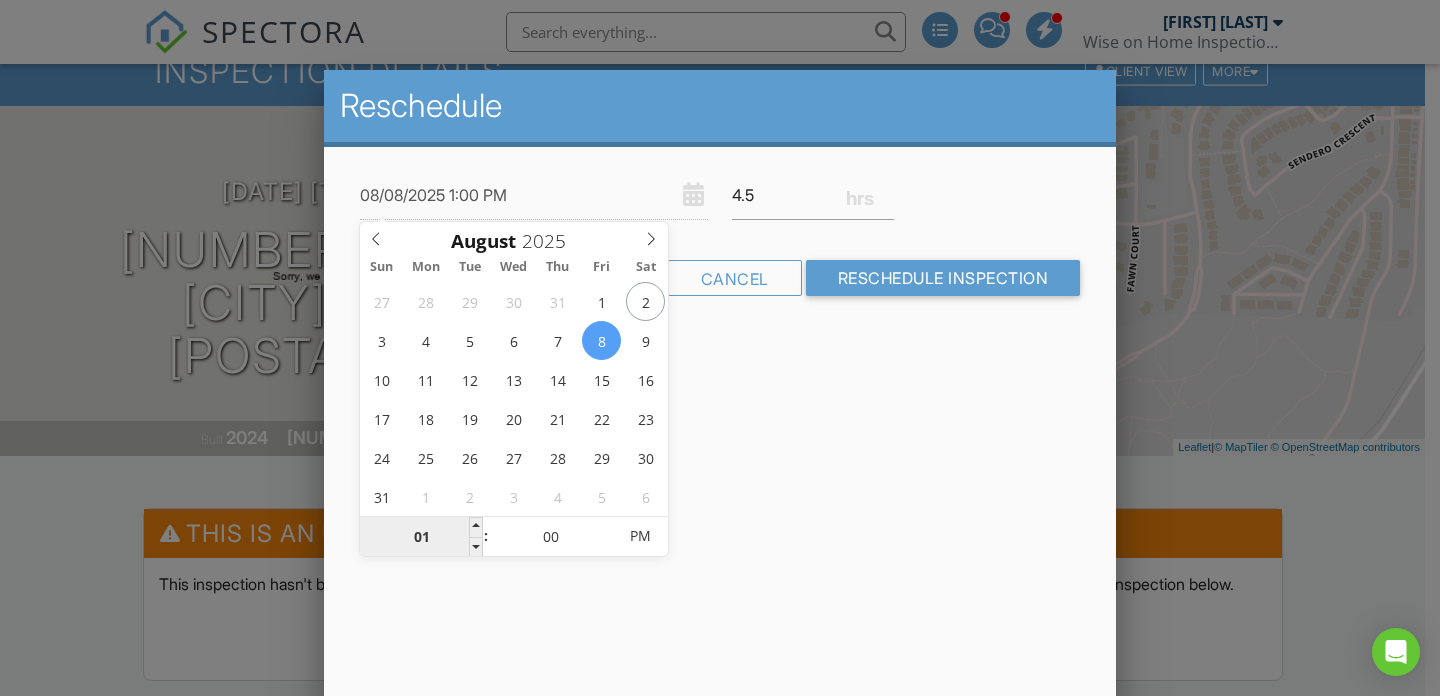 drag, startPoint x: 433, startPoint y: 536, endPoint x: 392, endPoint y: 533, distance: 41.109608 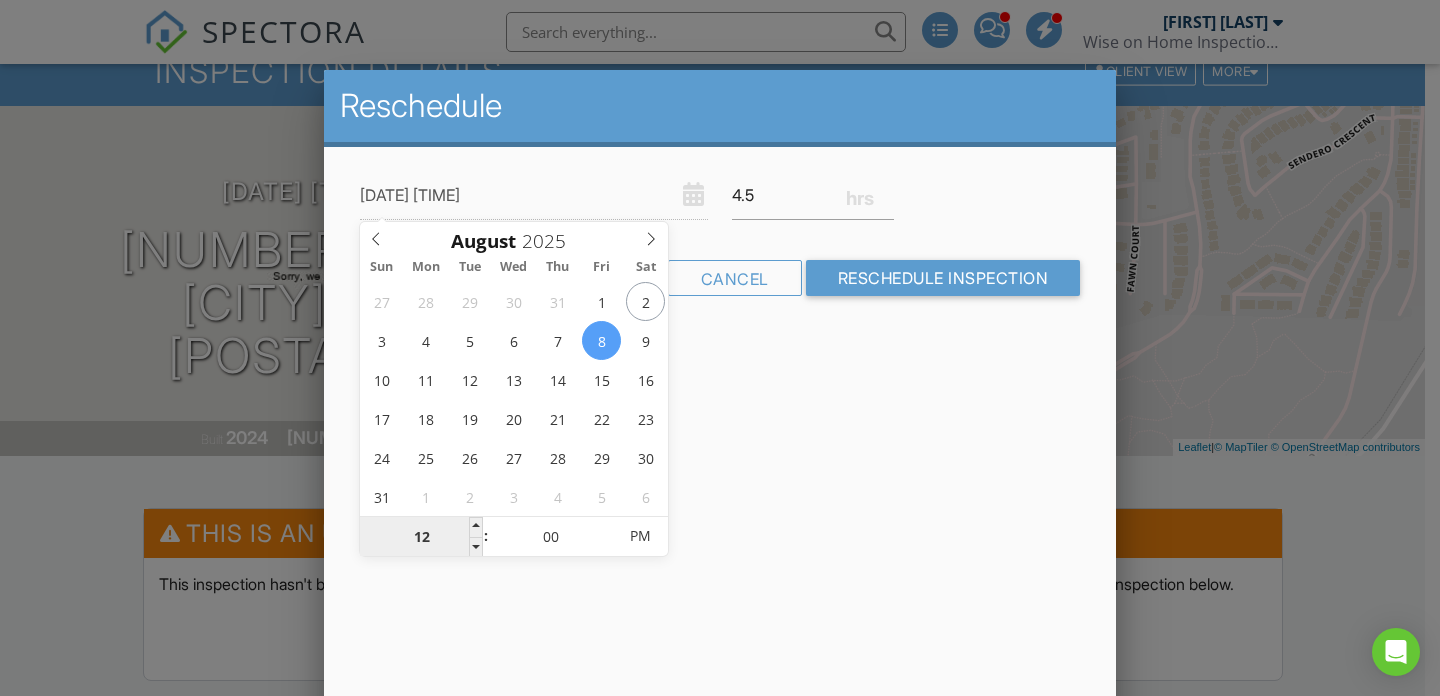 type on "08/08/2025 1:00 PM" 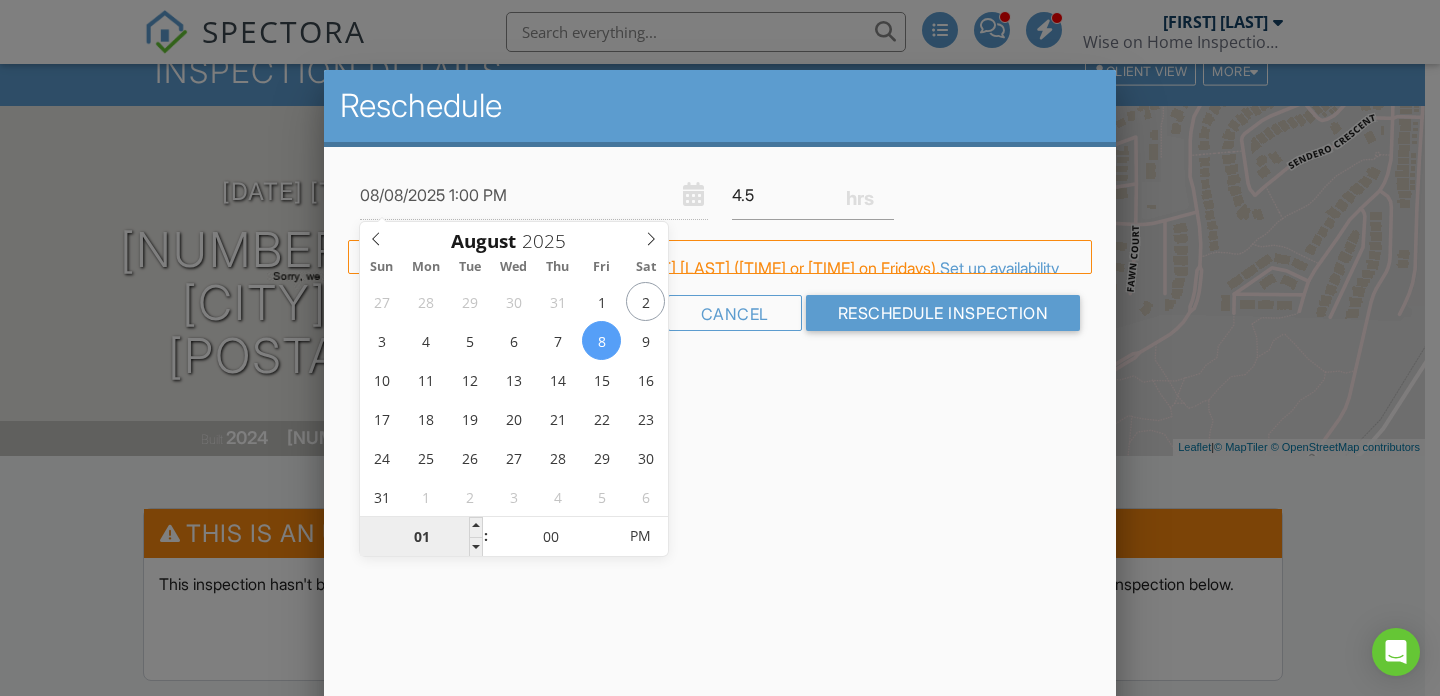 type on "08/08/2025 7:00 PM" 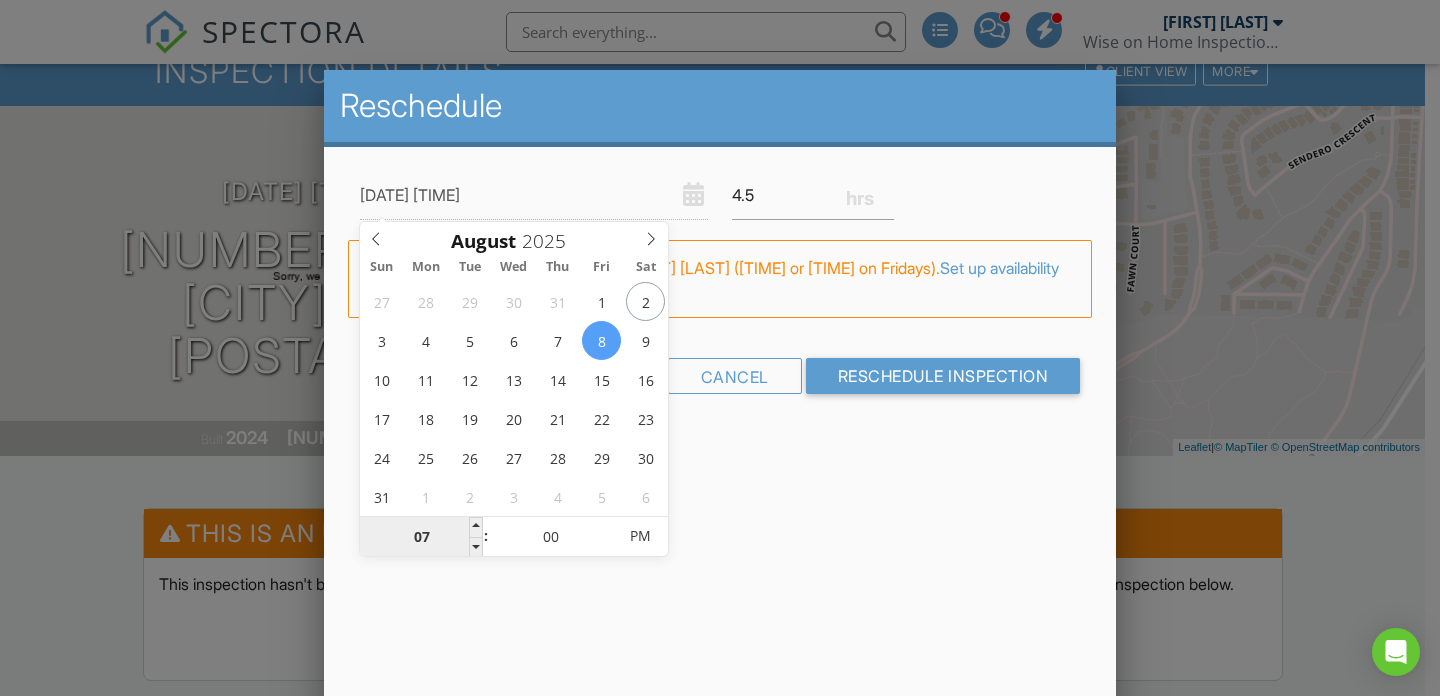 type on "07" 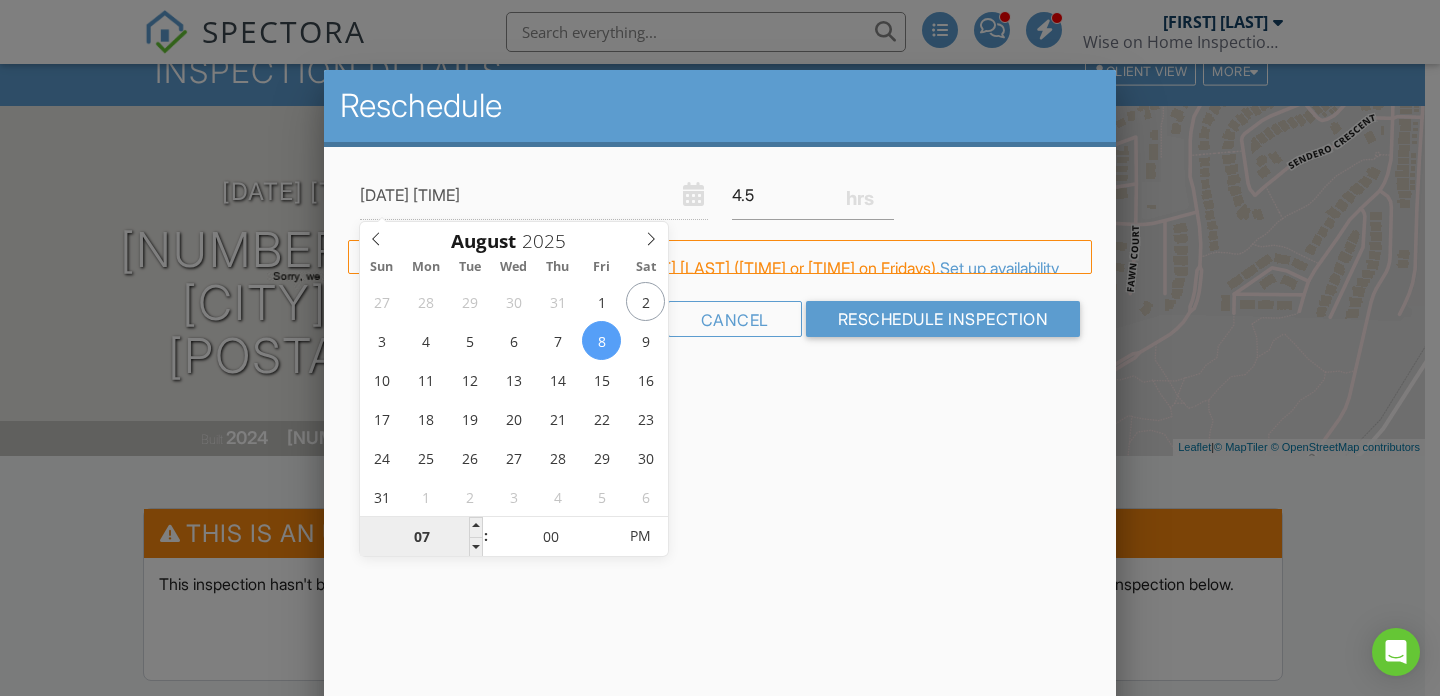 type on "08/08/2025 12:00 PM" 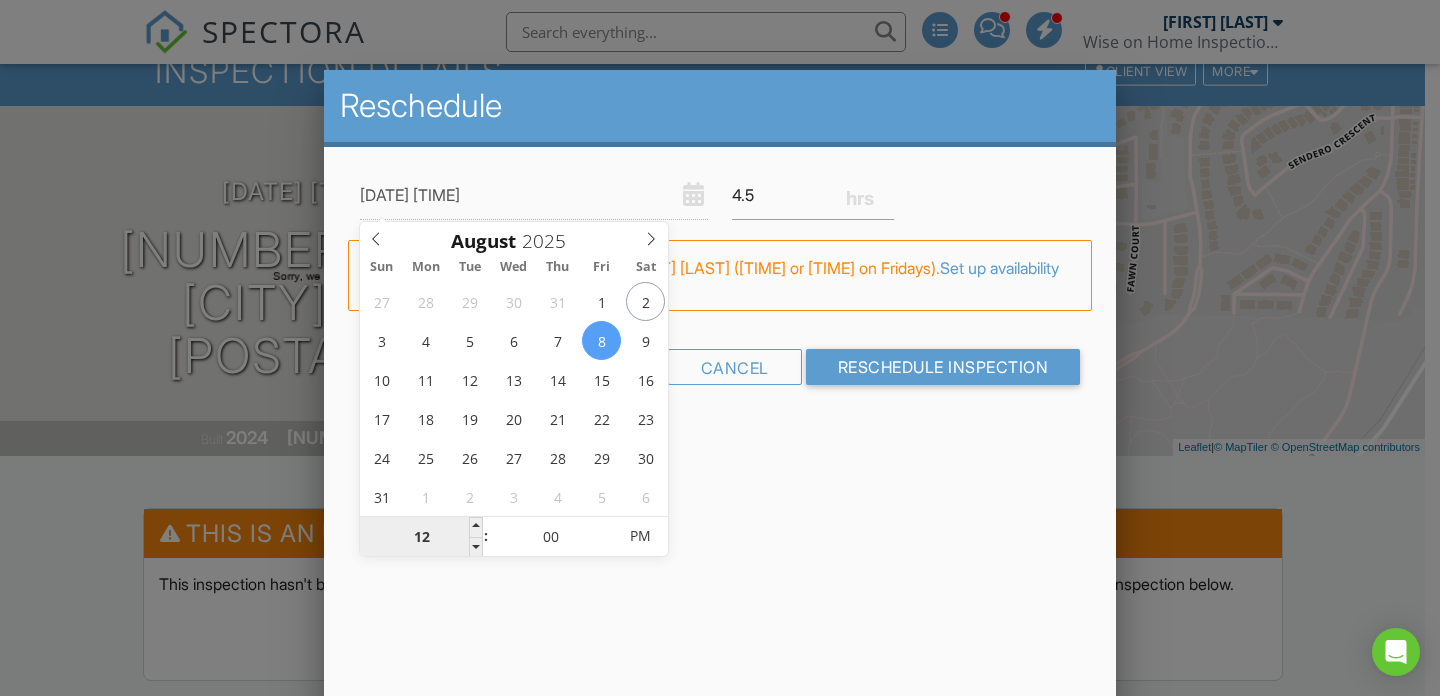type on "08/08/2025 9:00 PM" 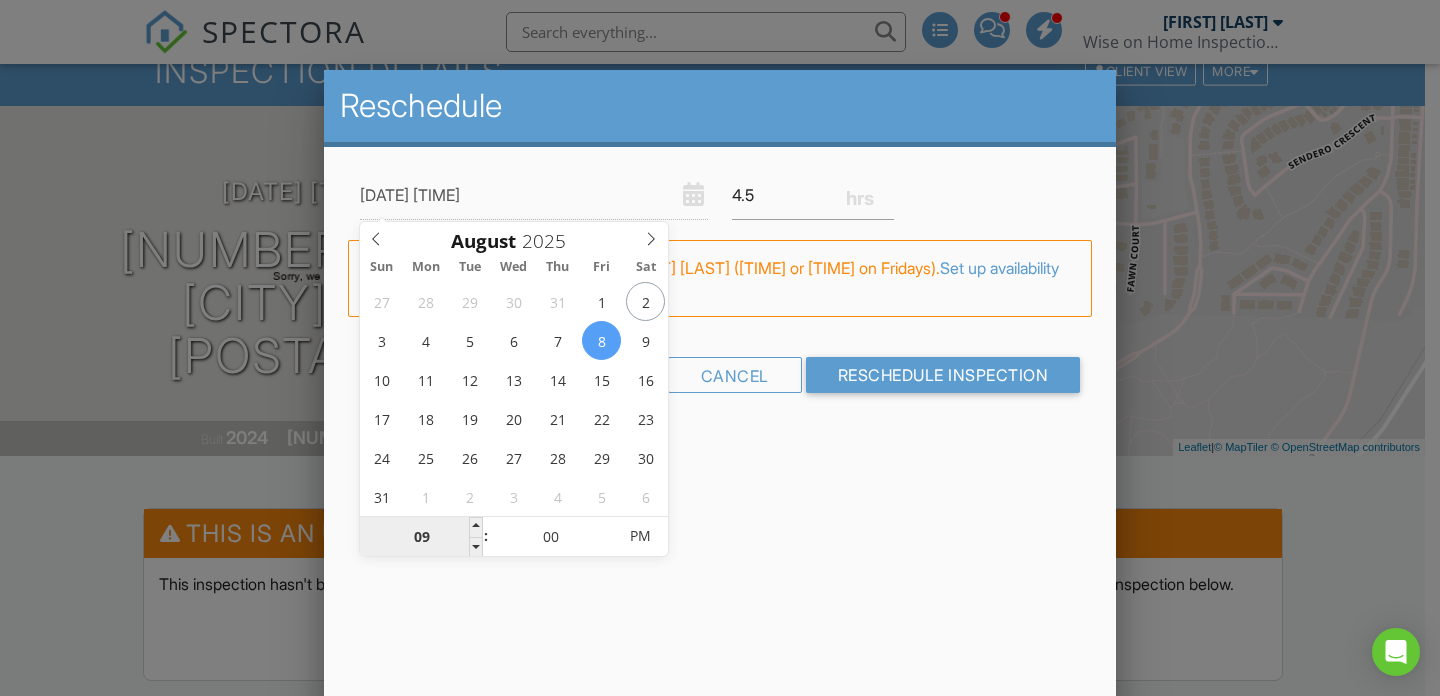 type on "09" 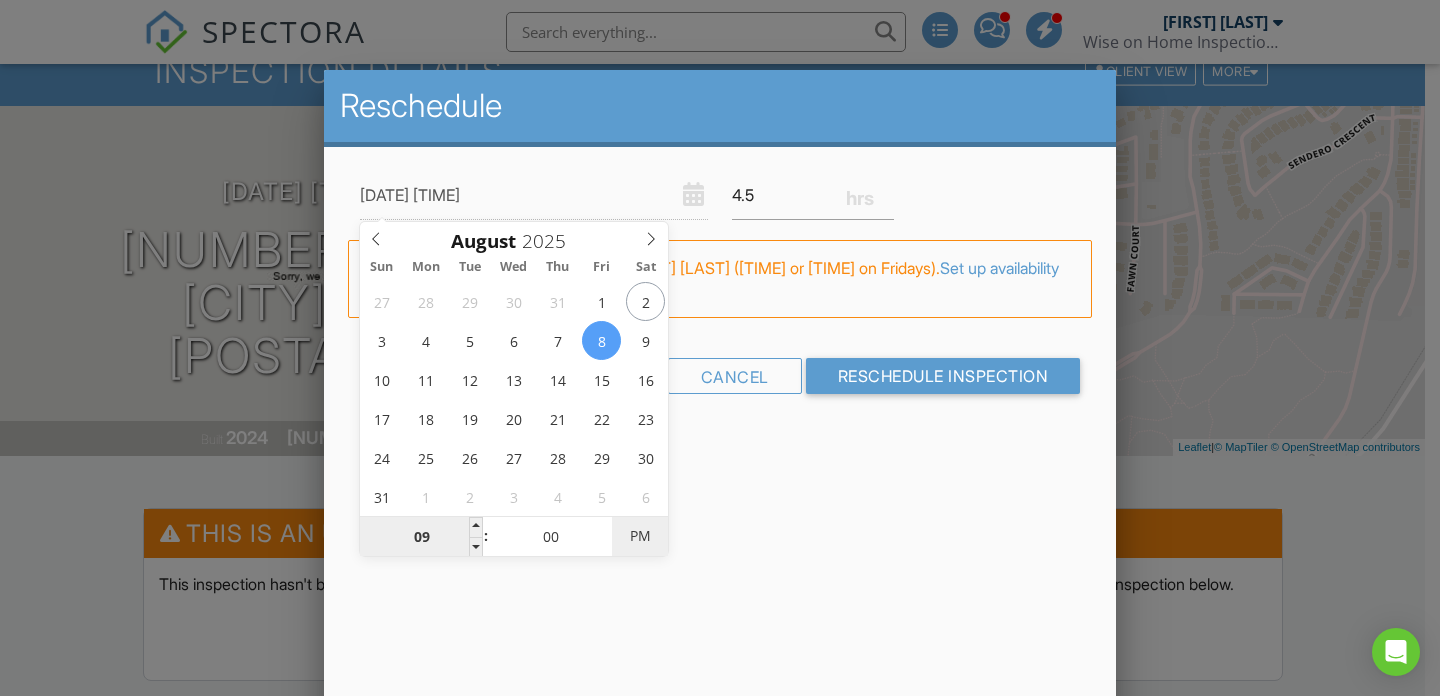 type on "08/08/2025 9:00 AM" 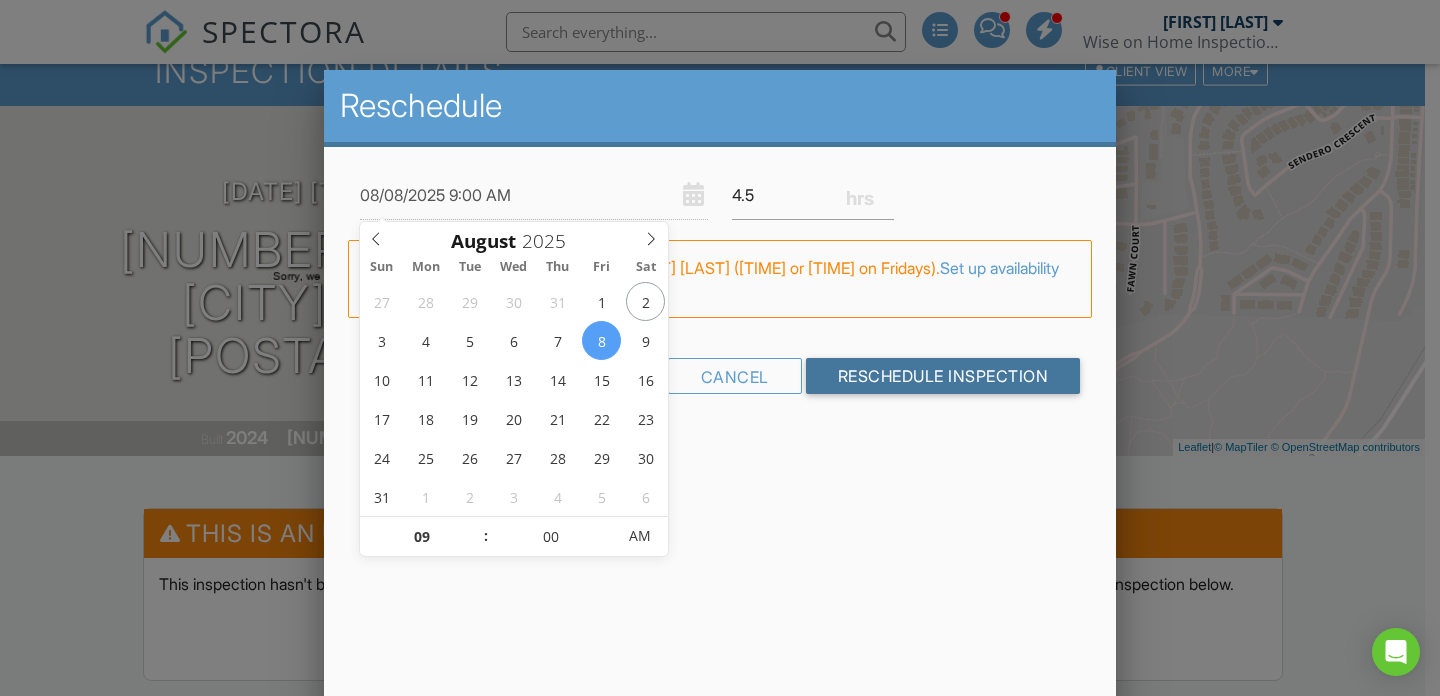 click on "Reschedule Inspection" at bounding box center [943, 376] 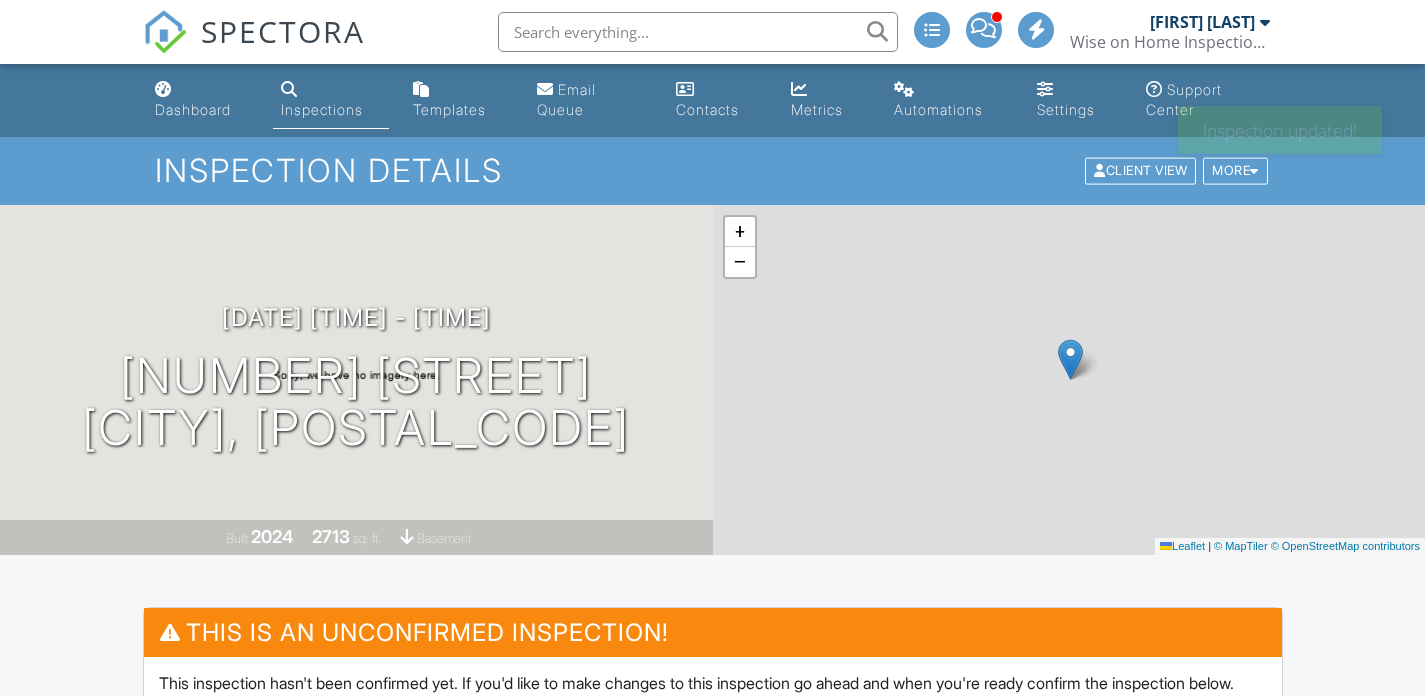 scroll, scrollTop: 0, scrollLeft: 0, axis: both 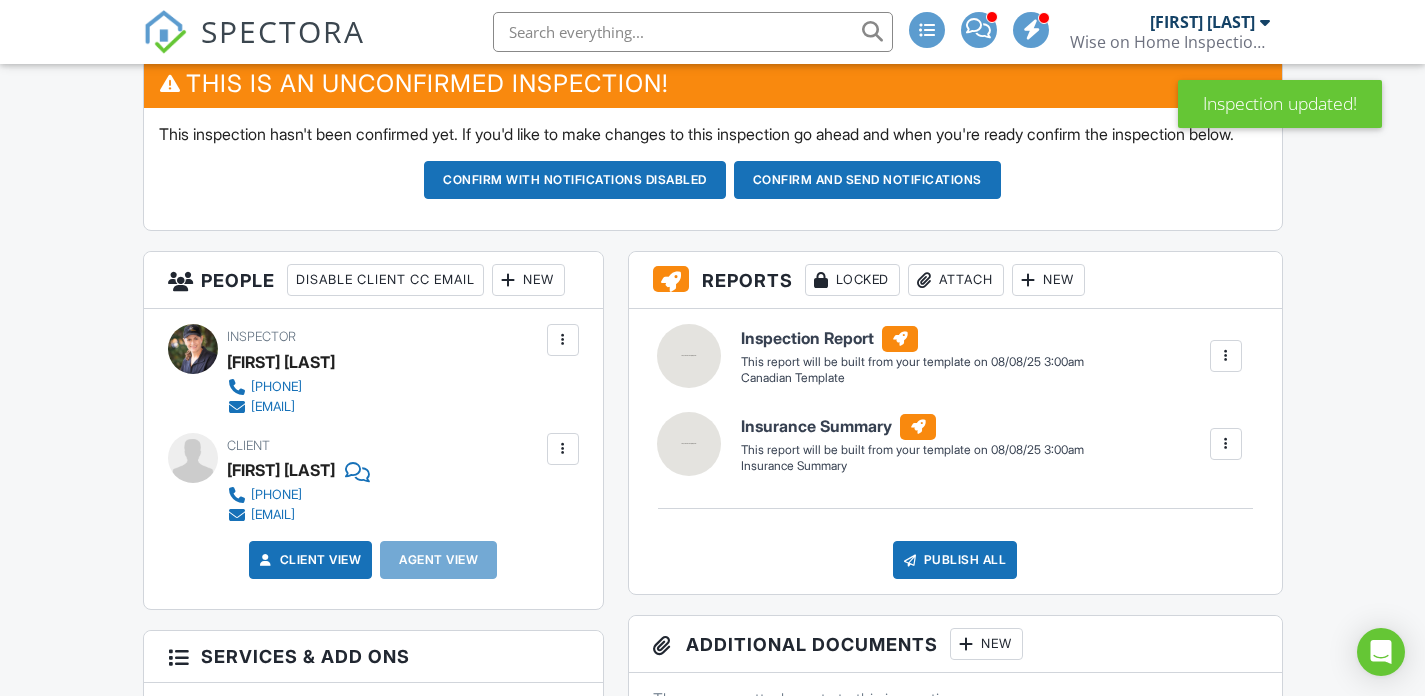 click on "New" at bounding box center (528, 280) 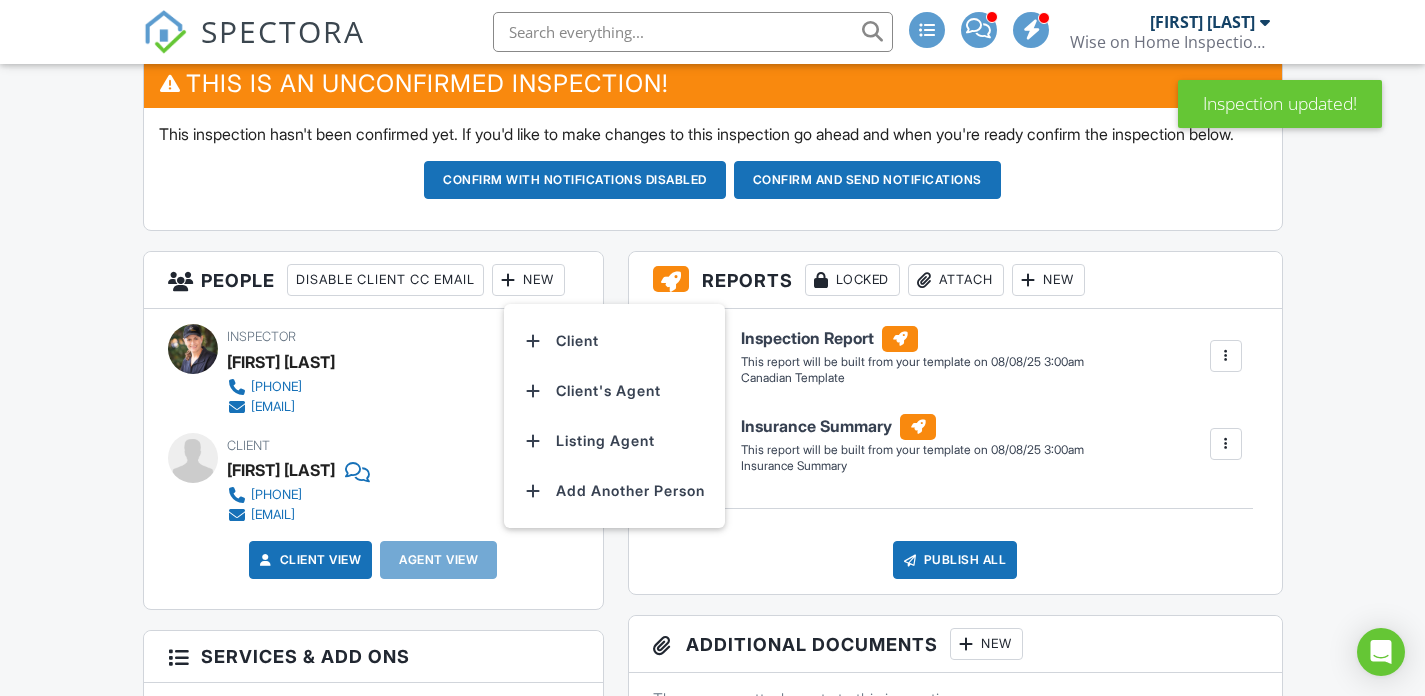 click on "Client's Agent" at bounding box center [614, 391] 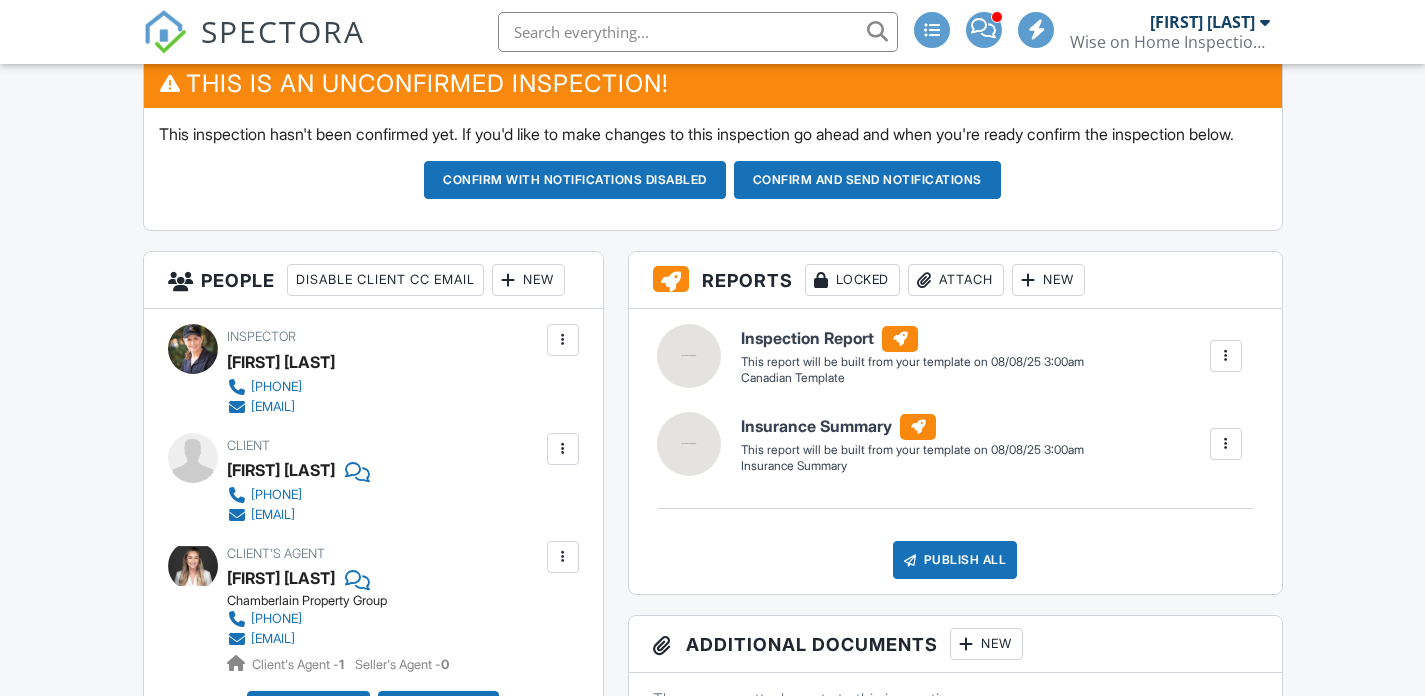 scroll, scrollTop: 801, scrollLeft: 0, axis: vertical 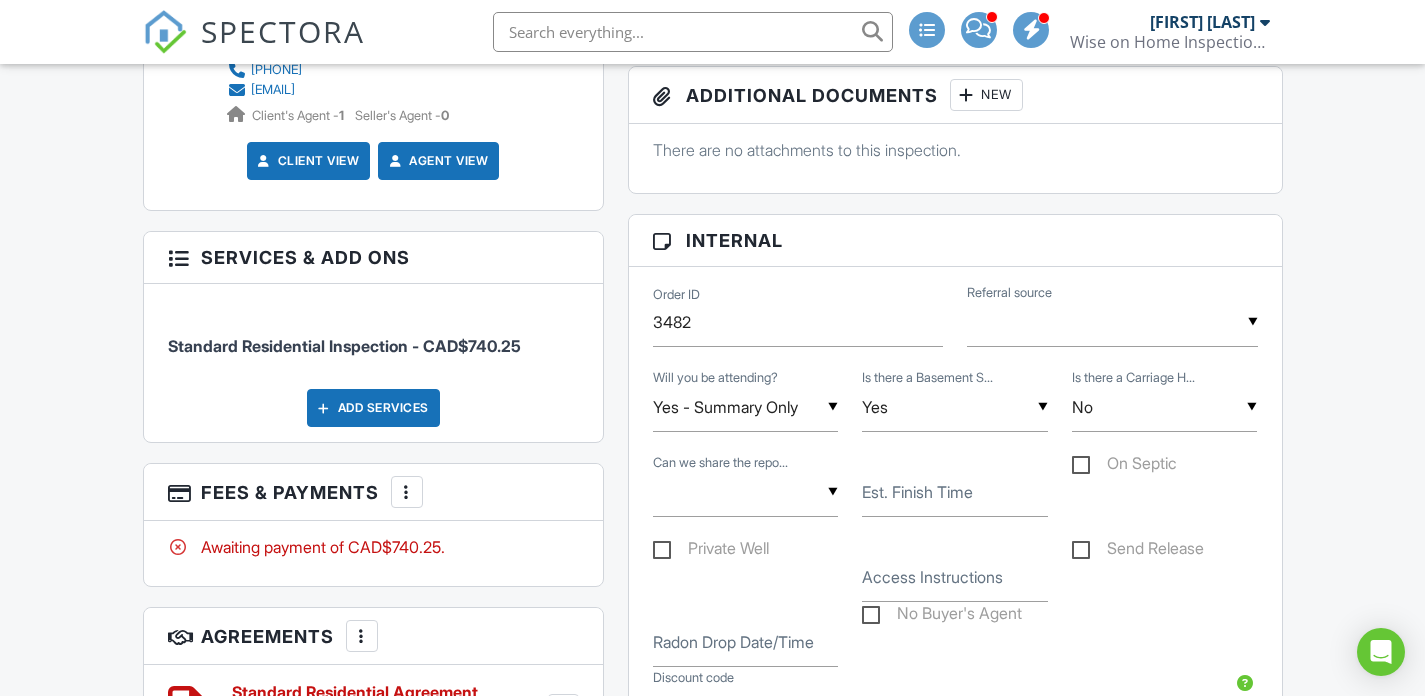 click on "Est. Finish Time" at bounding box center [917, 492] 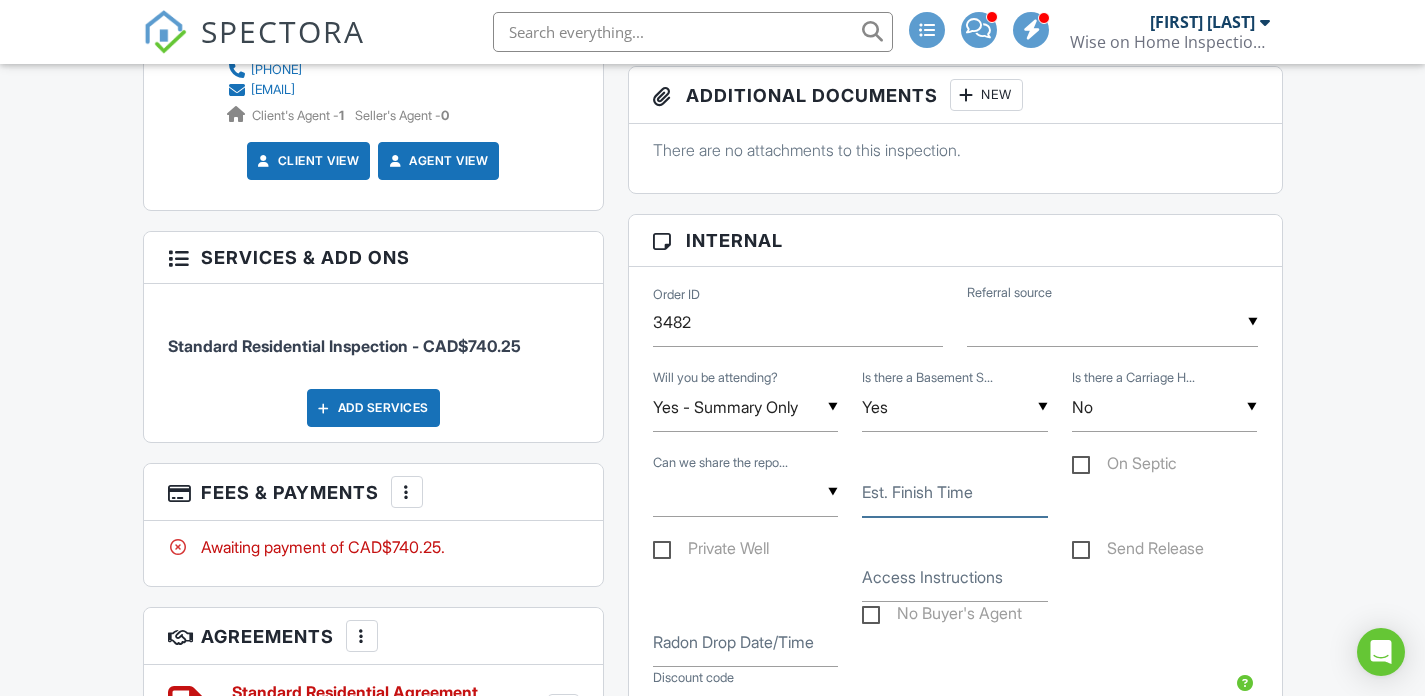 click on "Est. Finish Time" at bounding box center [955, 492] 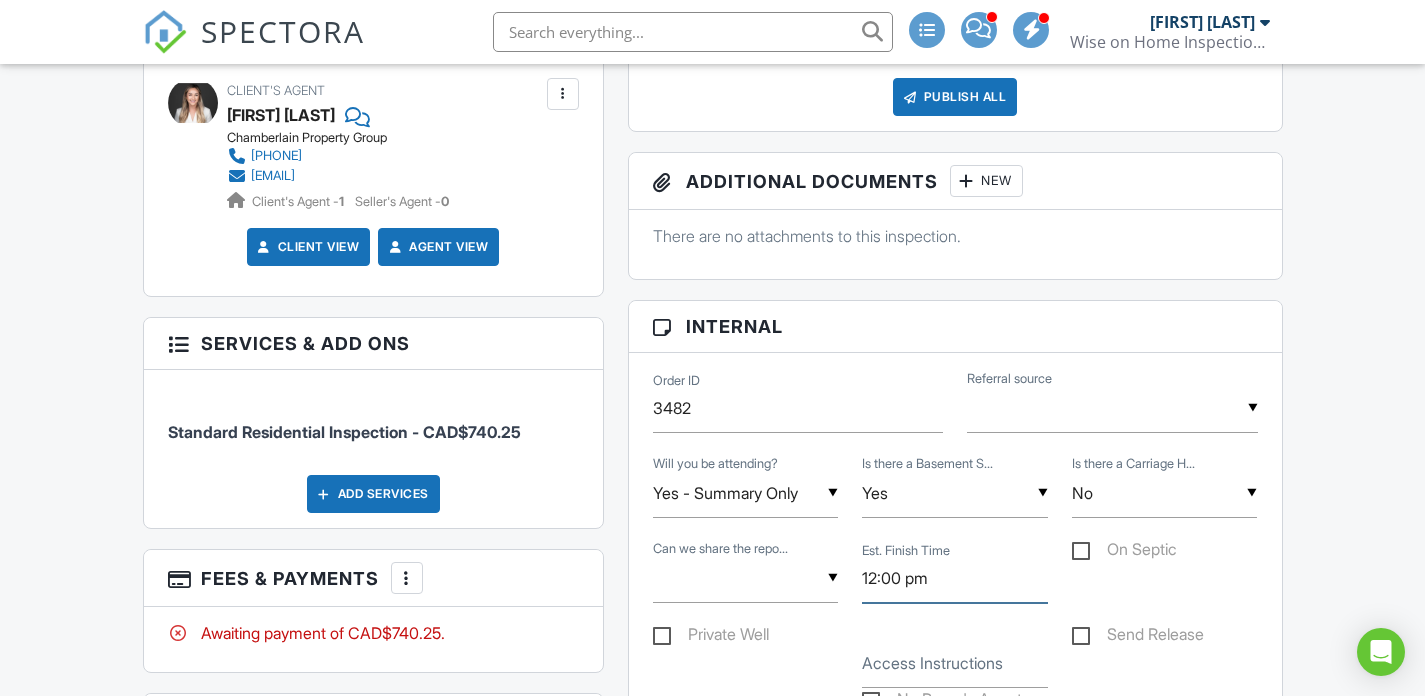 scroll, scrollTop: 1034, scrollLeft: 0, axis: vertical 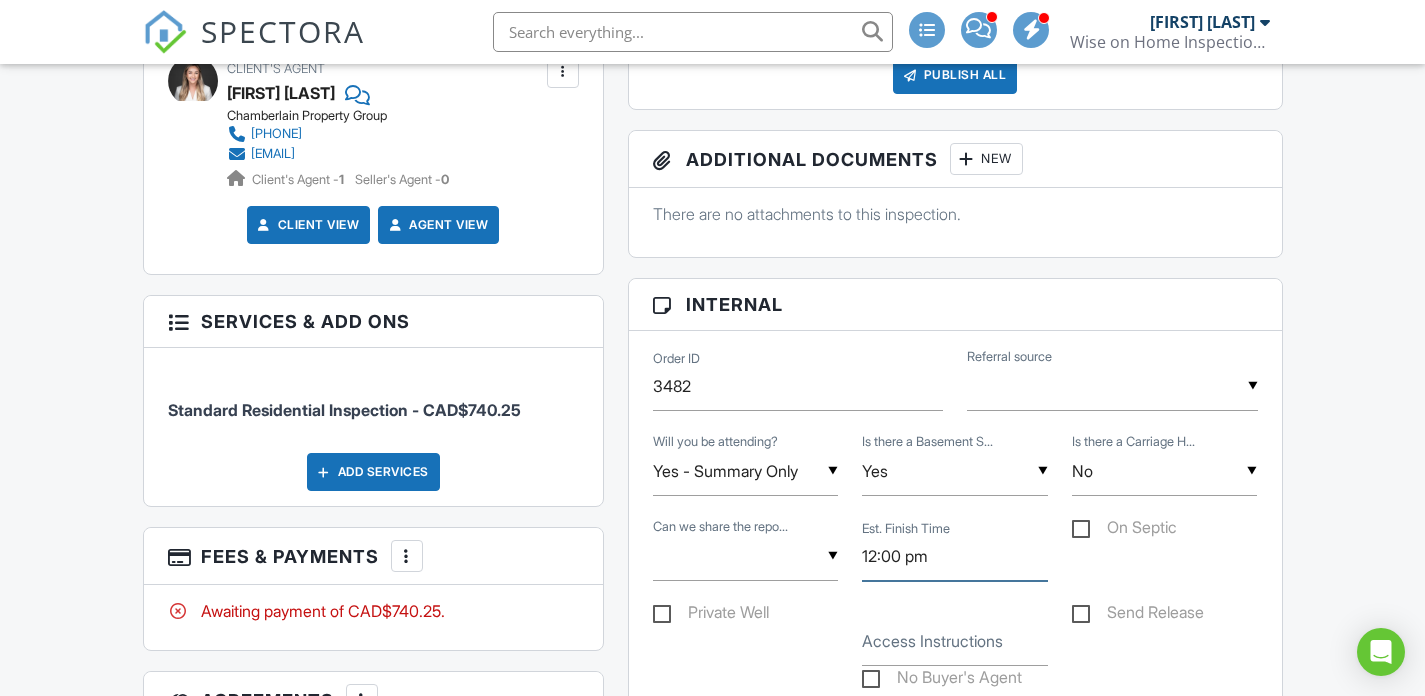 type on "12:00 pm" 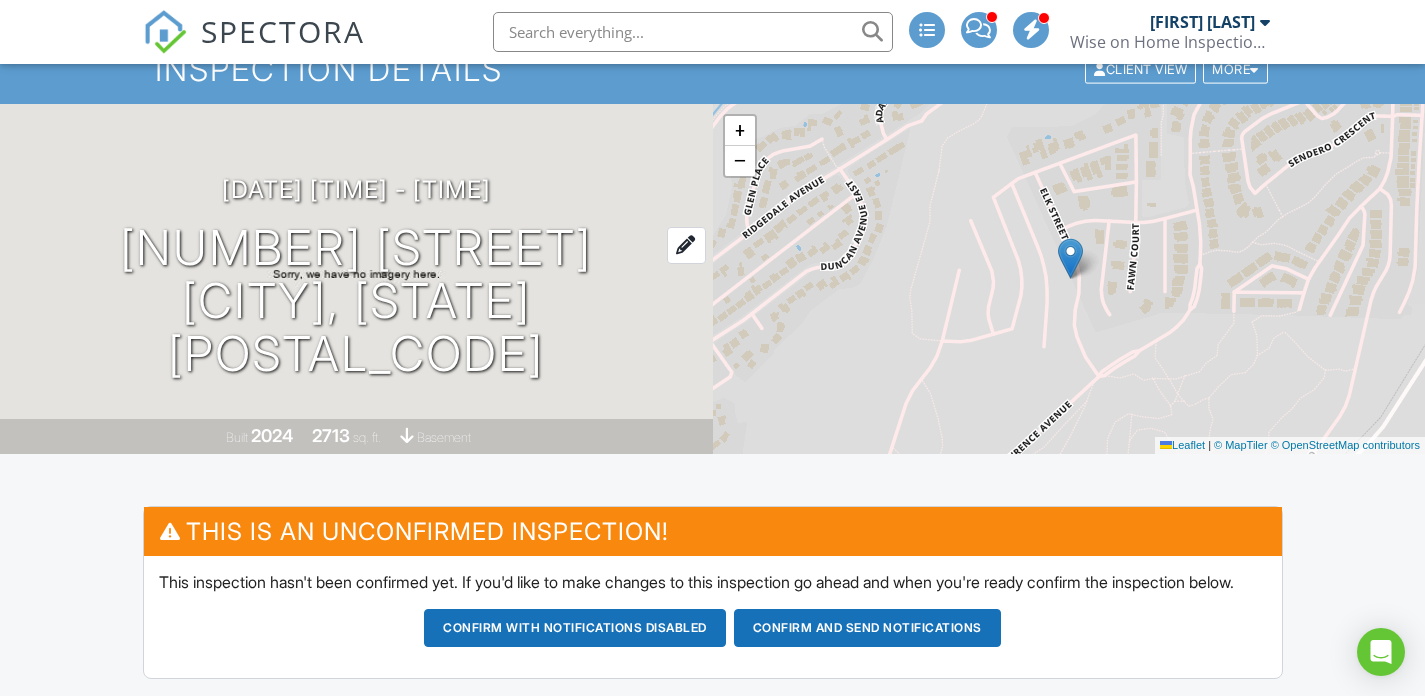 scroll, scrollTop: 22, scrollLeft: 0, axis: vertical 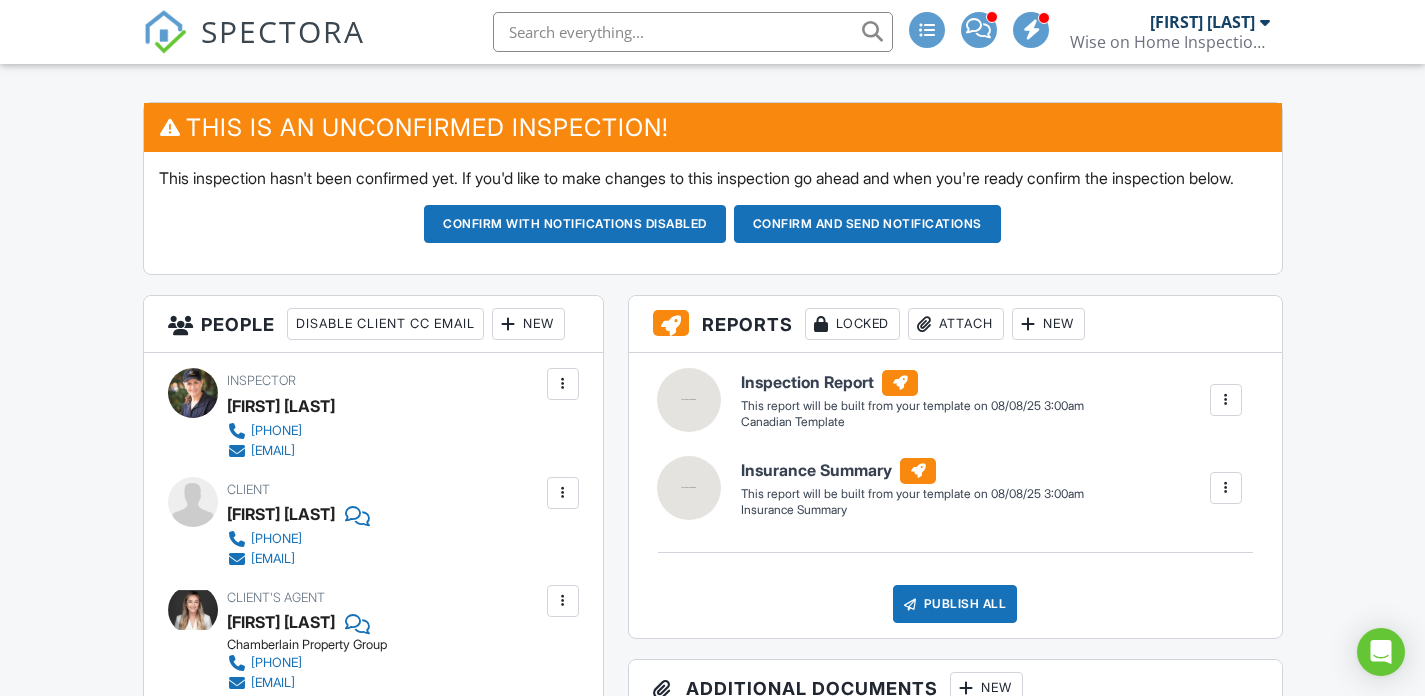 click on "New" at bounding box center [528, 324] 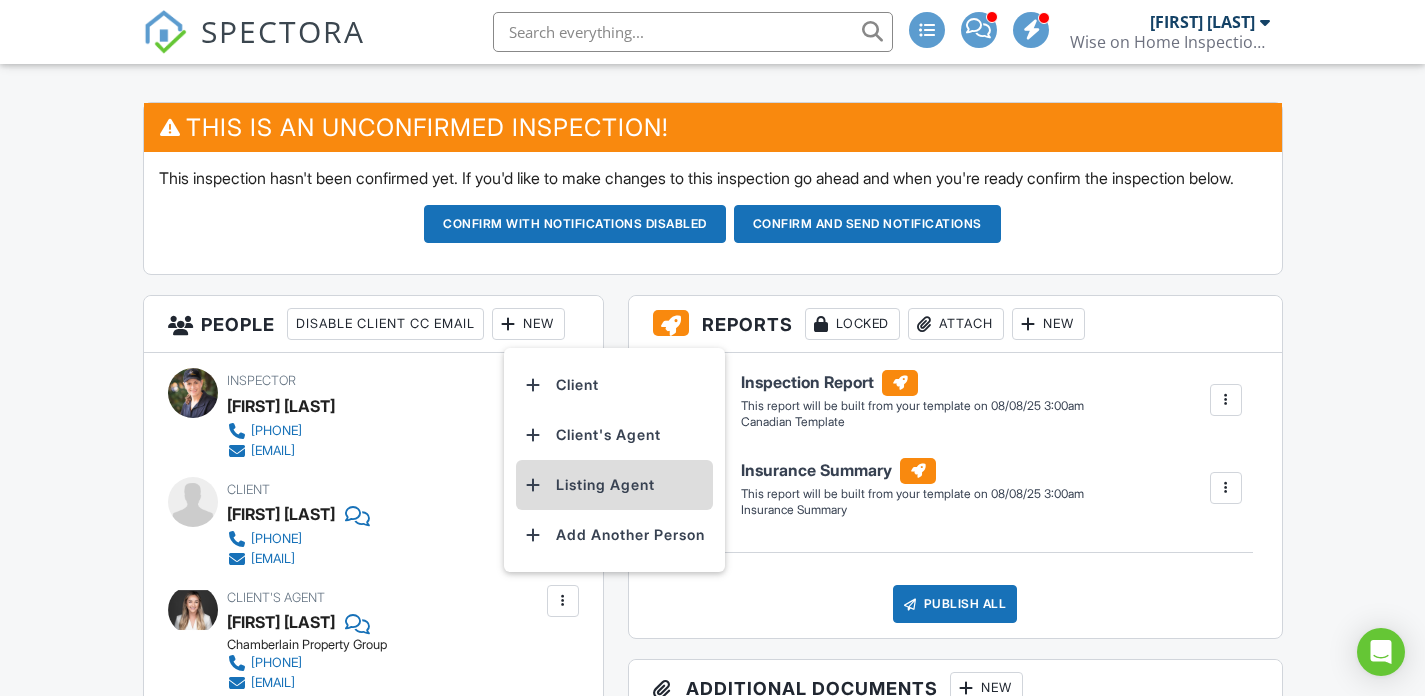 click on "Listing Agent" at bounding box center [614, 485] 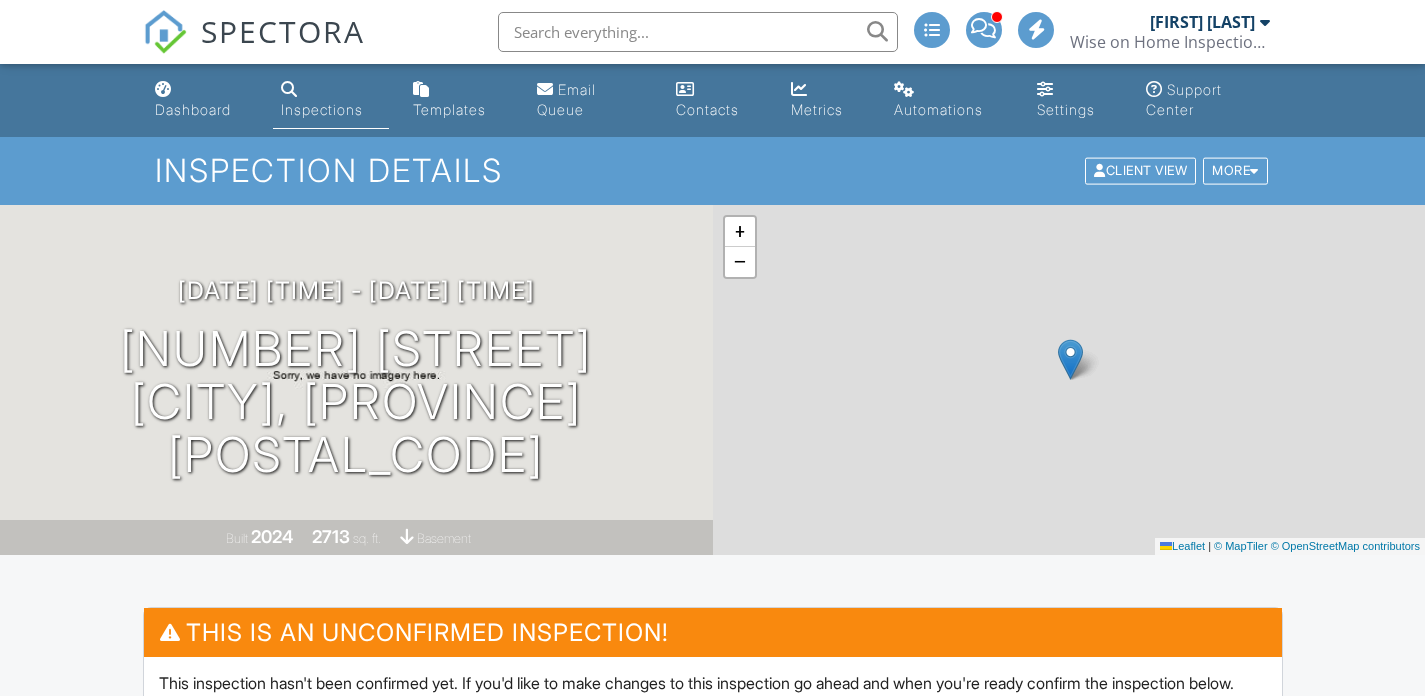 scroll, scrollTop: 611, scrollLeft: 0, axis: vertical 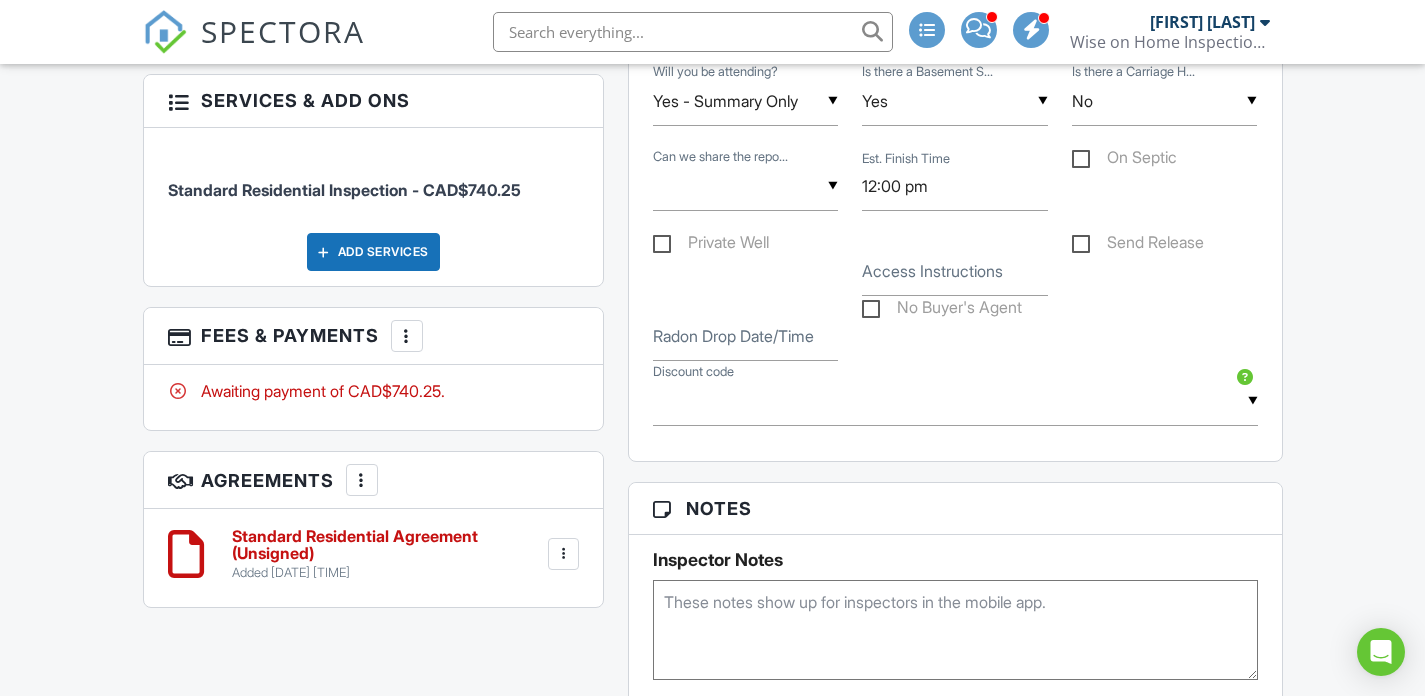 click at bounding box center [407, 336] 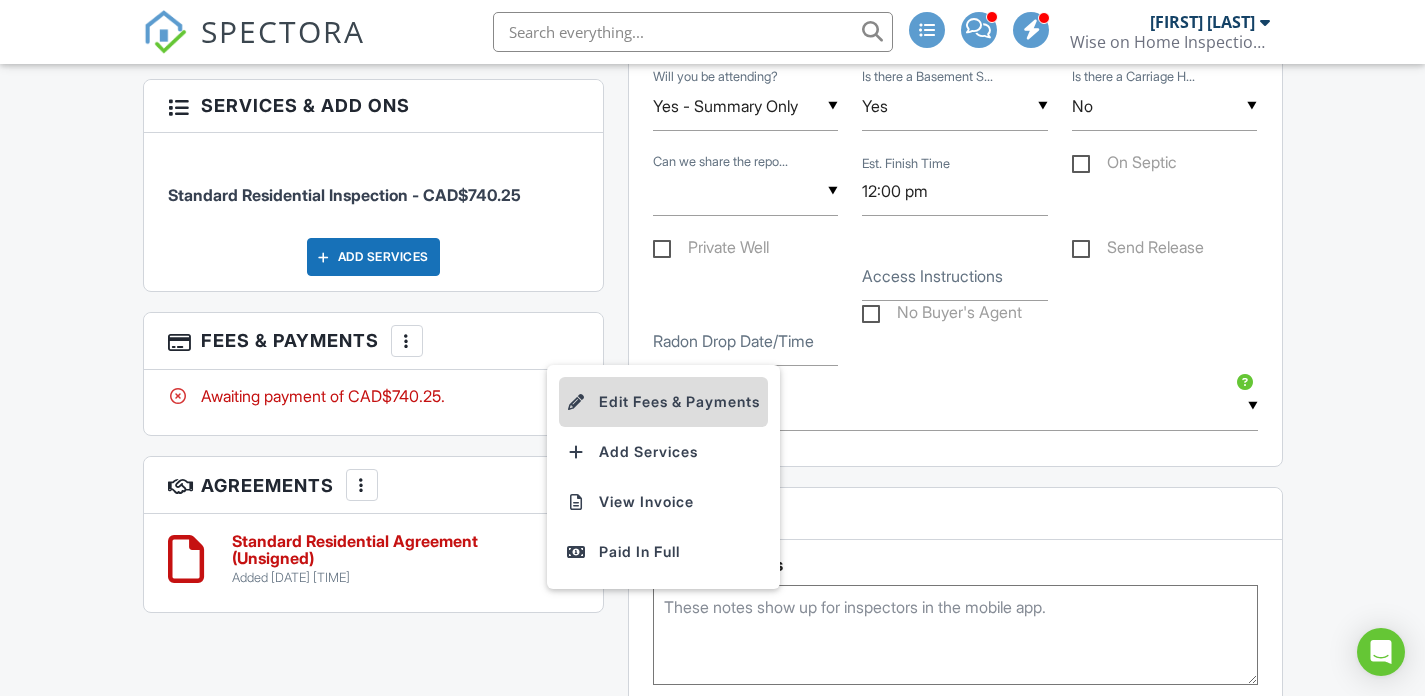 click on "Edit Fees & Payments" at bounding box center [663, 402] 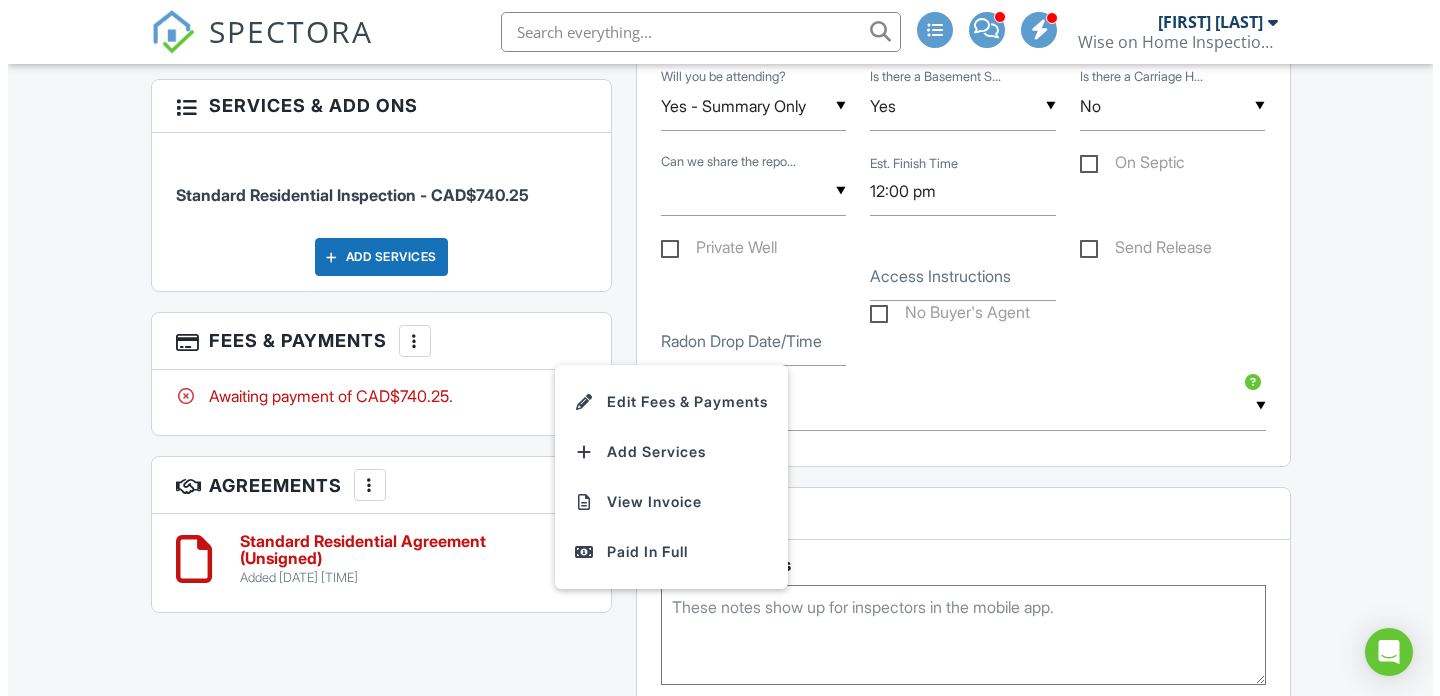 scroll, scrollTop: 1396, scrollLeft: 0, axis: vertical 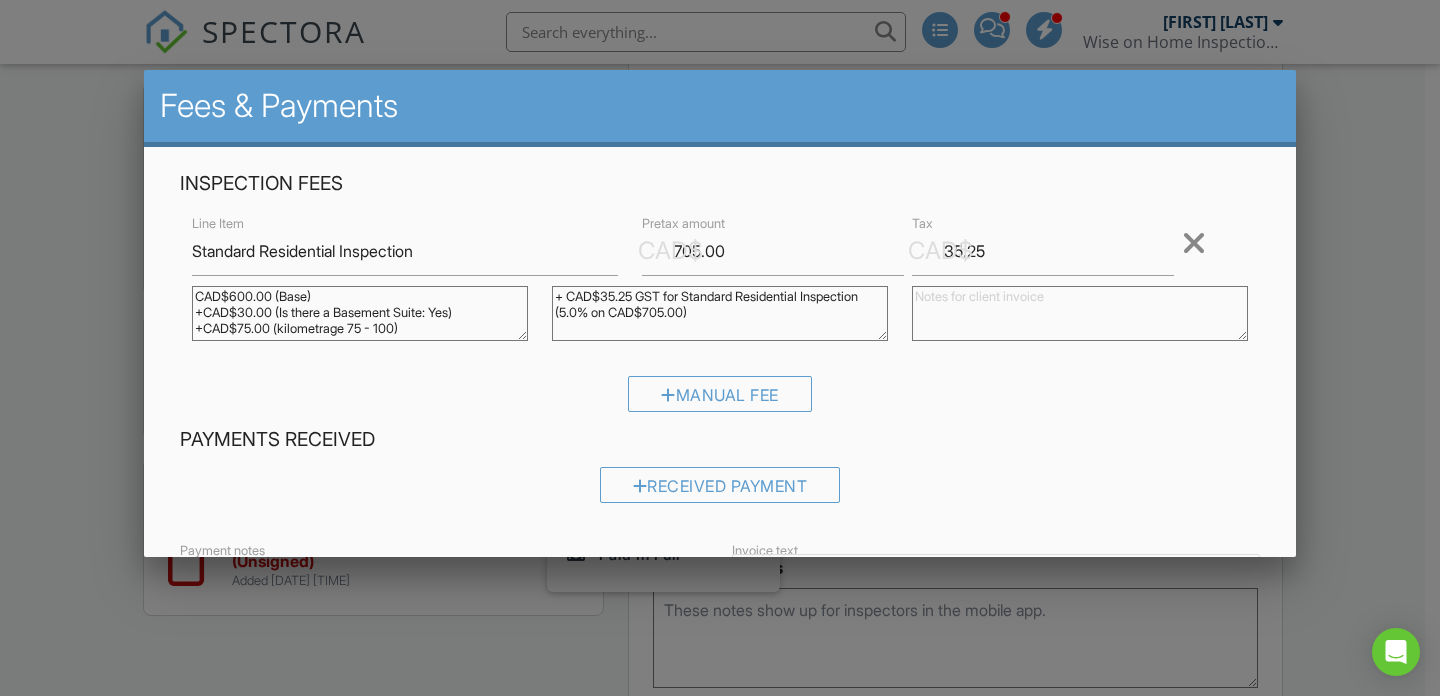 click at bounding box center (1194, 243) 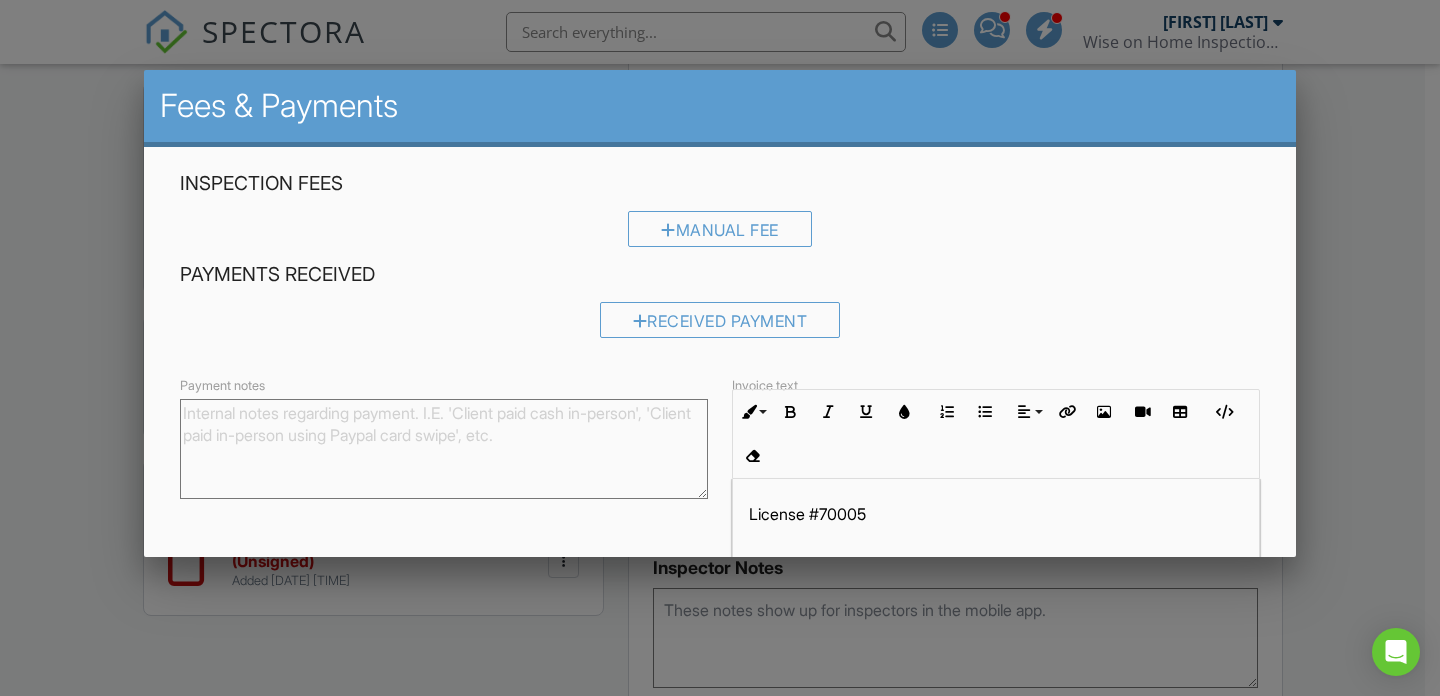 scroll, scrollTop: 167, scrollLeft: 0, axis: vertical 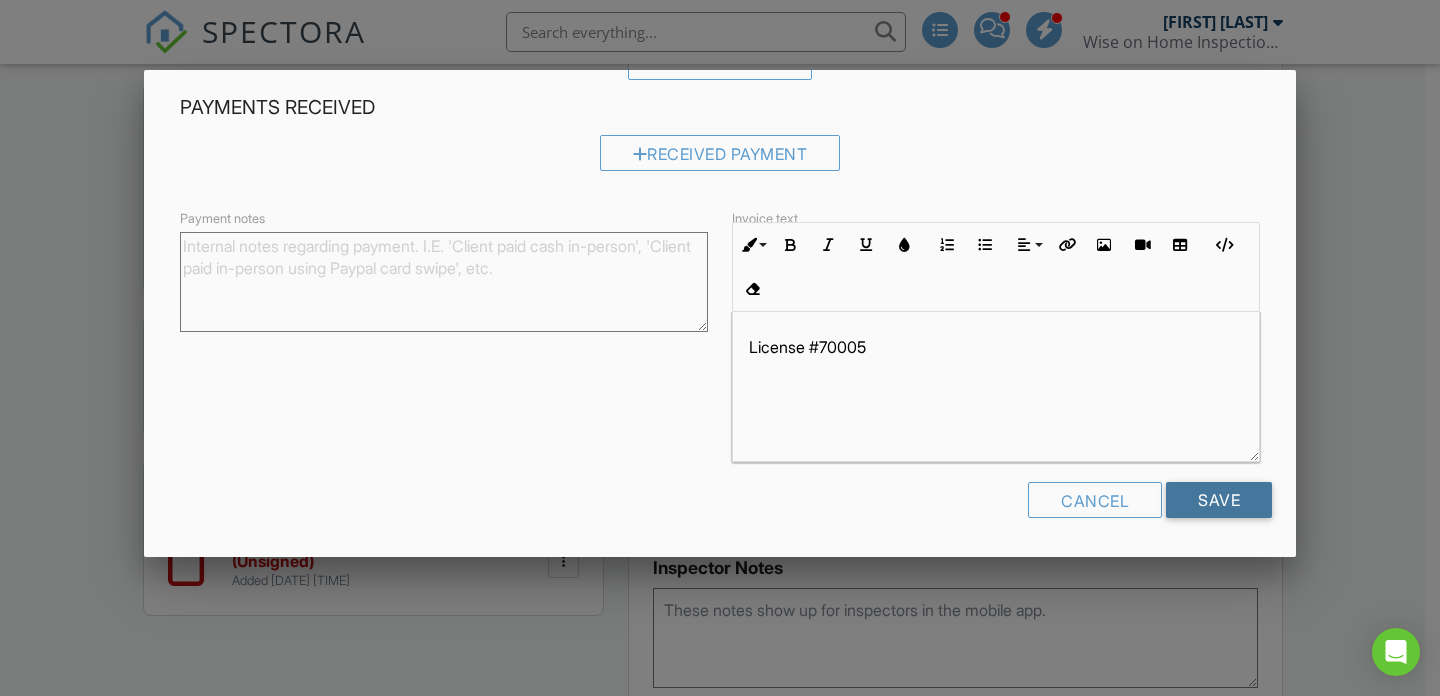 click on "Save" at bounding box center [1219, 500] 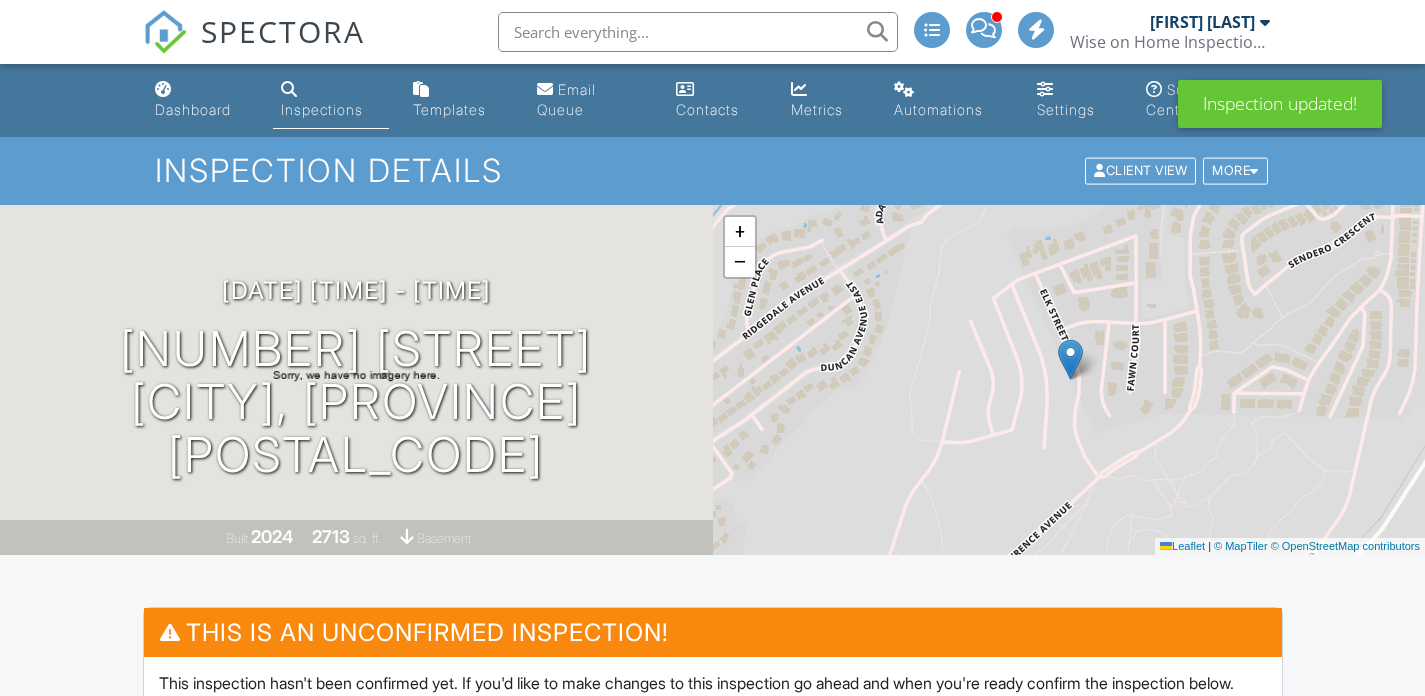 scroll, scrollTop: 582, scrollLeft: 0, axis: vertical 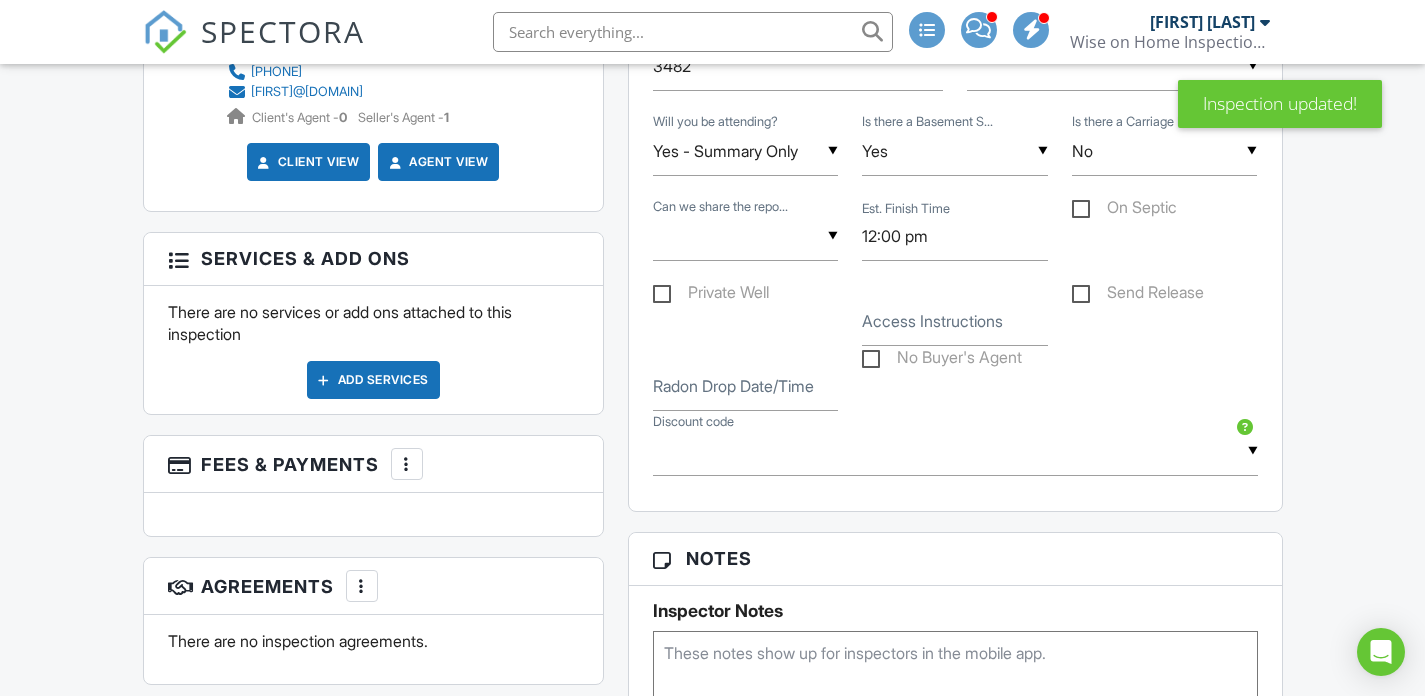click on "Add Services" at bounding box center [373, 380] 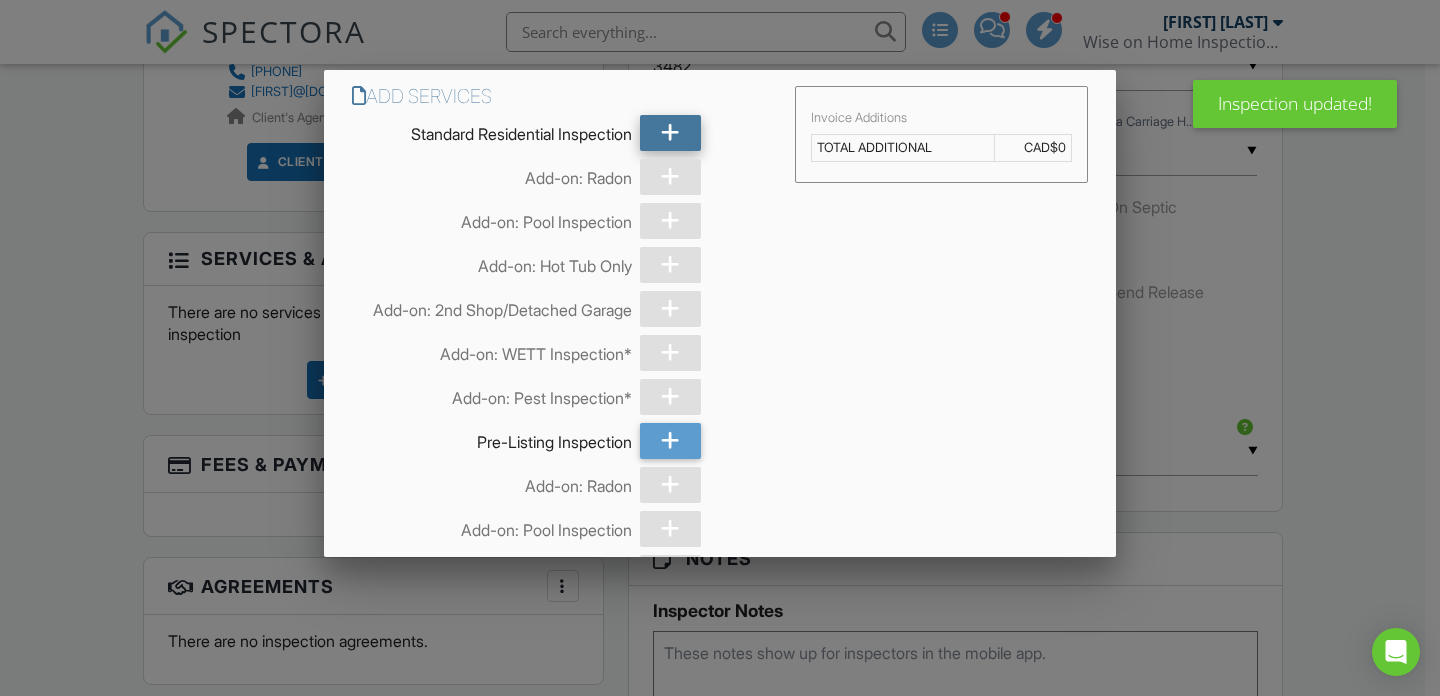 click at bounding box center [670, 133] 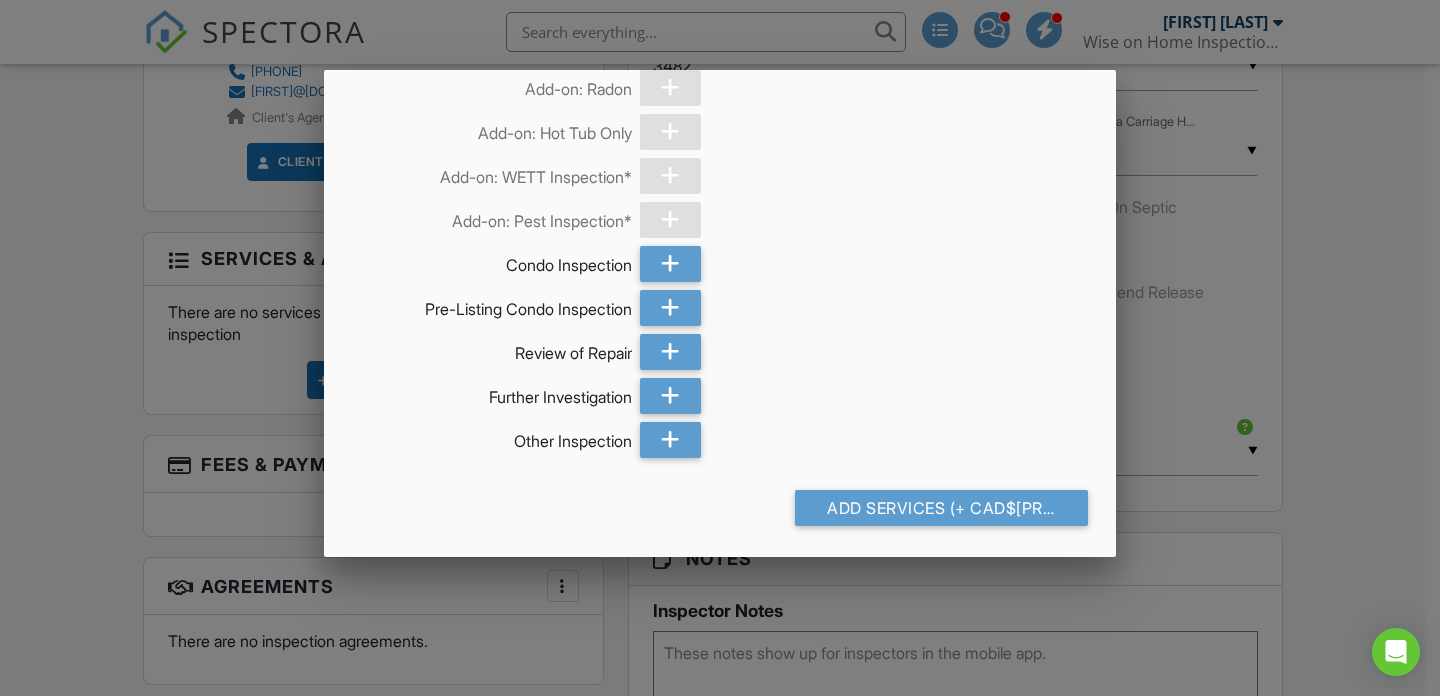 scroll, scrollTop: 1046, scrollLeft: 0, axis: vertical 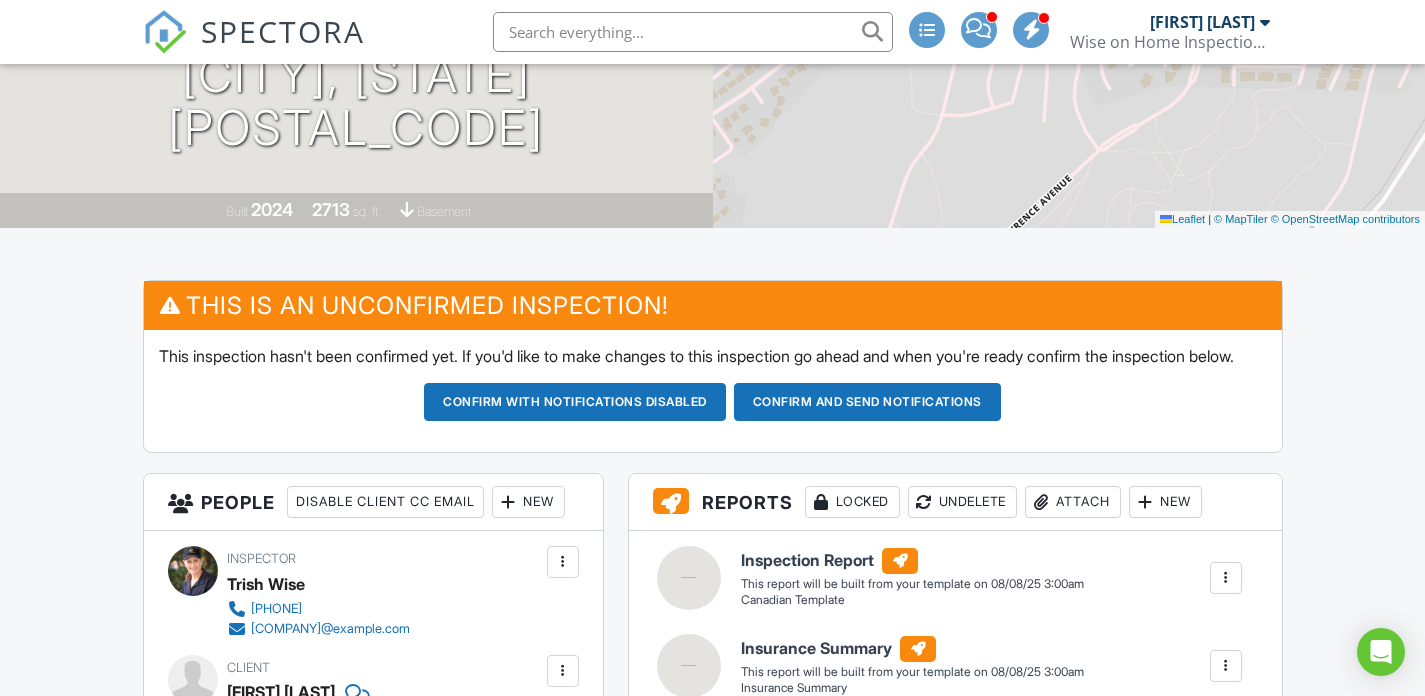 click on "Confirm and send notifications" at bounding box center (575, 402) 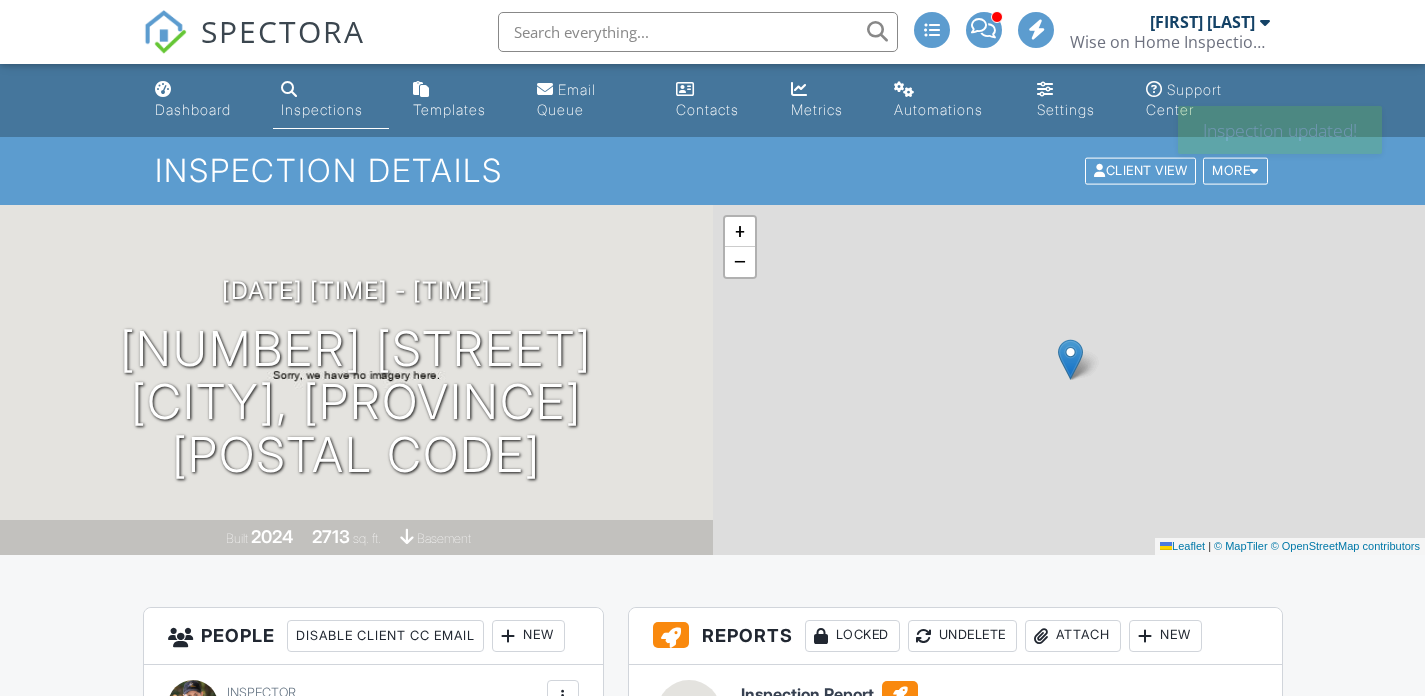 scroll, scrollTop: 0, scrollLeft: 0, axis: both 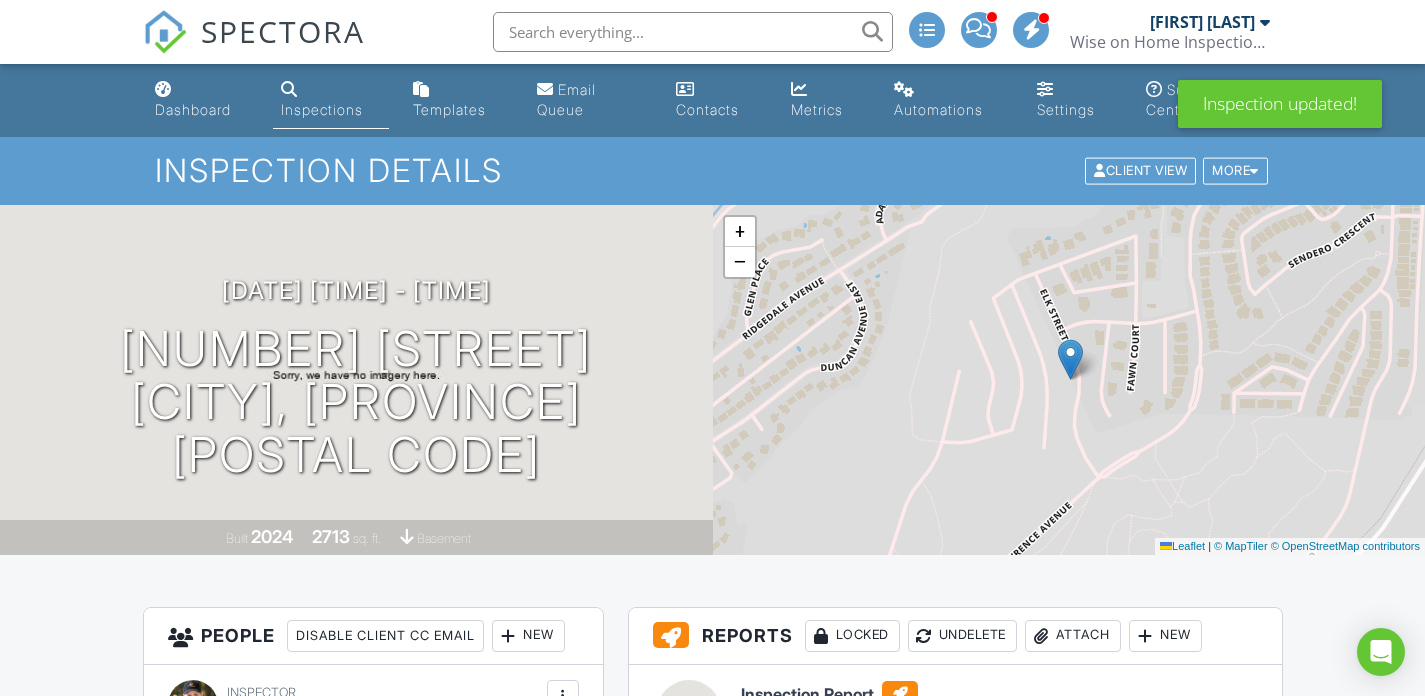 click at bounding box center (163, 89) 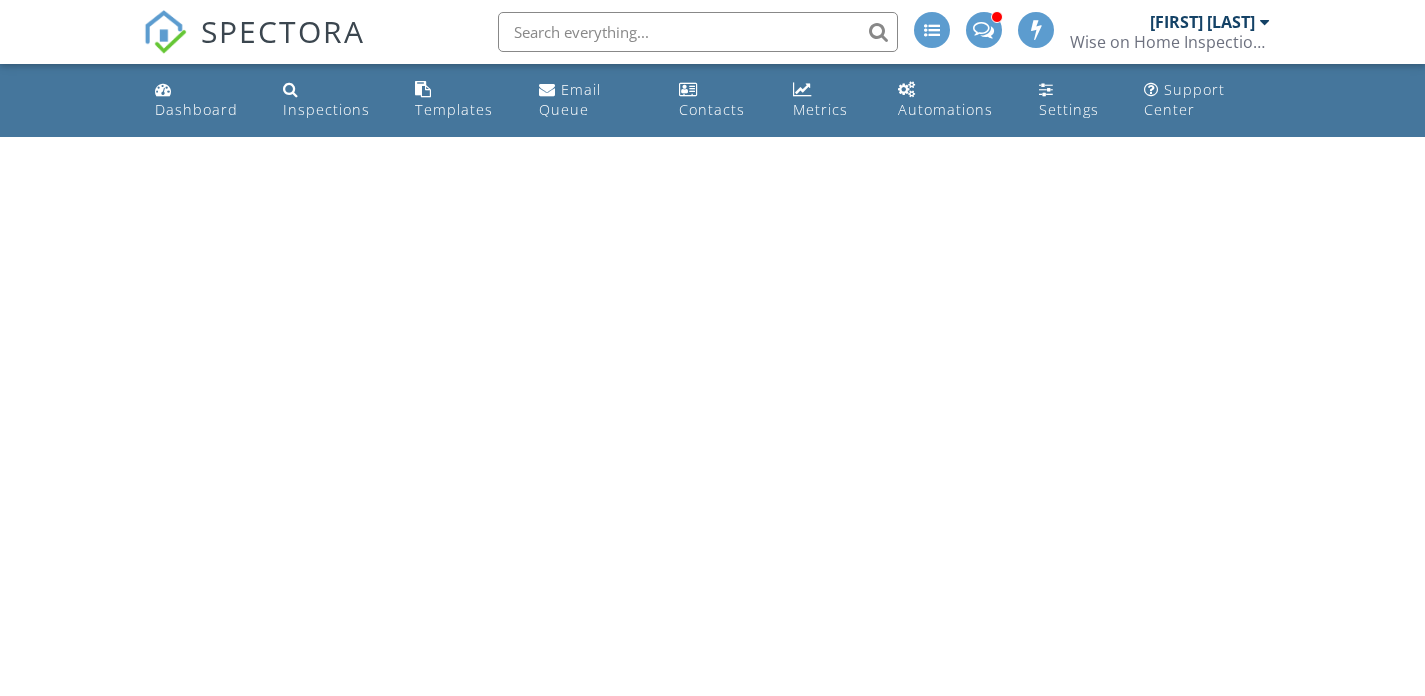 scroll, scrollTop: 0, scrollLeft: 0, axis: both 